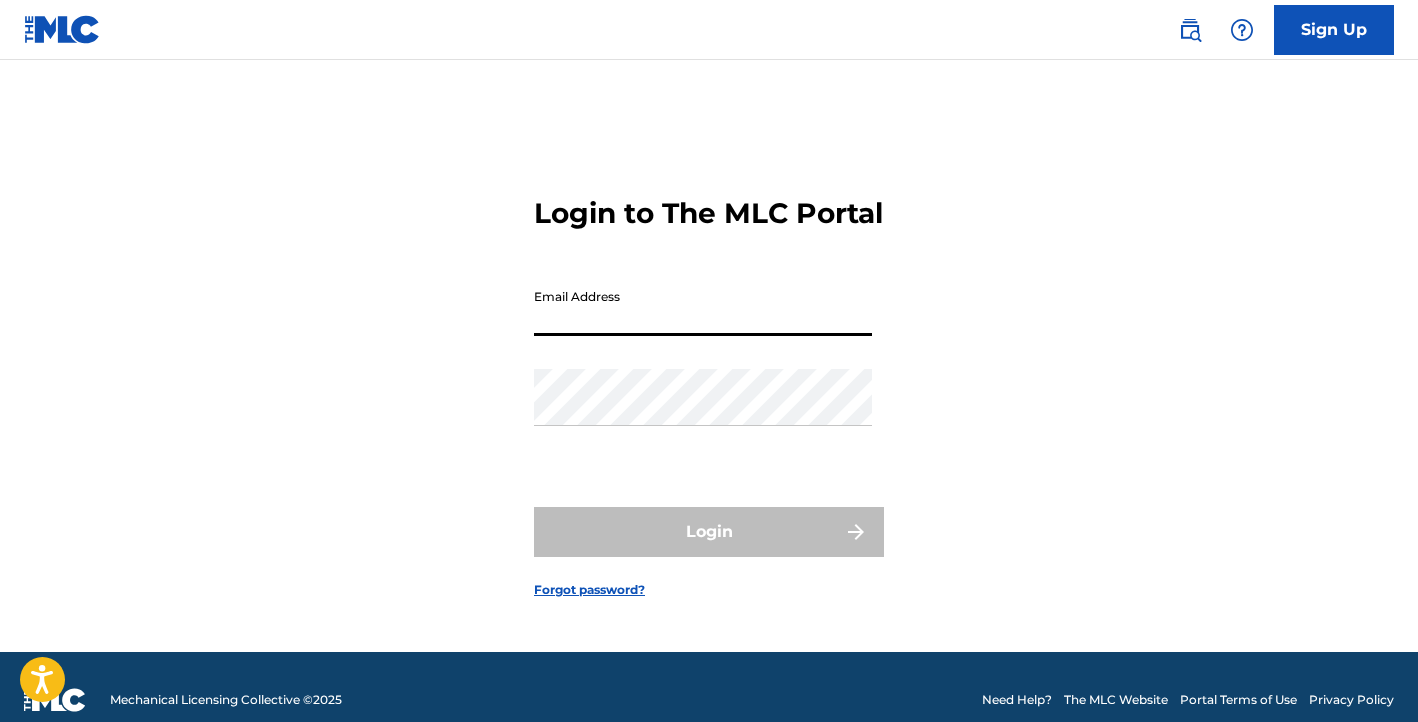 scroll, scrollTop: 0, scrollLeft: 0, axis: both 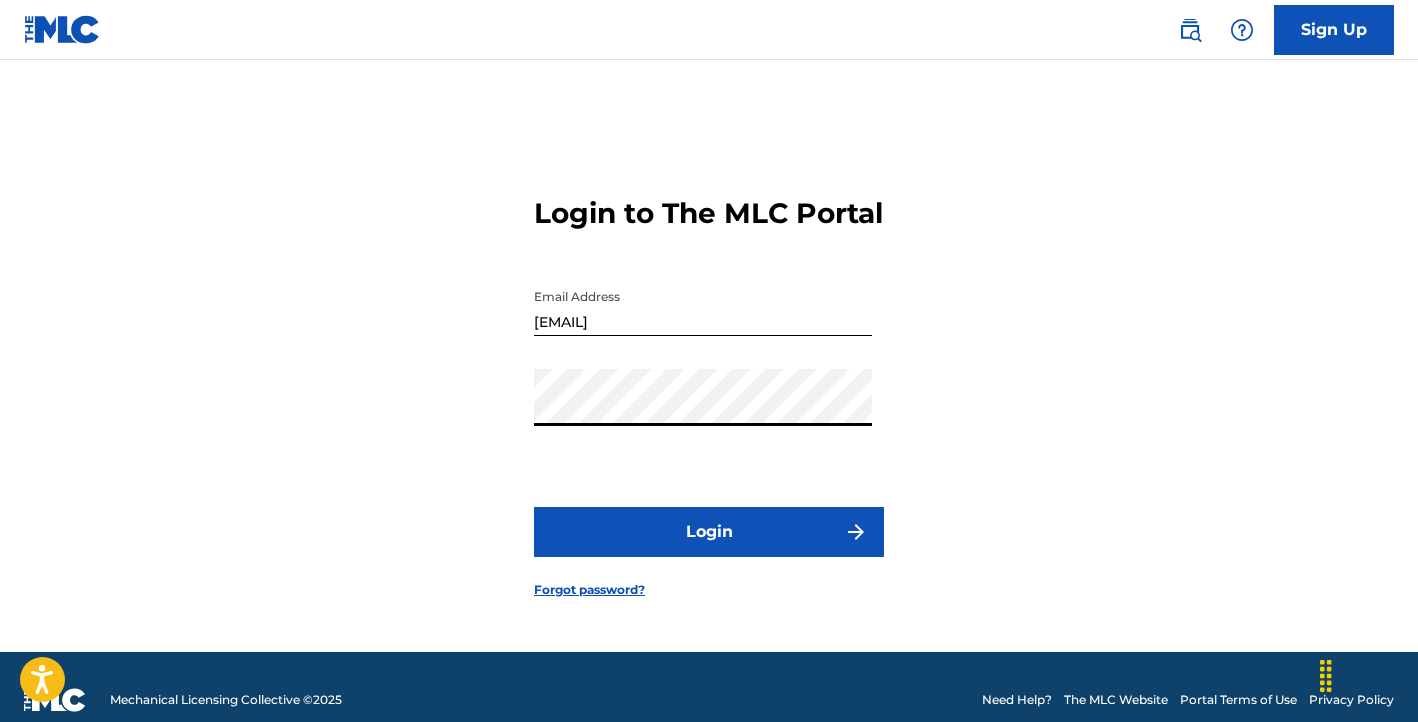 click on "Login" at bounding box center [709, 532] 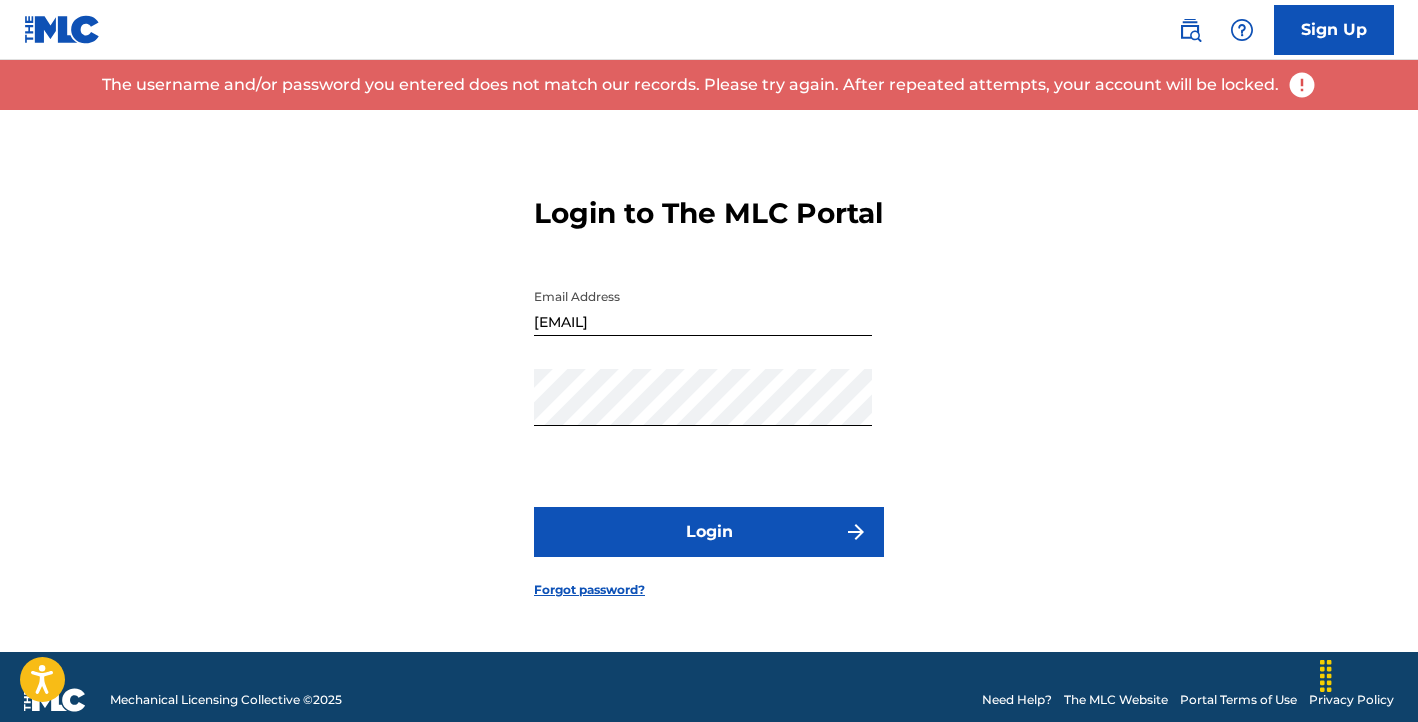 click on "Login to The MLC Portal Email Address keatsem@gmail.com Password Login Forgot password?" at bounding box center [709, 381] 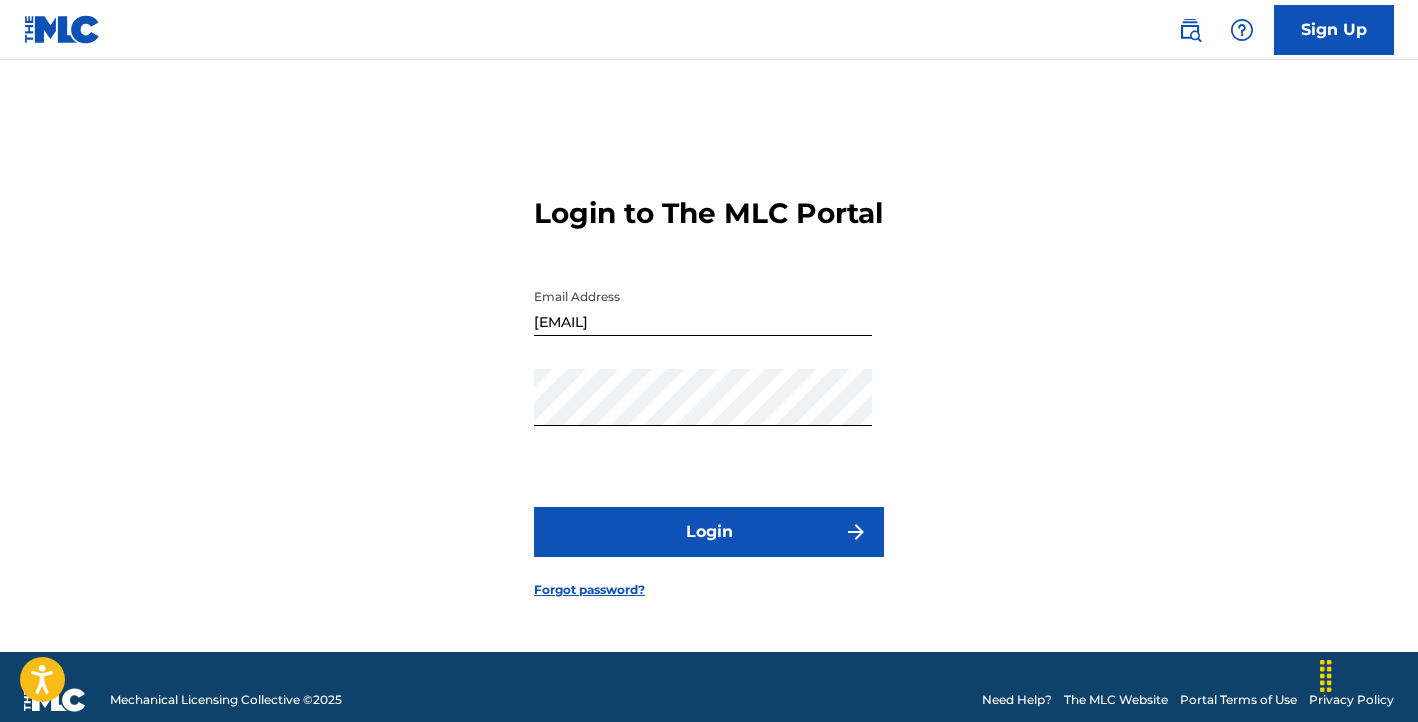 click on "Forgot password?" at bounding box center [589, 590] 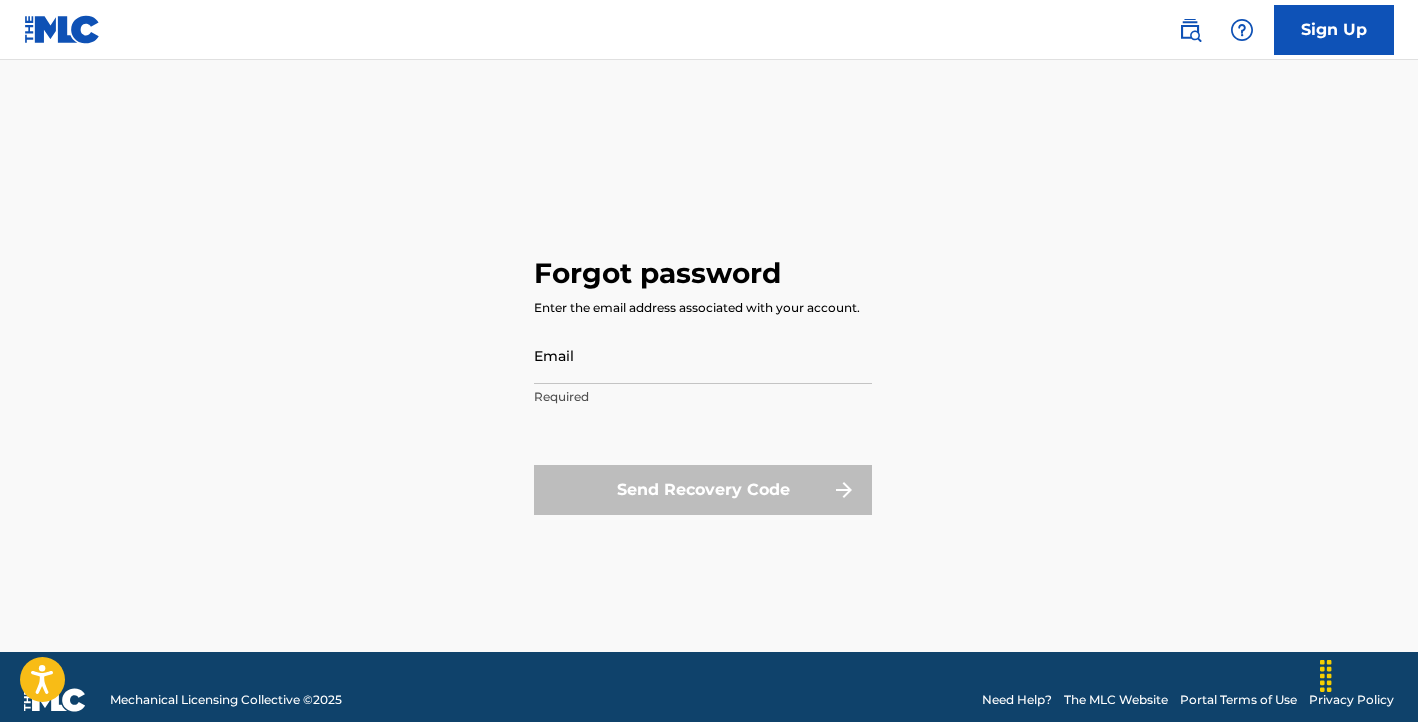 click on "Email" at bounding box center [703, 355] 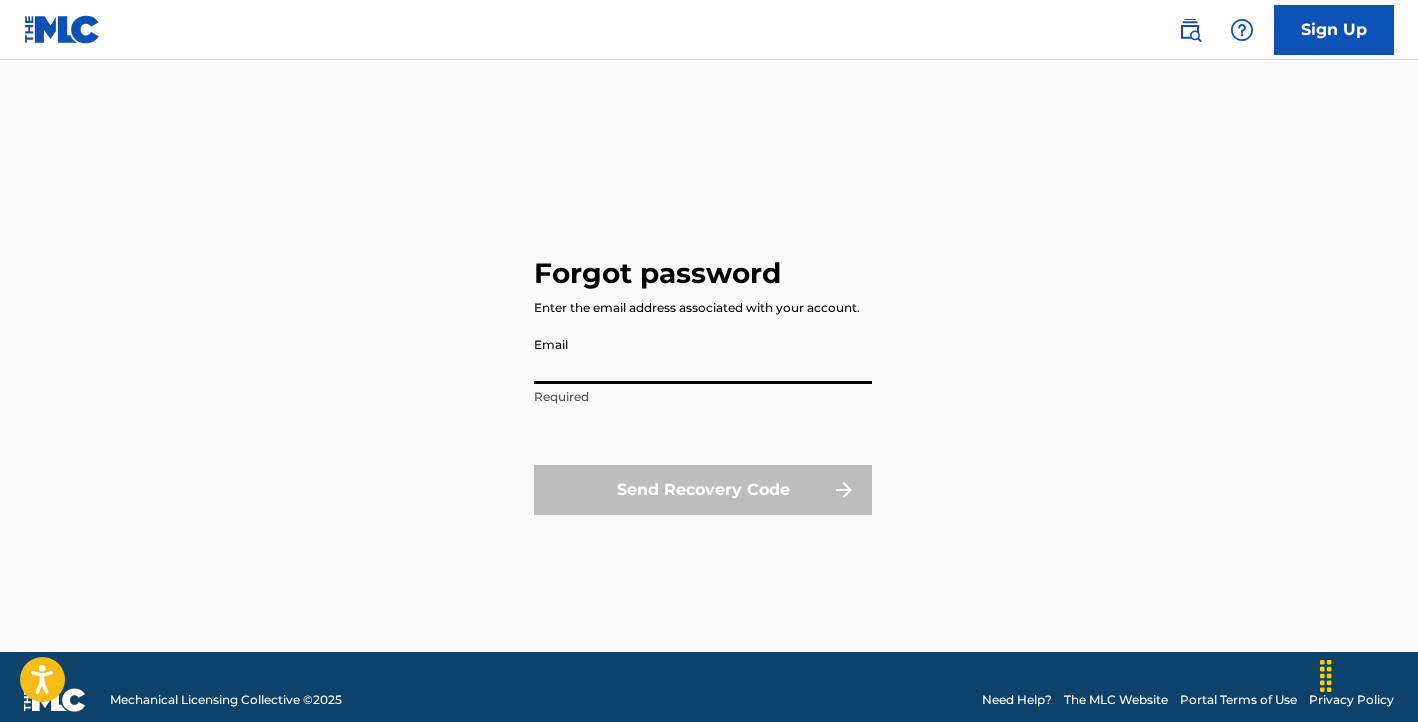 type on "[EMAIL]" 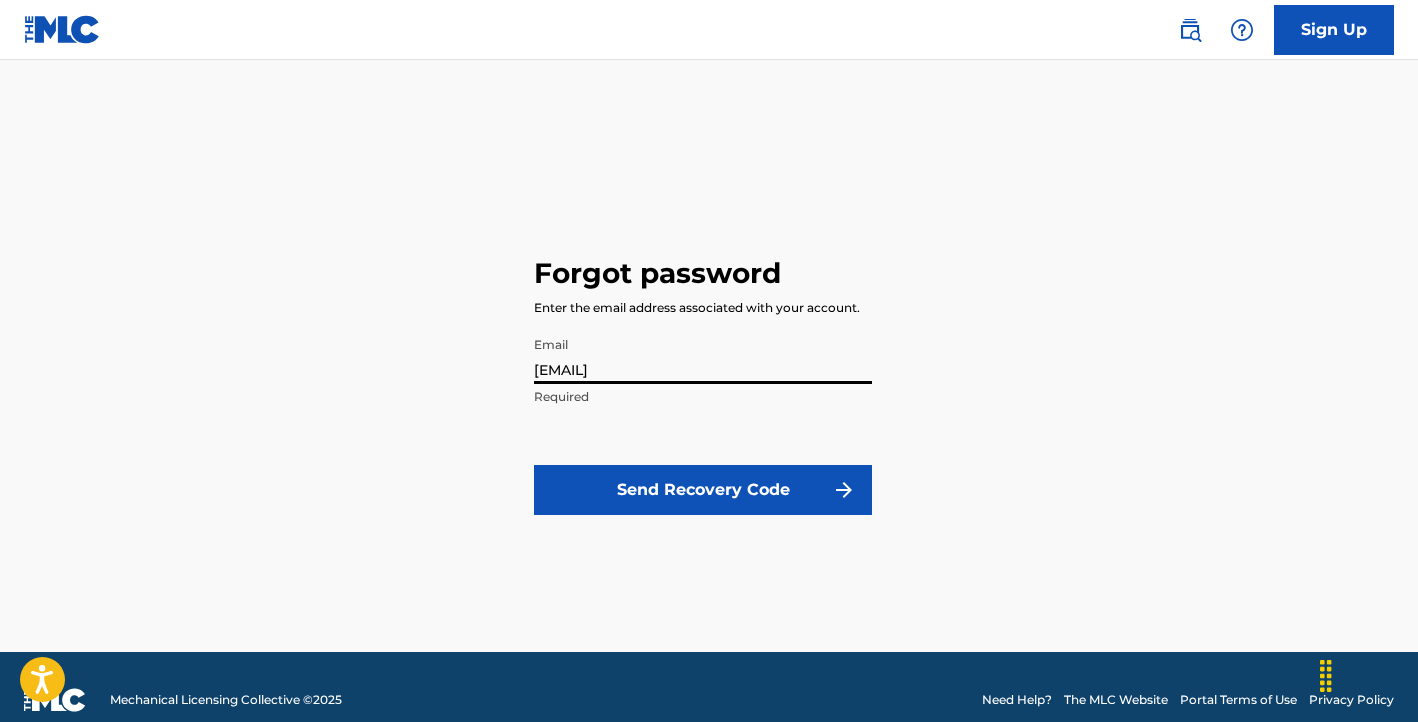 click on "Send Recovery Code" at bounding box center [703, 490] 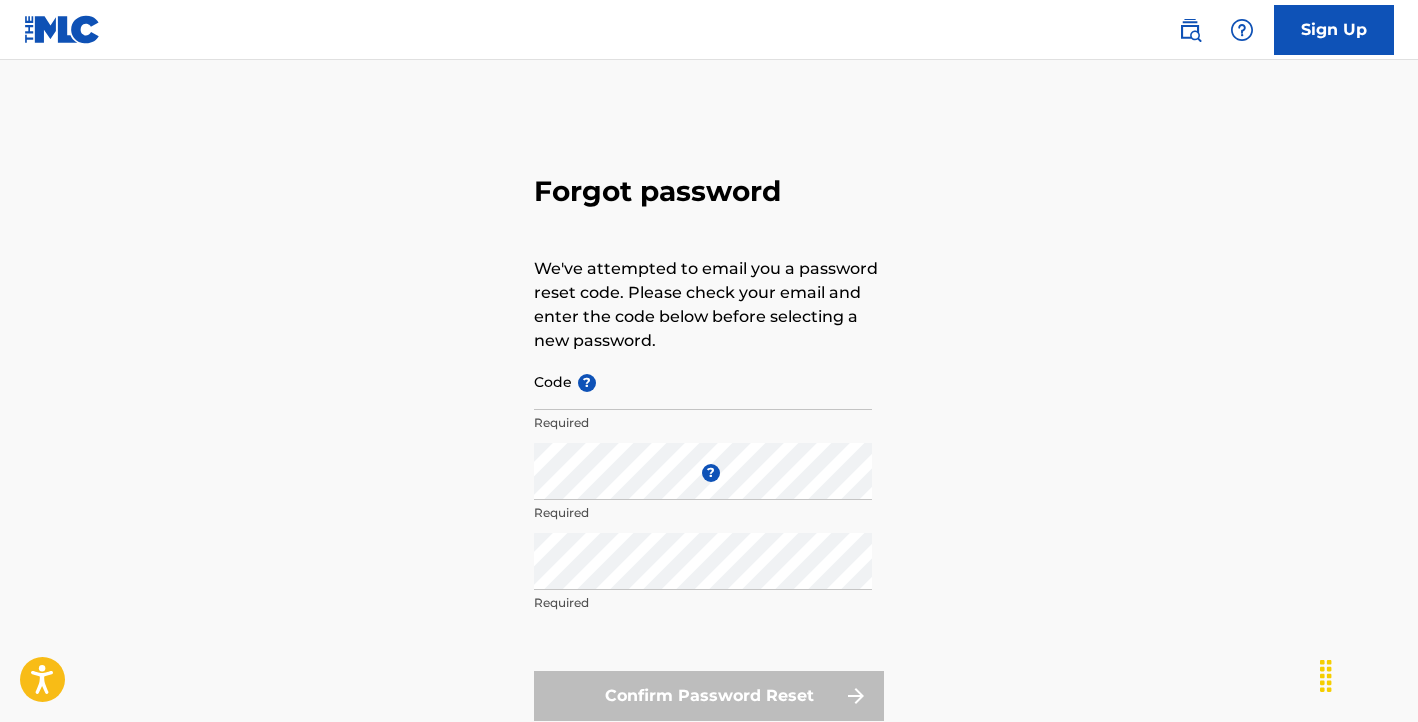 click on "Code ?" at bounding box center [703, 381] 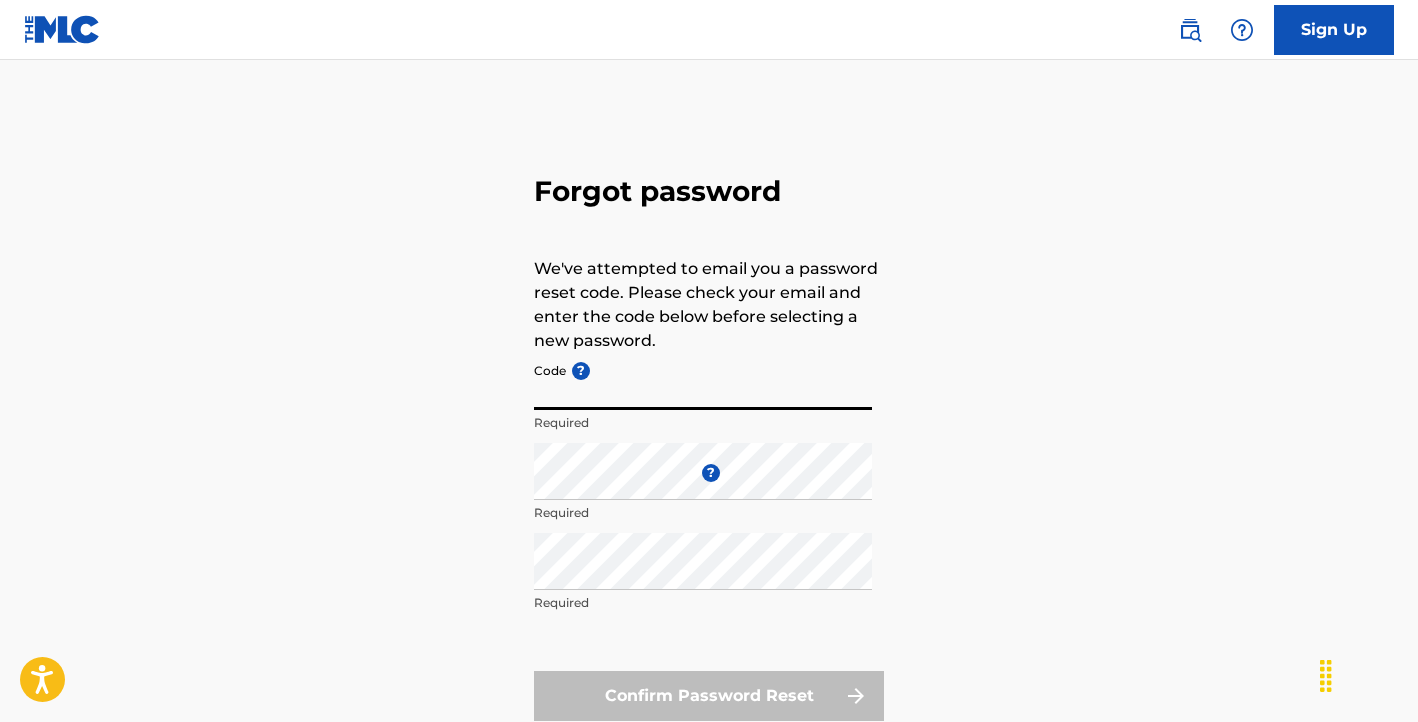 paste on "FP_310cd4a28d35b4684343bc4799bc" 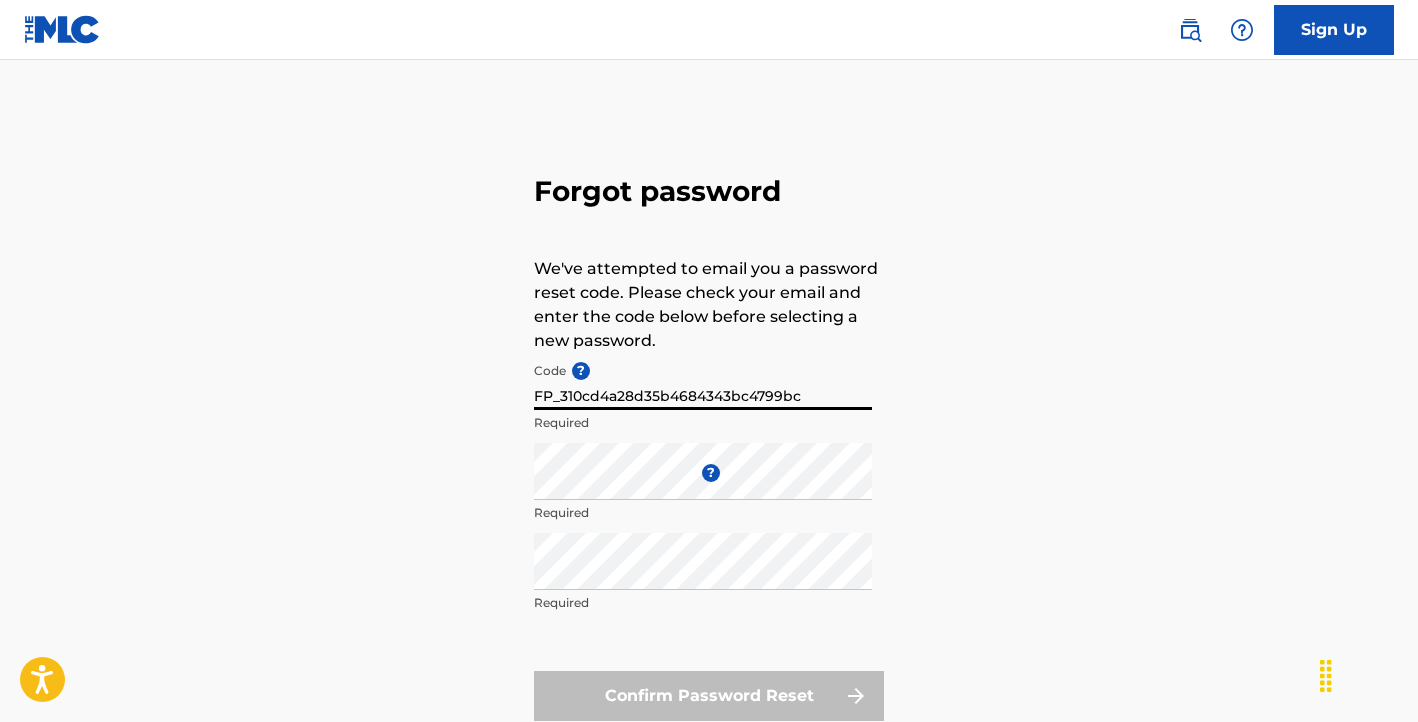 type on "FP_310cd4a28d35b4684343bc4799bc" 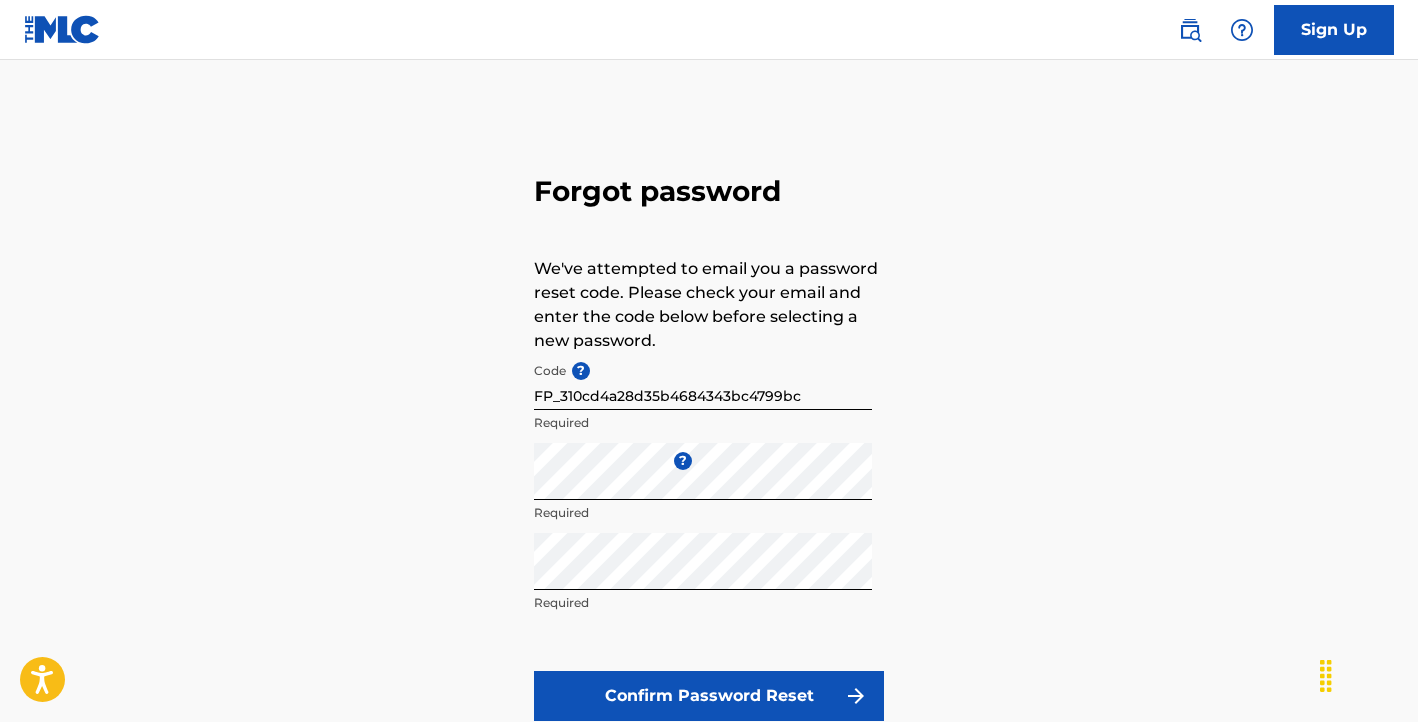 click on "Confirm Password Reset" at bounding box center (709, 696) 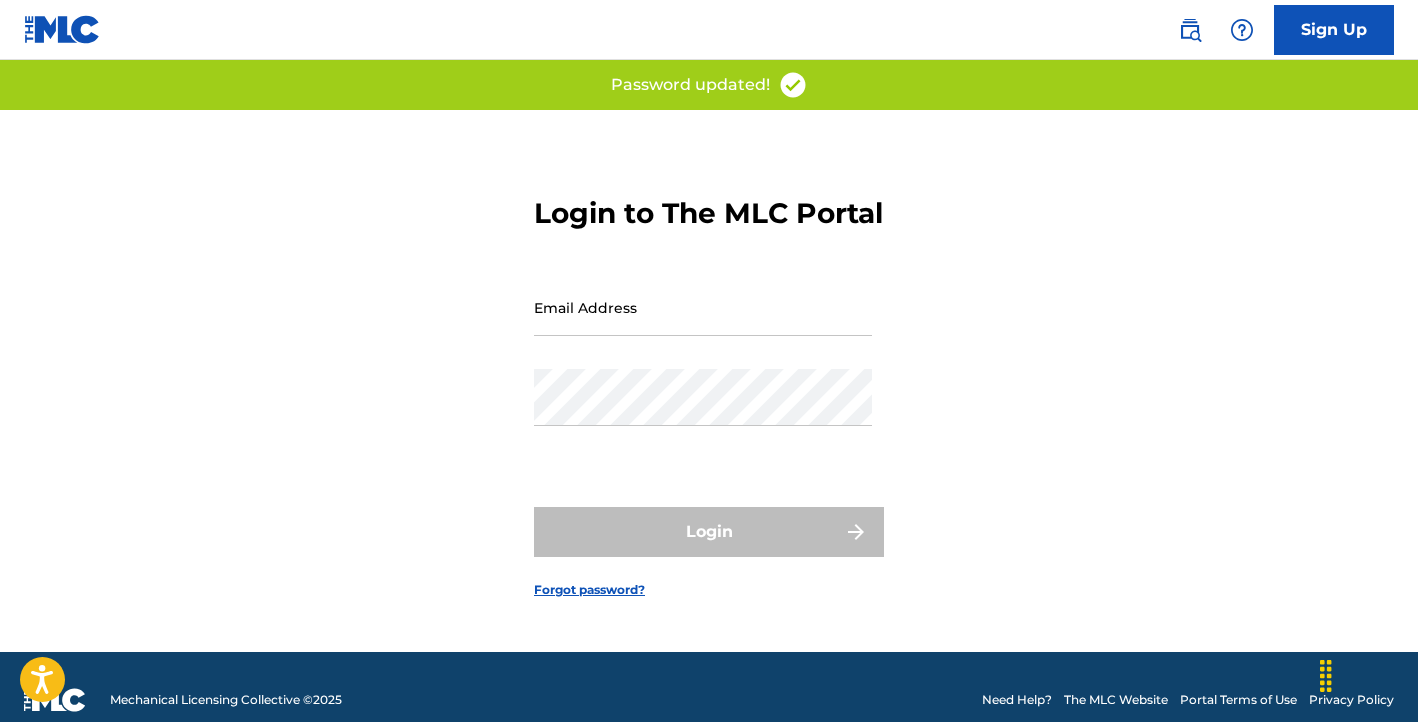 click on "Email Address" at bounding box center (703, 307) 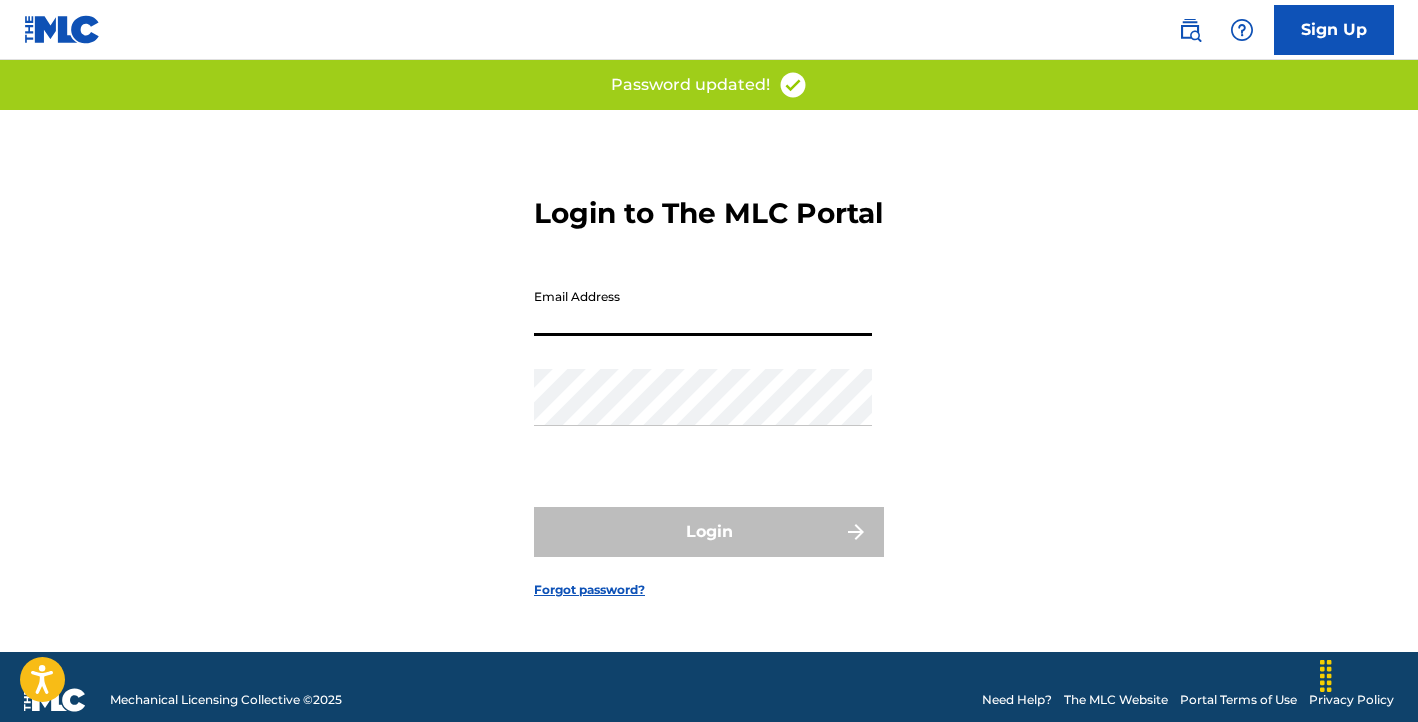 type on "[EMAIL]" 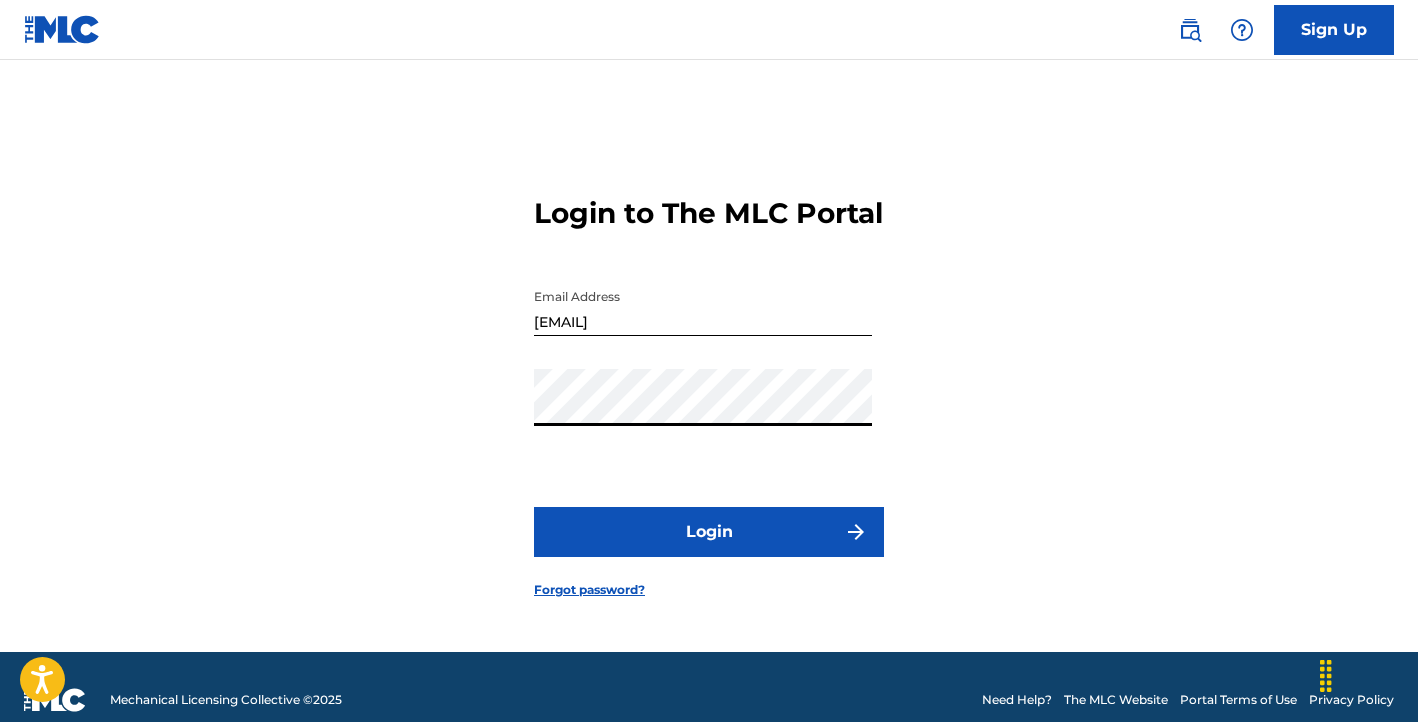 click on "Login" at bounding box center [709, 532] 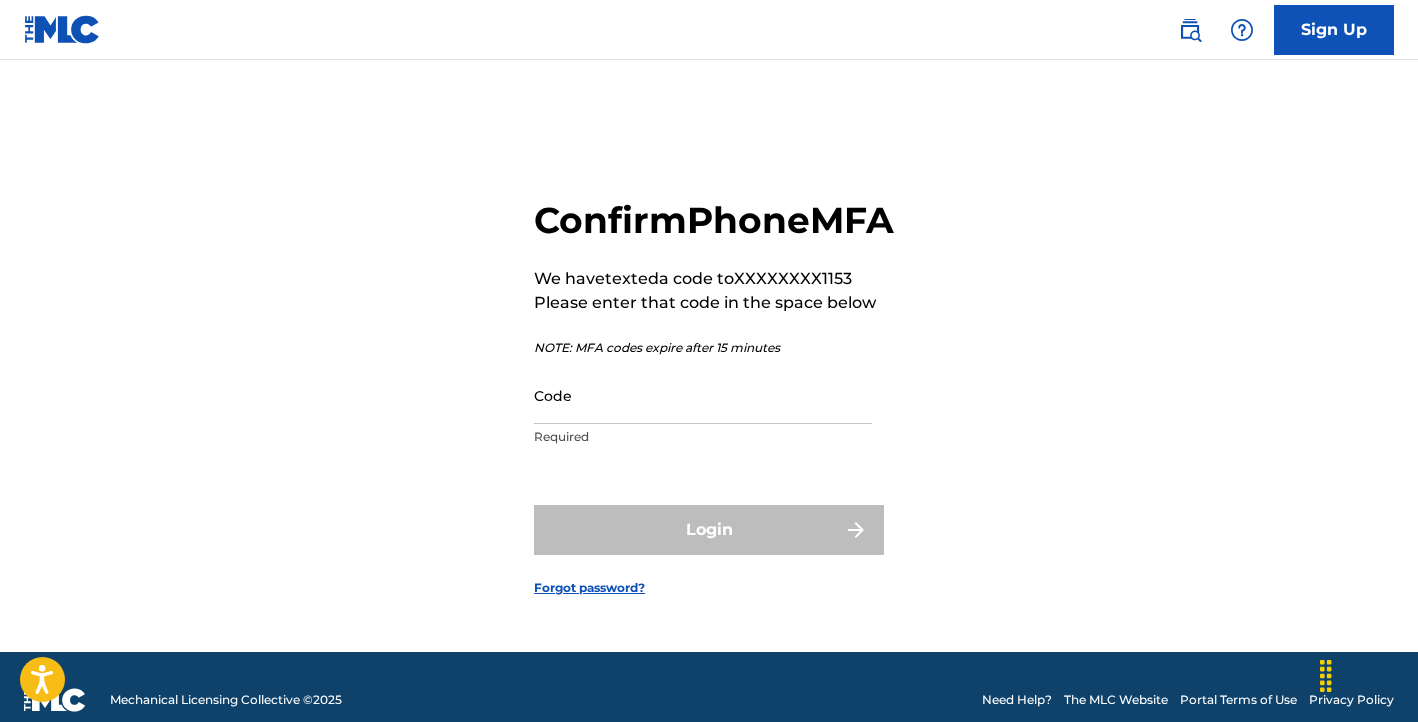 click on "Code" at bounding box center [703, 395] 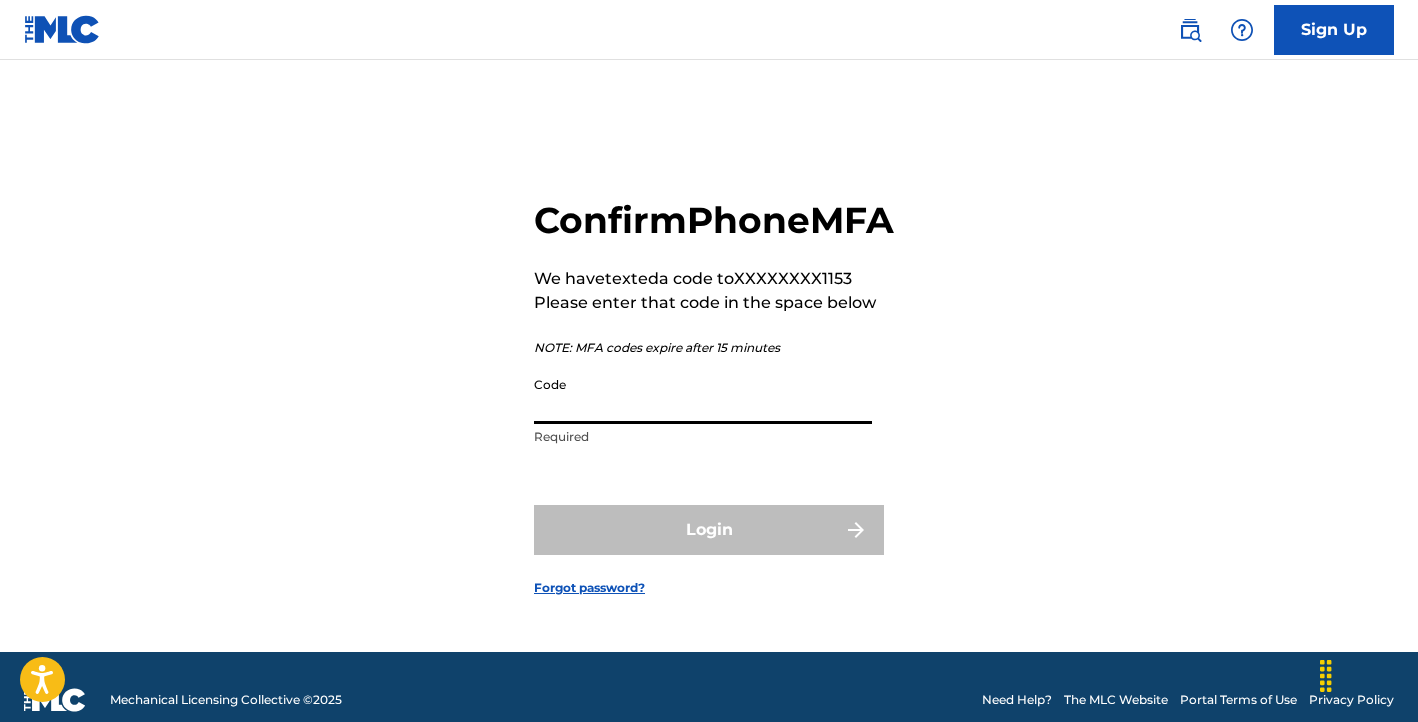 paste on "310780" 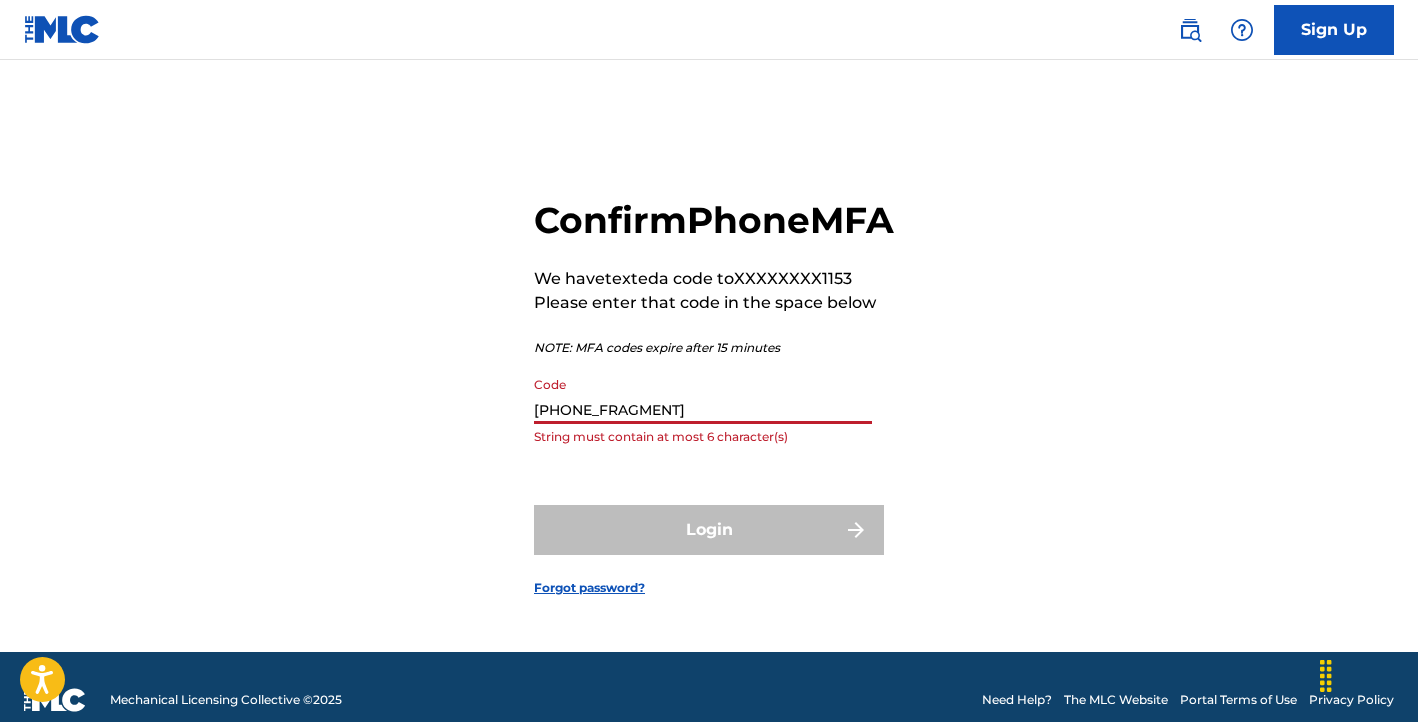 click on "310780" at bounding box center (703, 395) 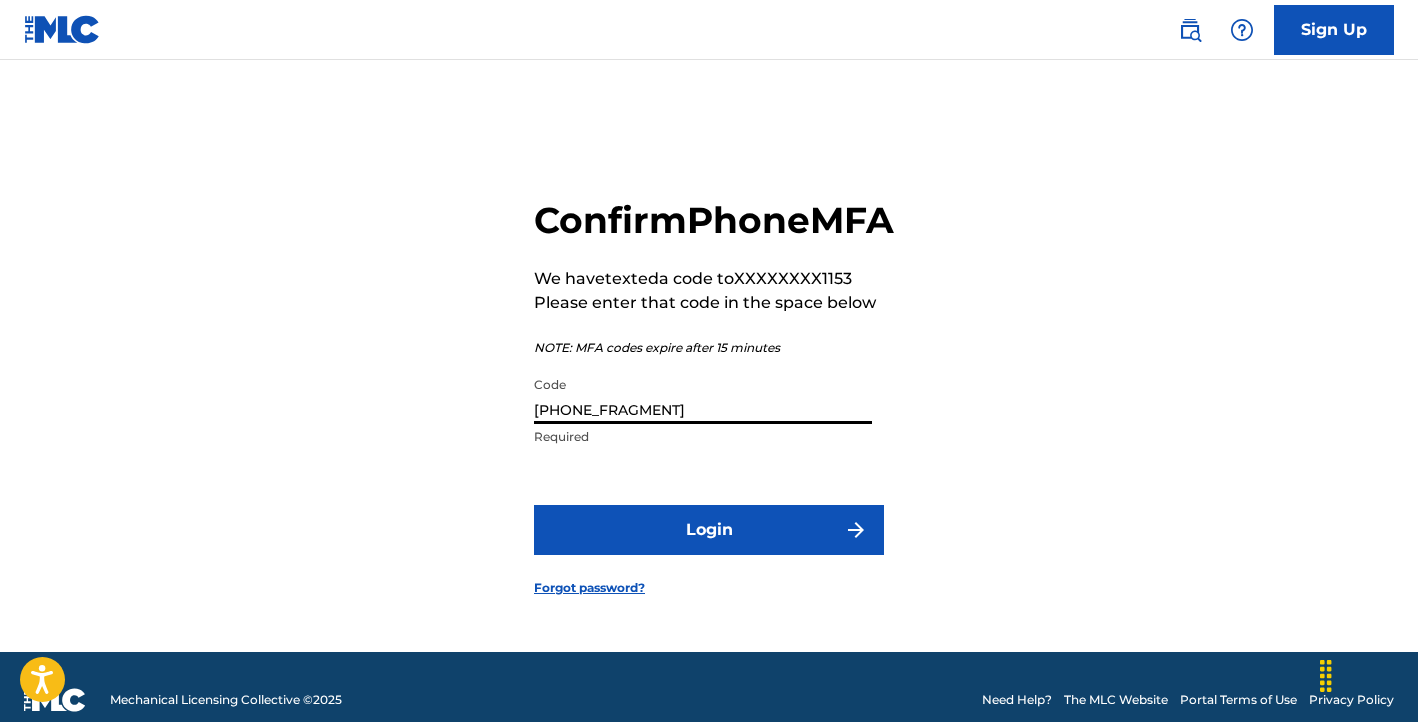 type on "310780" 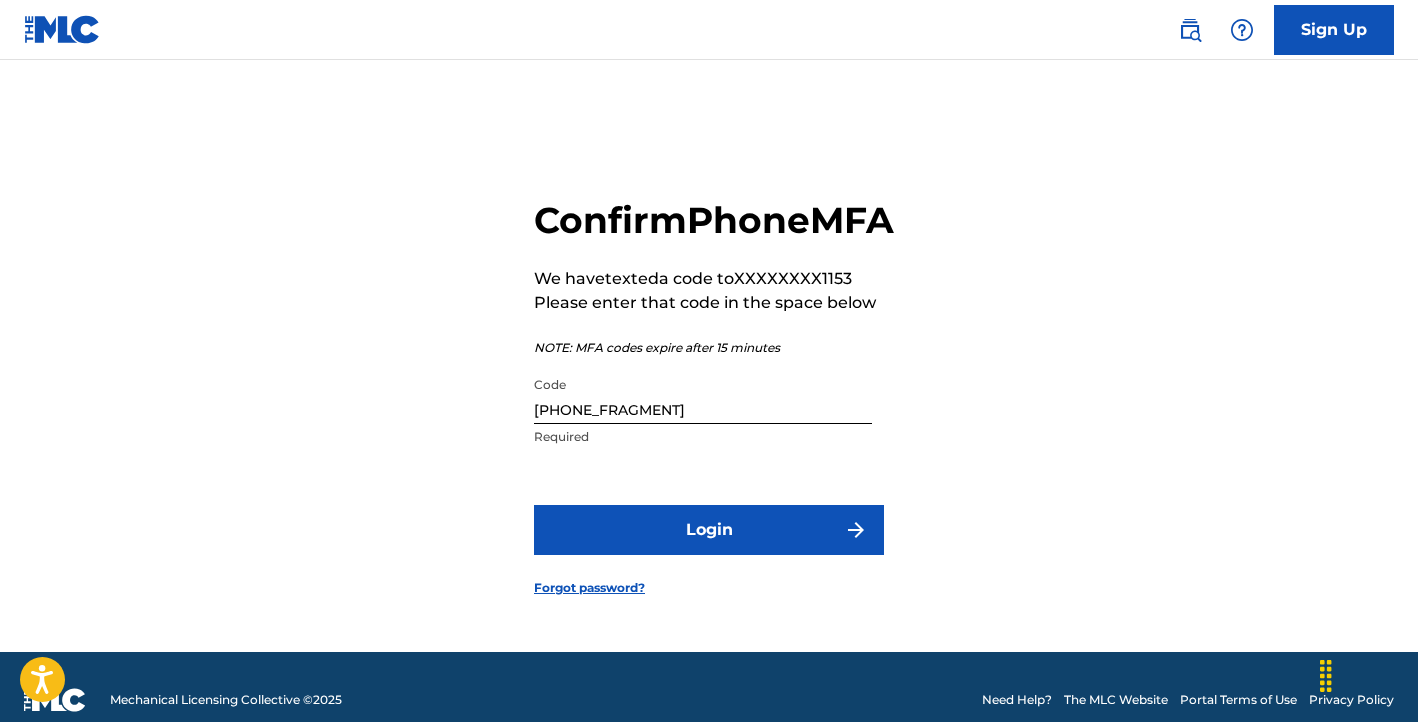 drag, startPoint x: 478, startPoint y: 430, endPoint x: 594, endPoint y: 533, distance: 155.12898 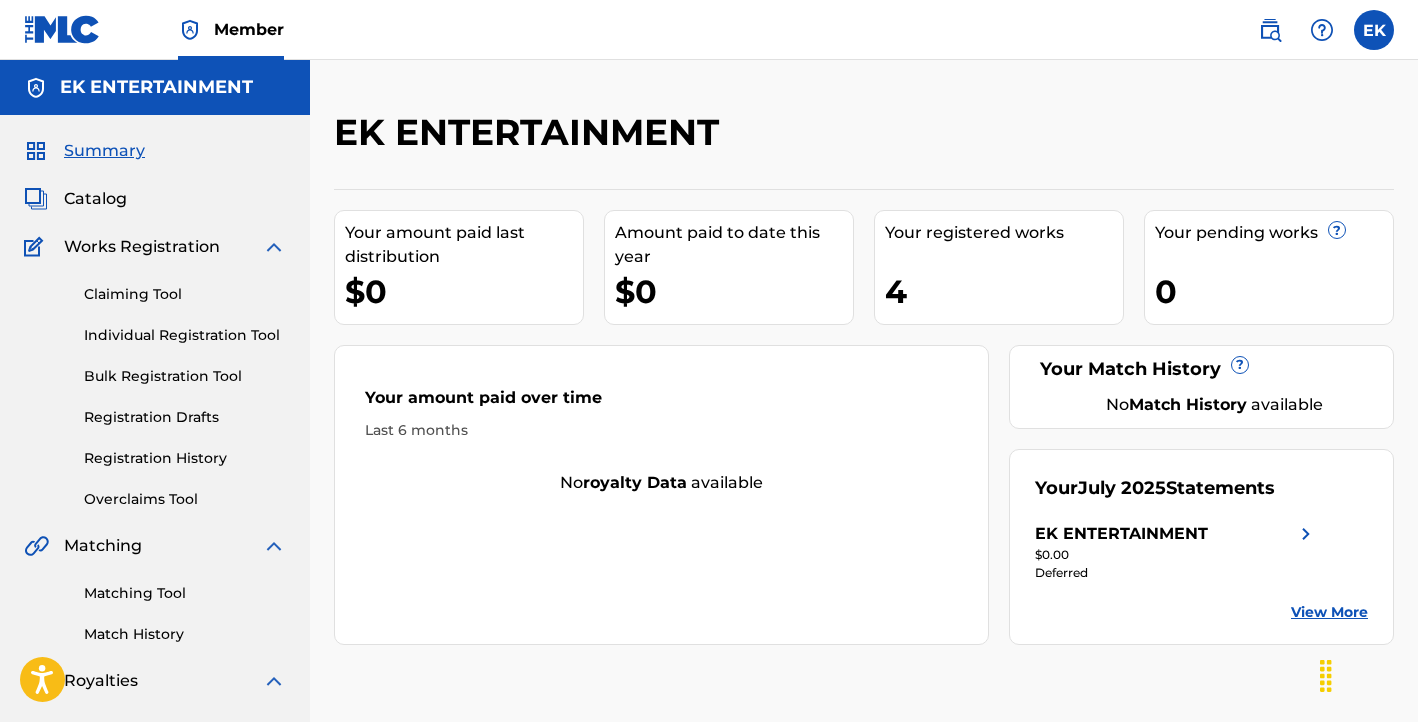 scroll, scrollTop: 0, scrollLeft: 0, axis: both 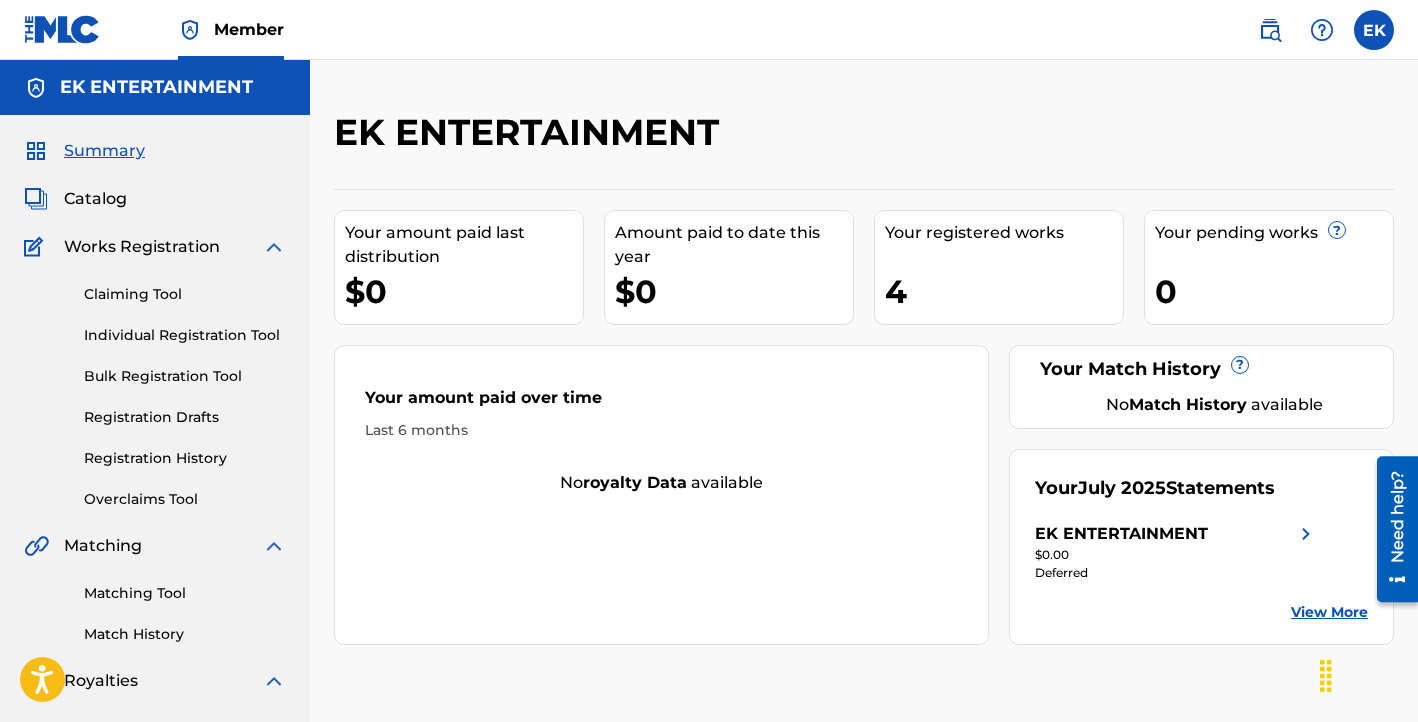 drag, startPoint x: 594, startPoint y: 533, endPoint x: 28, endPoint y: 320, distance: 604.752 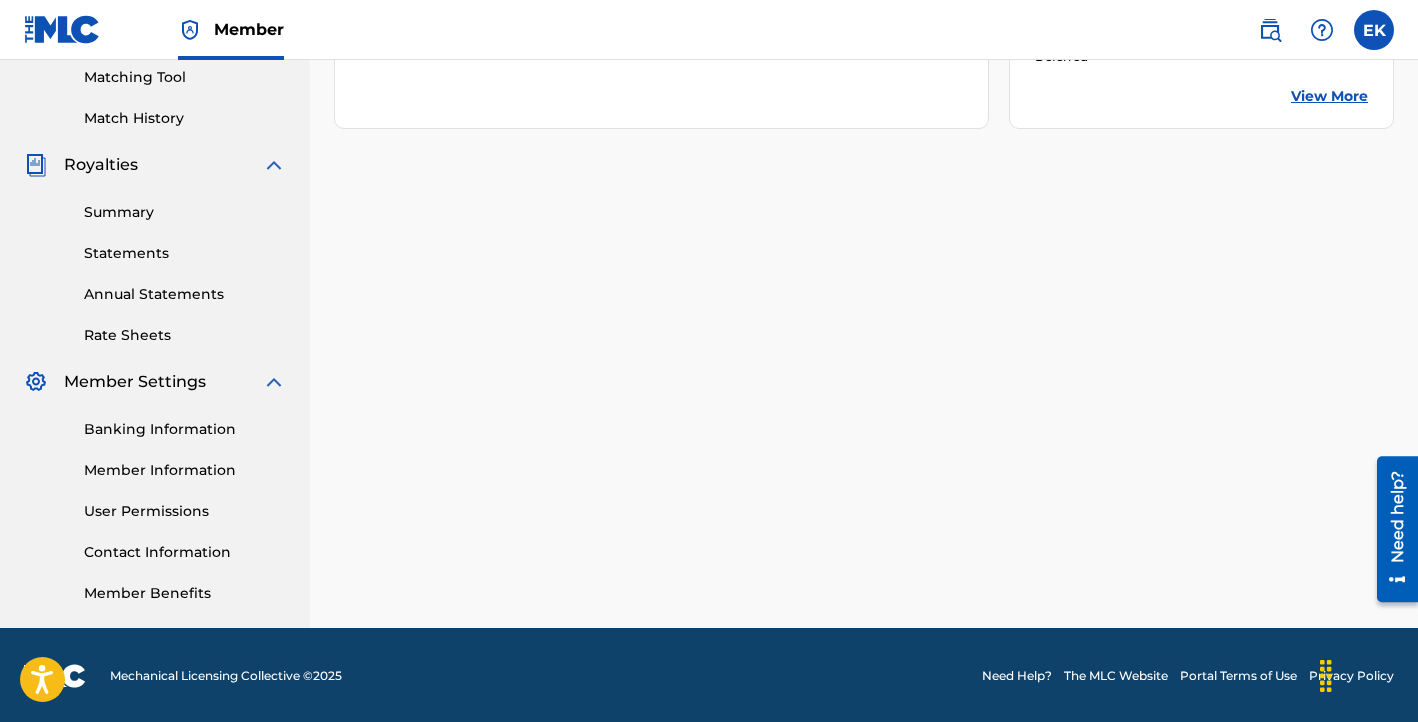 scroll, scrollTop: 518, scrollLeft: 0, axis: vertical 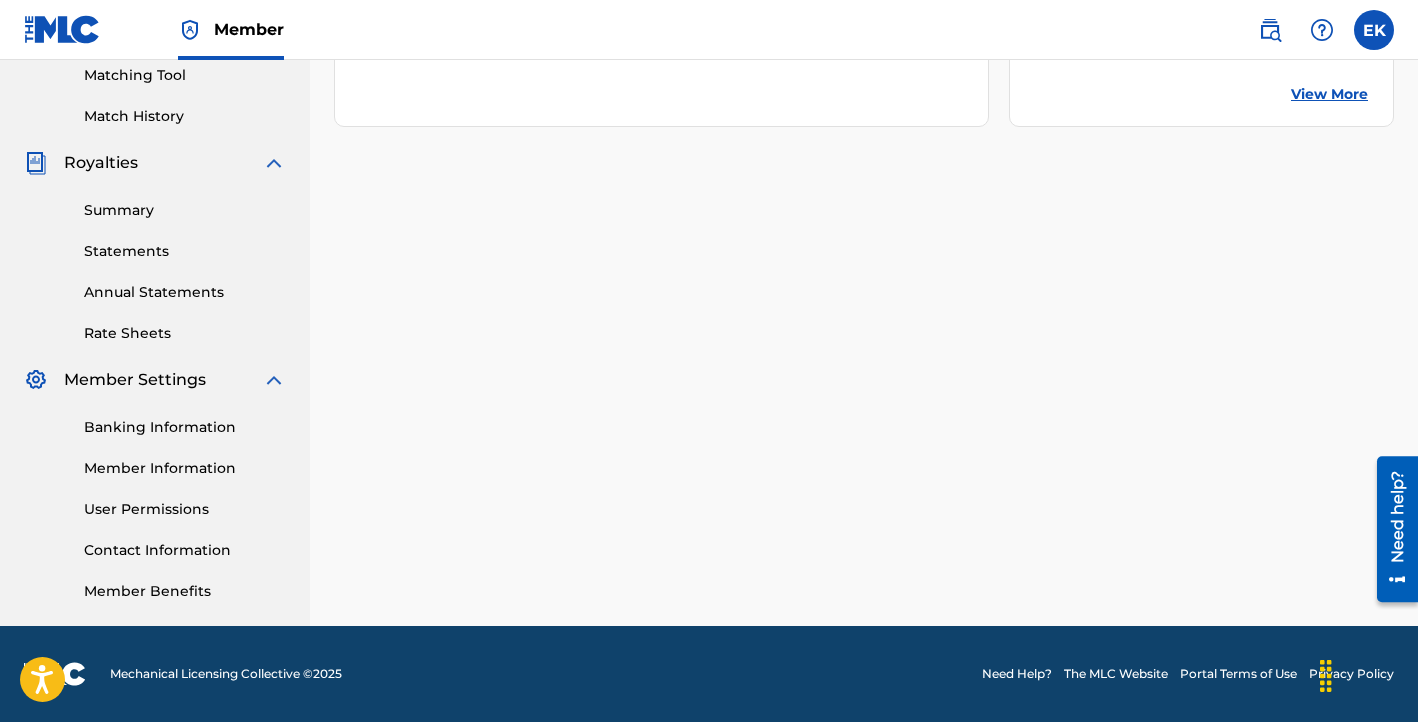click on "Banking Information" at bounding box center [185, 427] 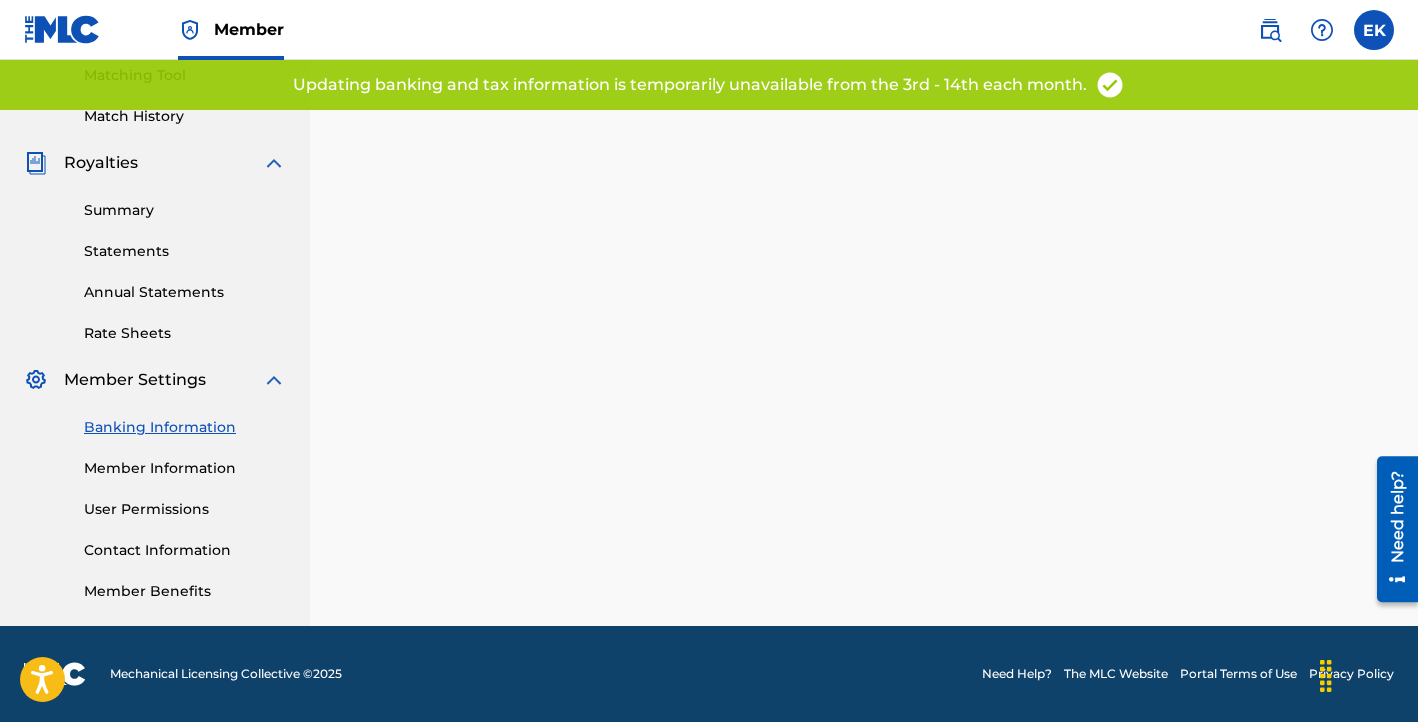 scroll, scrollTop: 0, scrollLeft: 0, axis: both 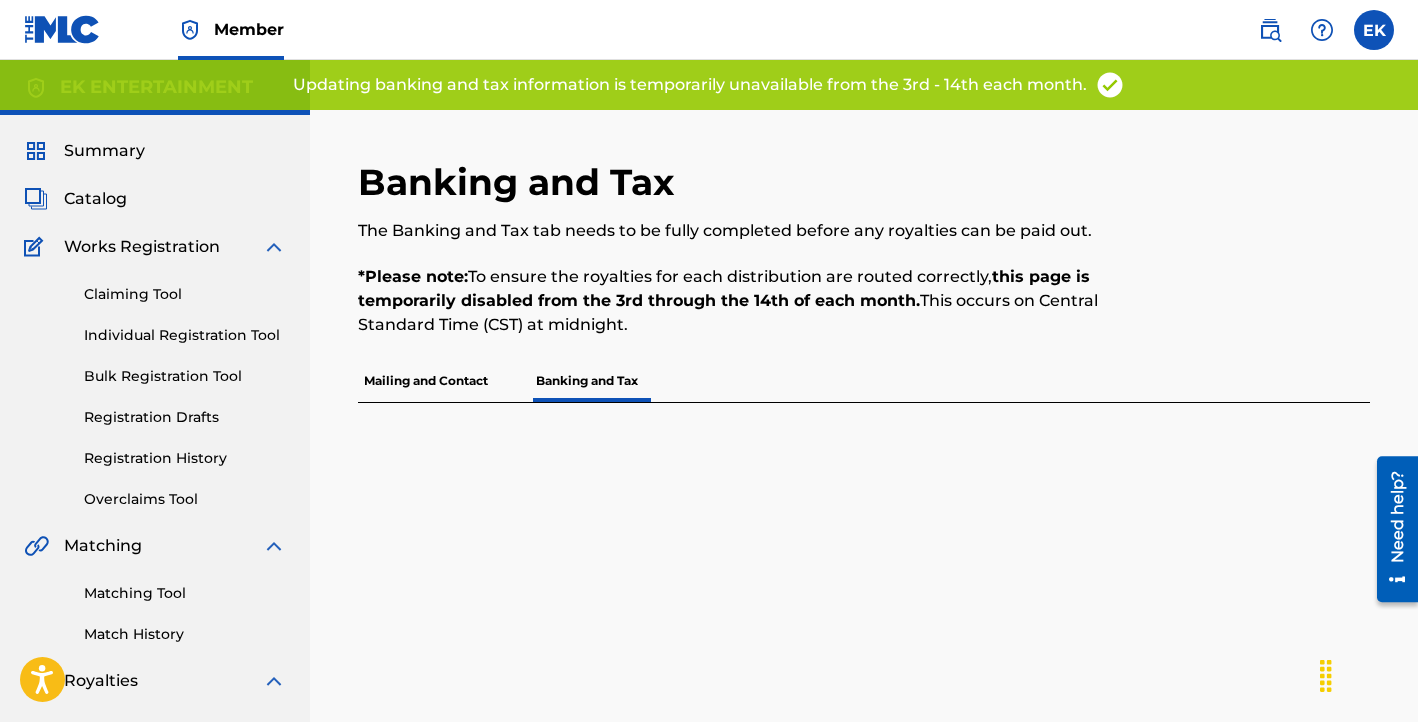 drag, startPoint x: 263, startPoint y: 175, endPoint x: 103, endPoint y: 672, distance: 522.1197 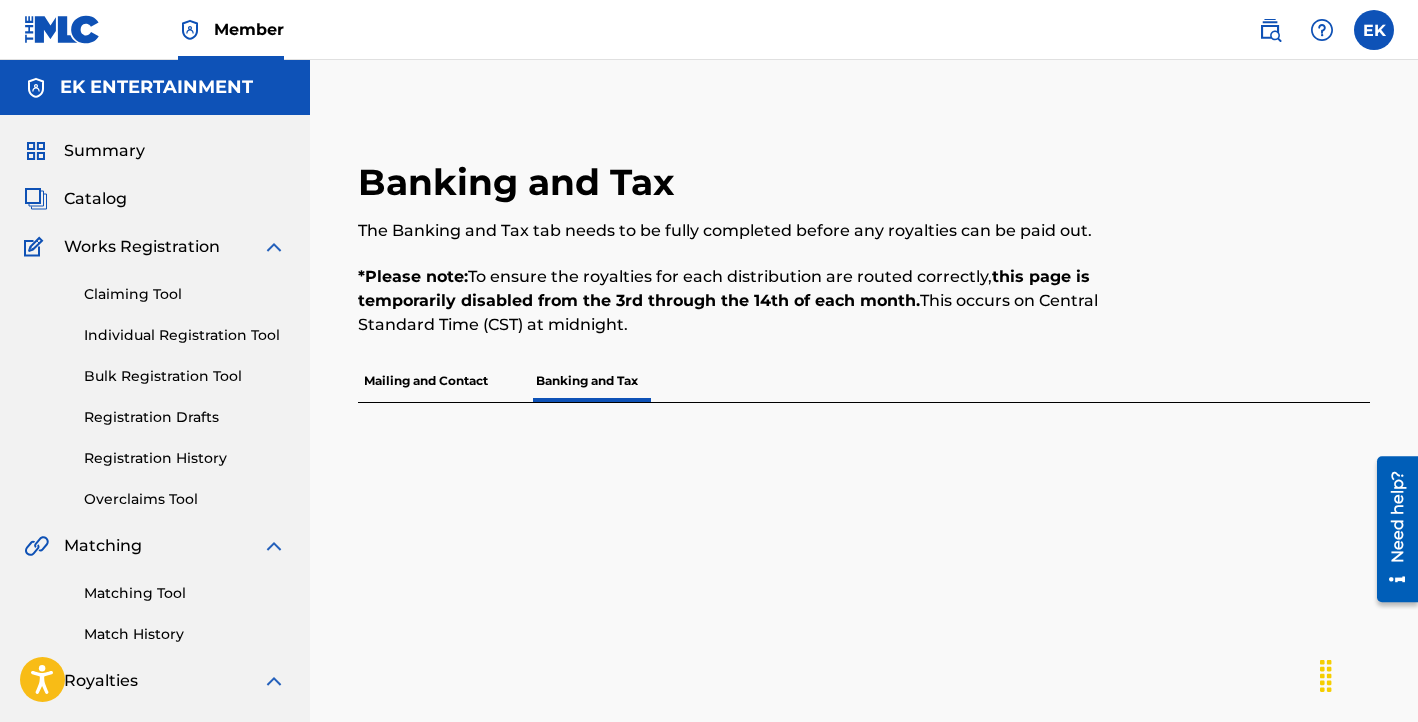 drag, startPoint x: 103, startPoint y: 672, endPoint x: 93, endPoint y: 677, distance: 11.18034 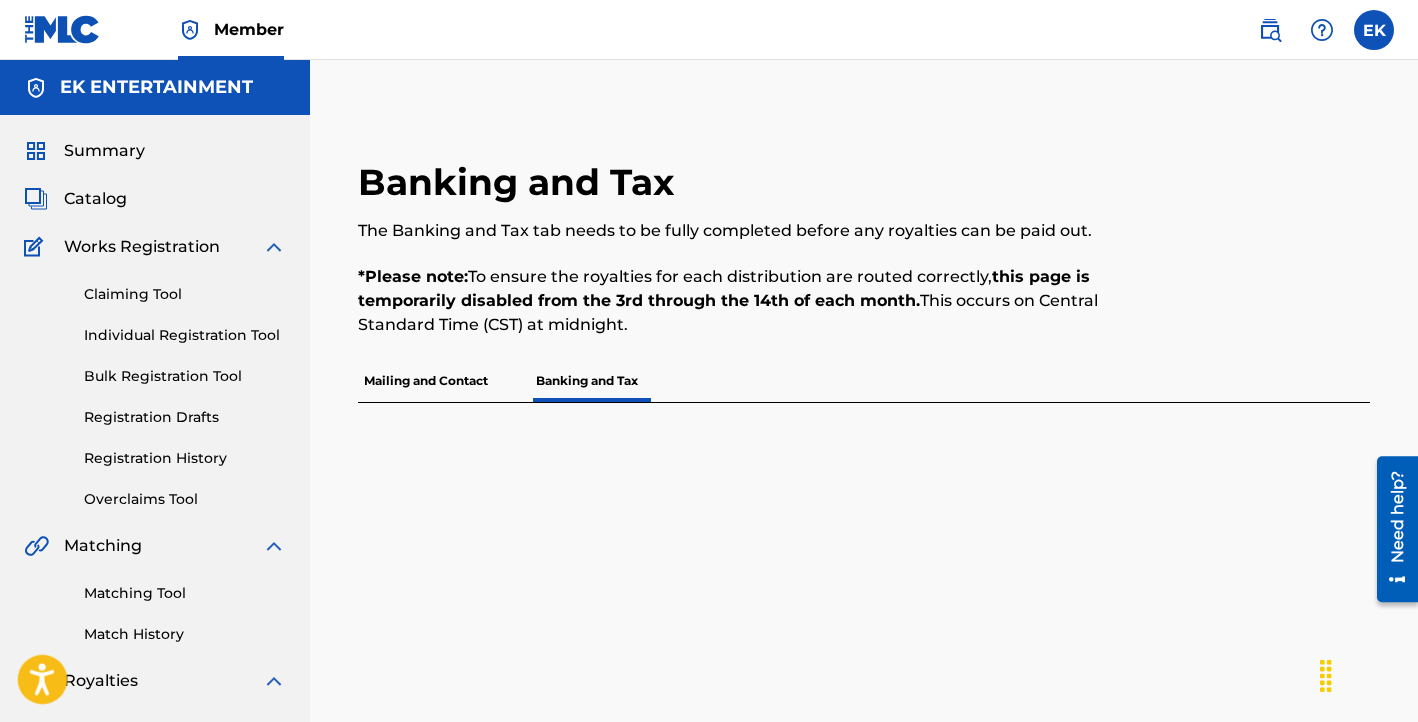 click at bounding box center (43, 680) 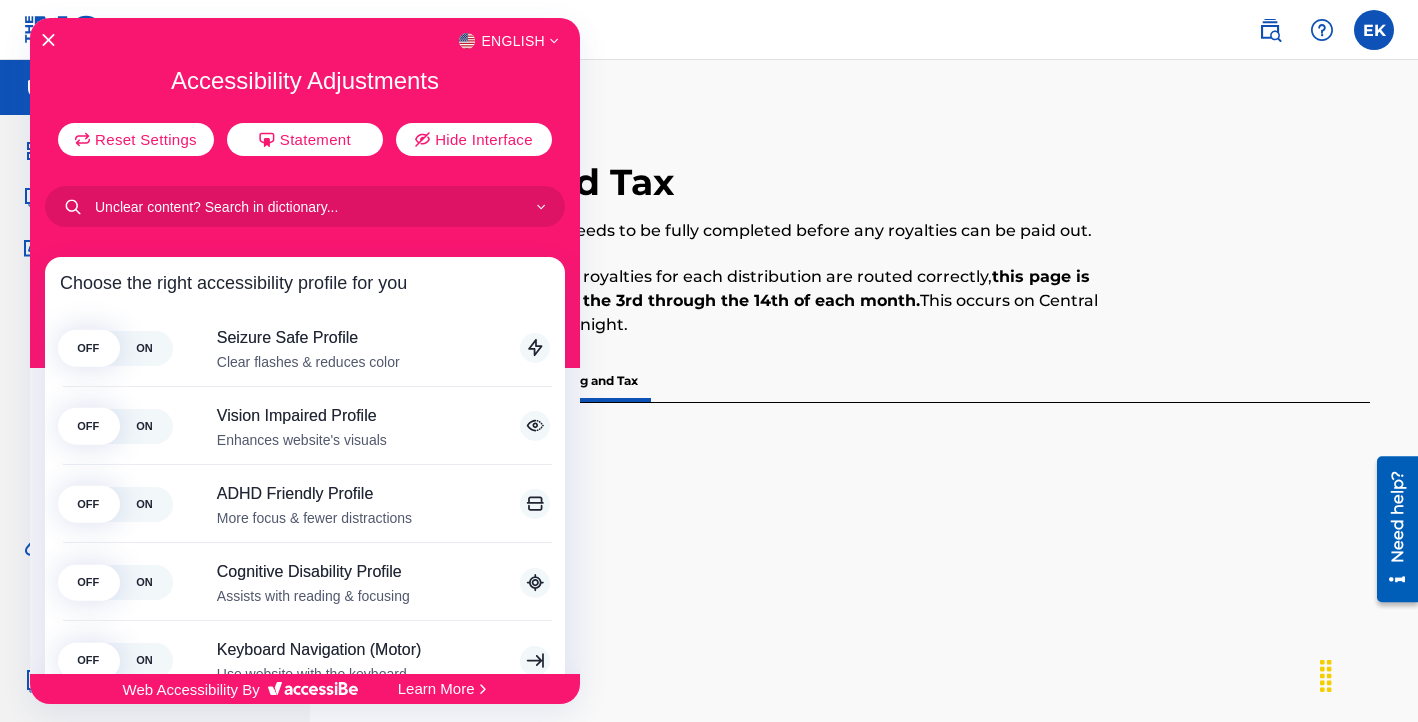 drag, startPoint x: 93, startPoint y: 677, endPoint x: 787, endPoint y: 492, distance: 718.2346 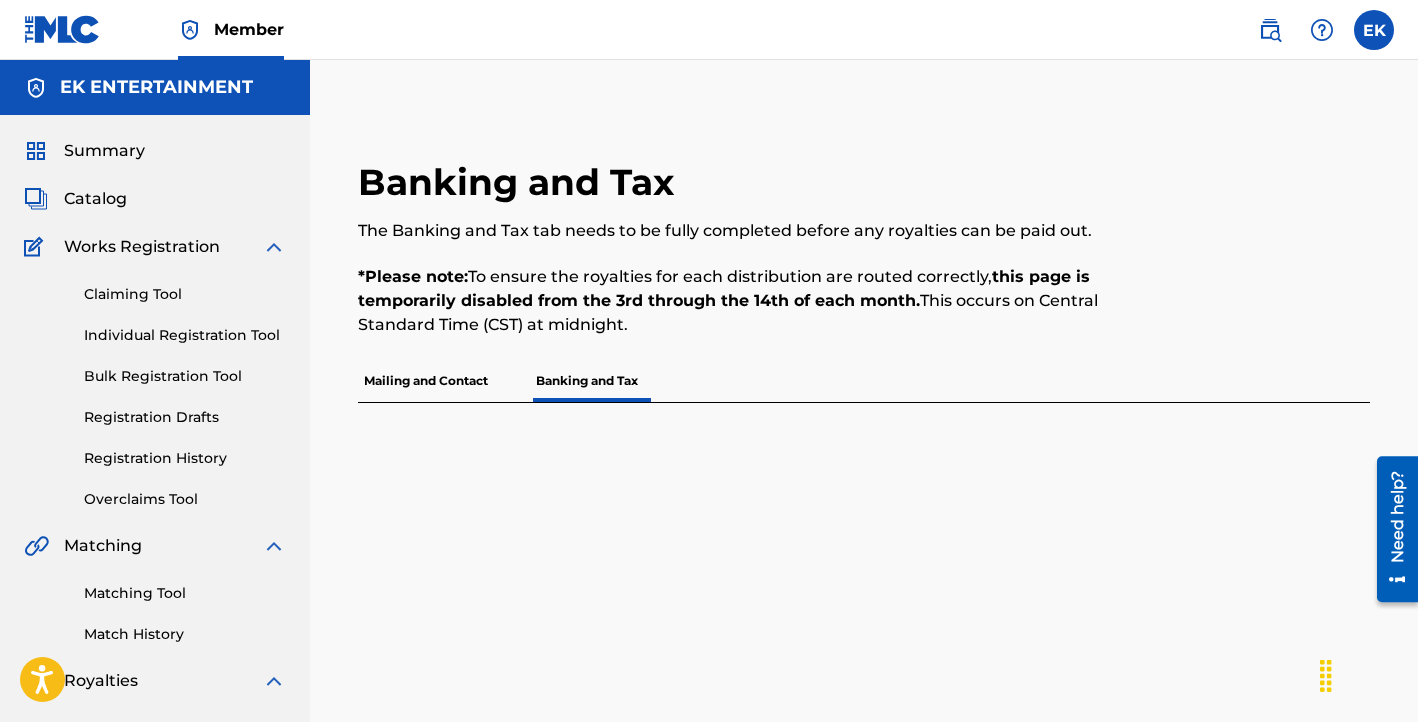 drag, startPoint x: 787, startPoint y: 492, endPoint x: 273, endPoint y: 683, distance: 548.3402 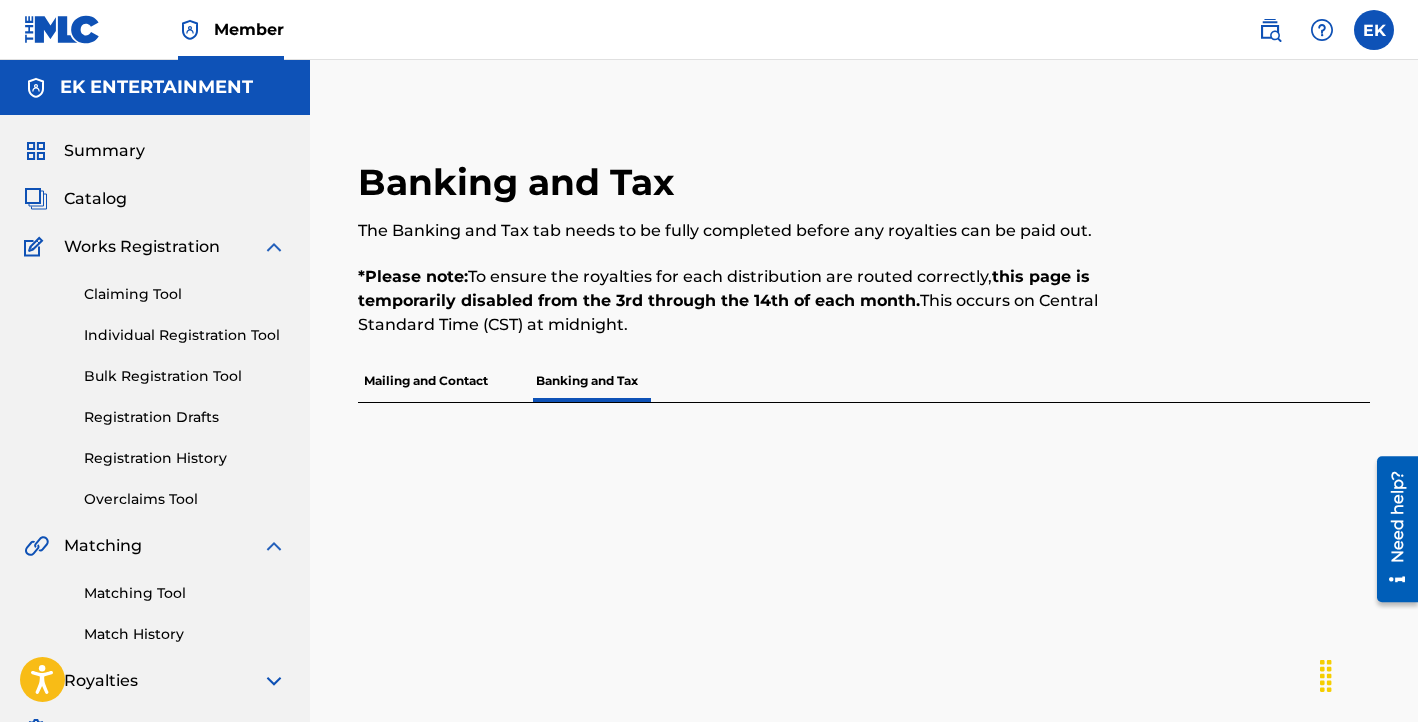 click on "Banking and Tax  The Banking and Tax tab needs to be fully completed before any royalties can be paid out. *Please note:  To ensure the royalties for each distribution are routed correctly,  this page is temporarily disabled from the 3rd through the 14th of each month.  This occurs on Central Standard Time (CST) at midnight. Mailing and Contact Banking and Tax" at bounding box center [864, 592] 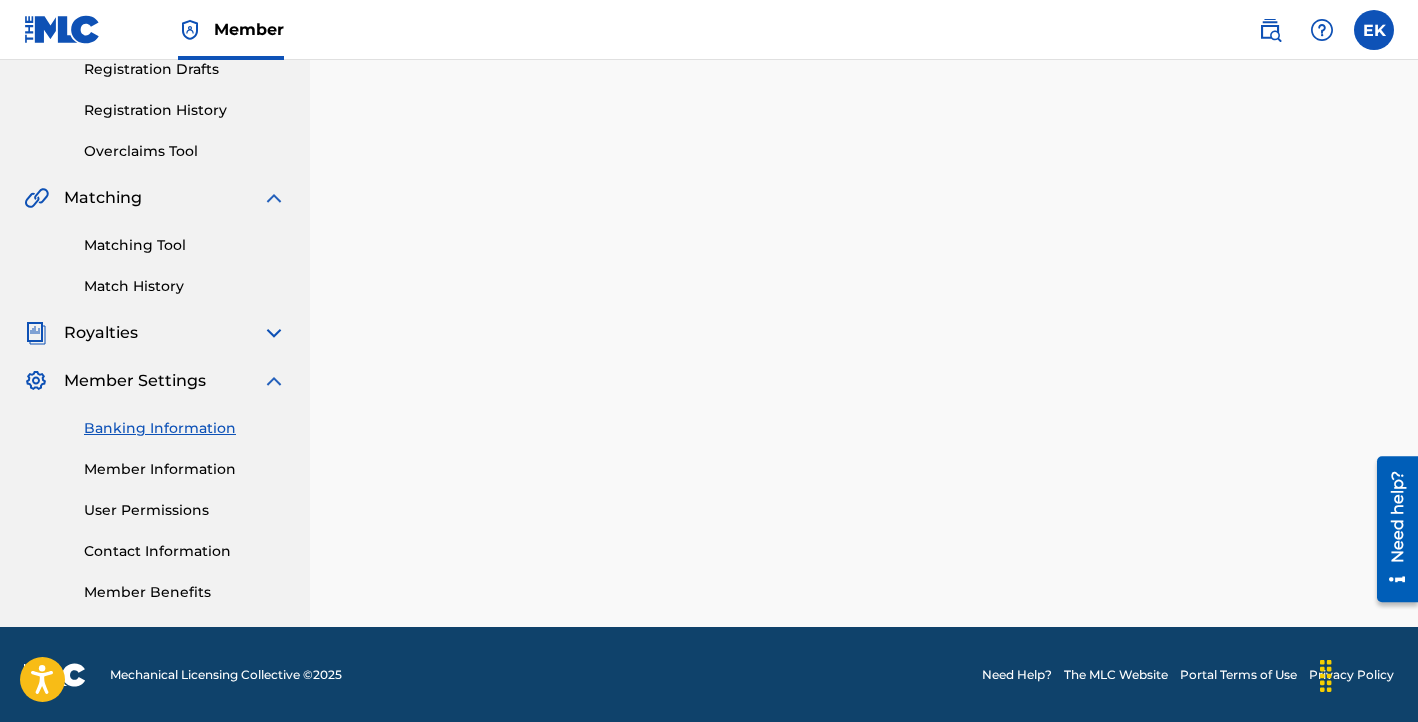 scroll, scrollTop: 349, scrollLeft: 0, axis: vertical 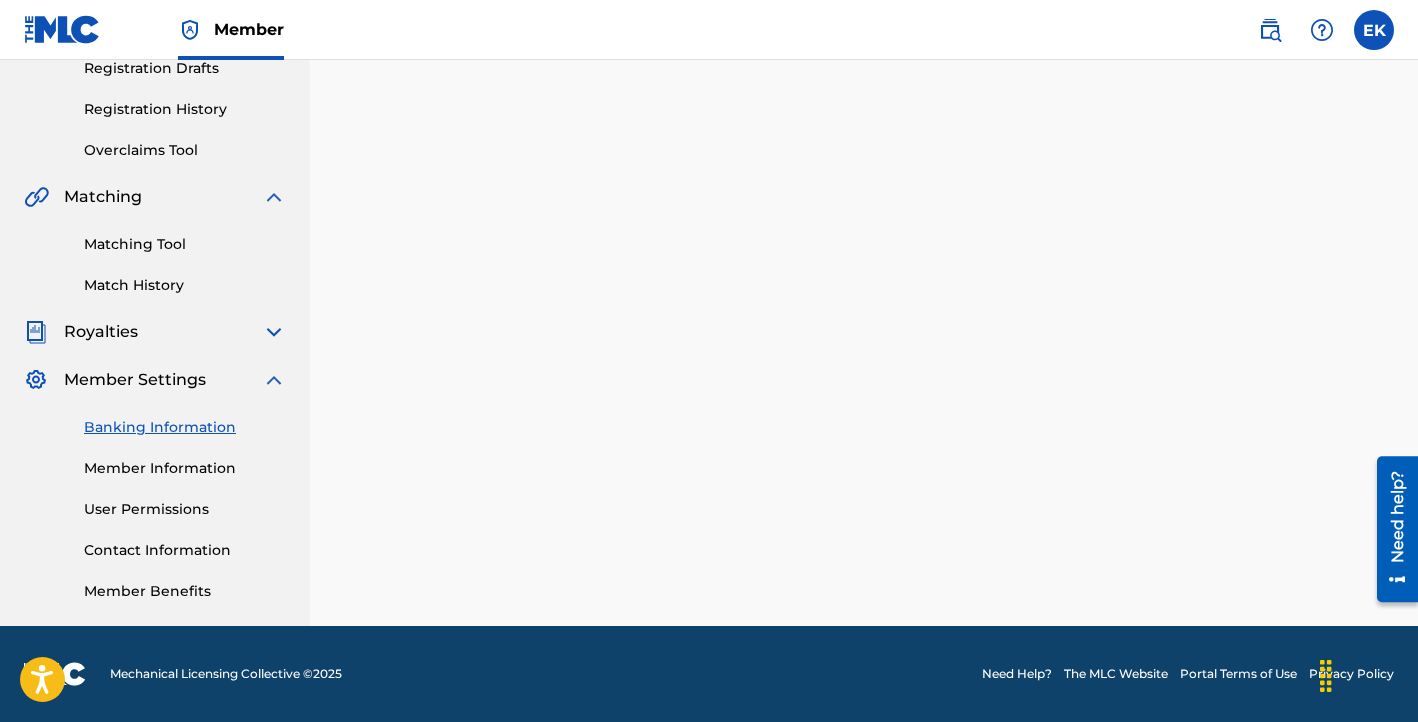 drag, startPoint x: 273, startPoint y: 683, endPoint x: 154, endPoint y: 427, distance: 282.30658 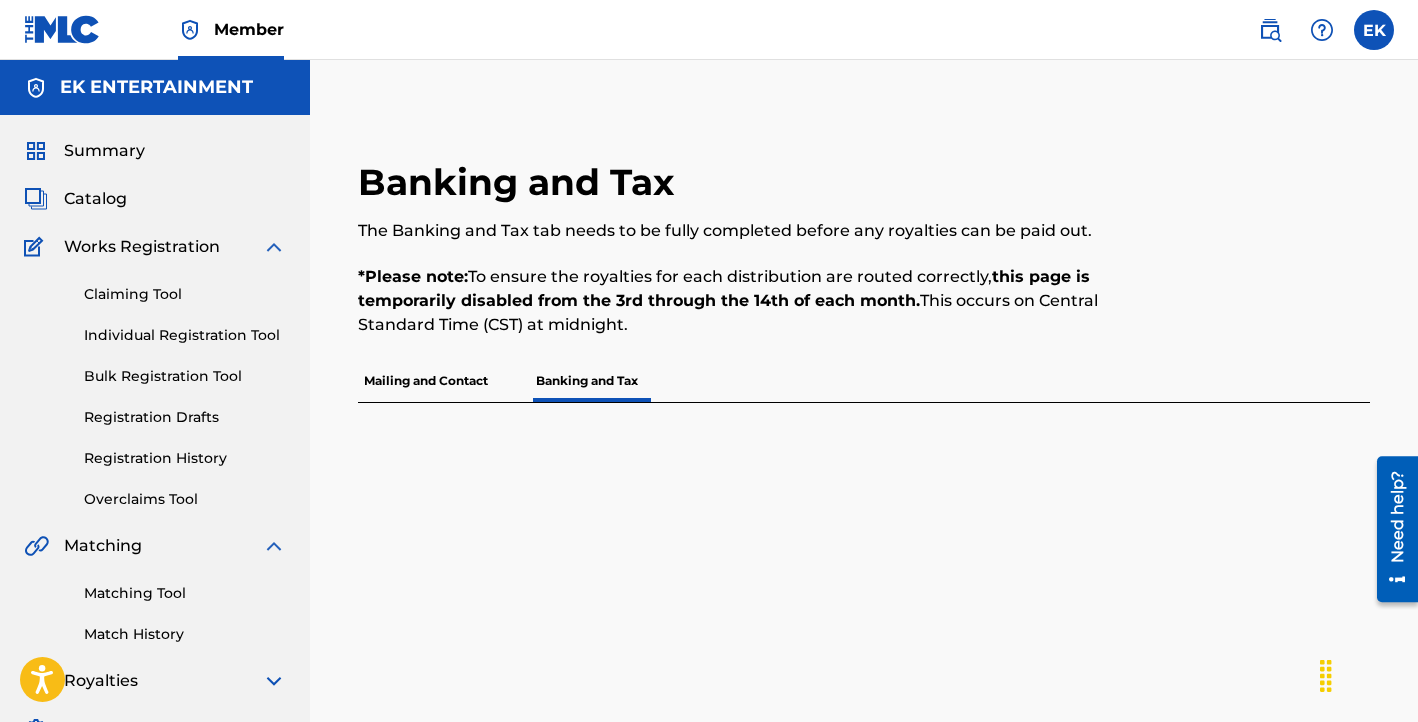 click on "Mailing and Contact" at bounding box center (426, 381) 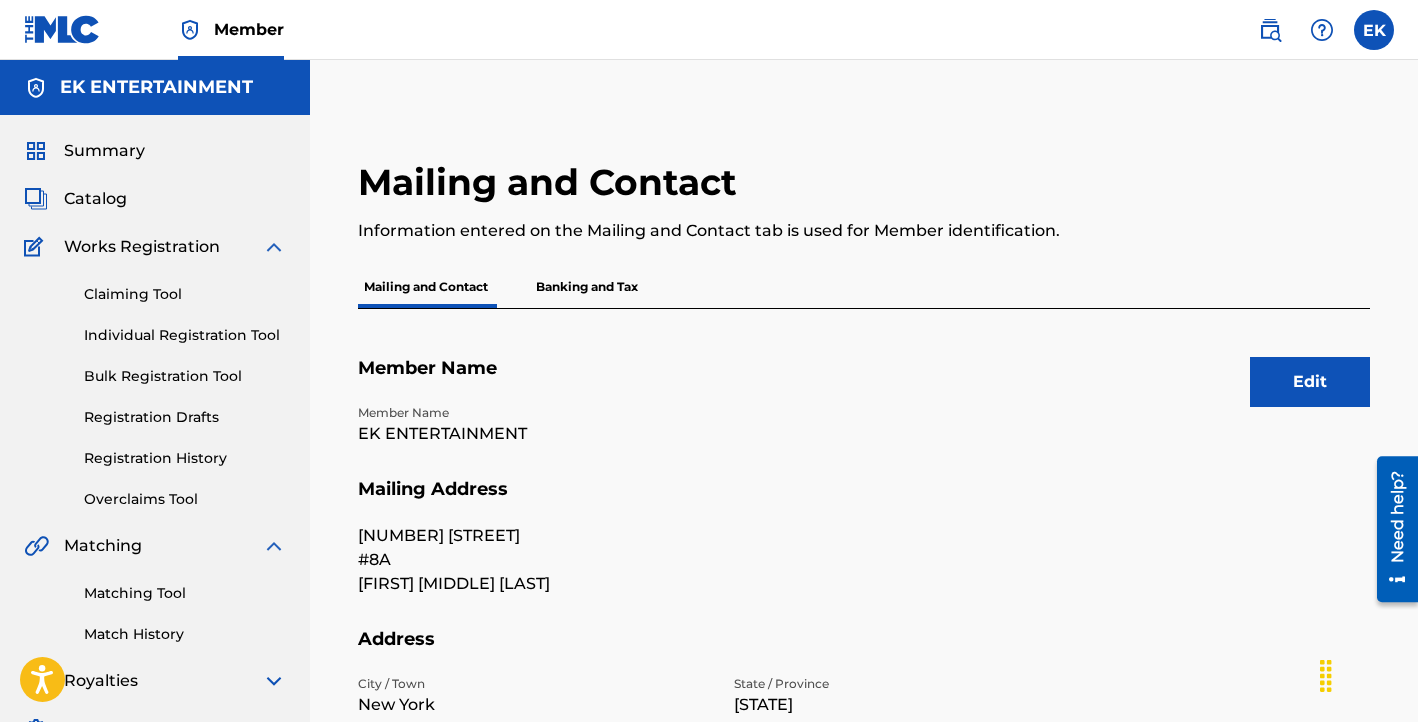 drag, startPoint x: 154, startPoint y: 427, endPoint x: 160, endPoint y: 594, distance: 167.10774 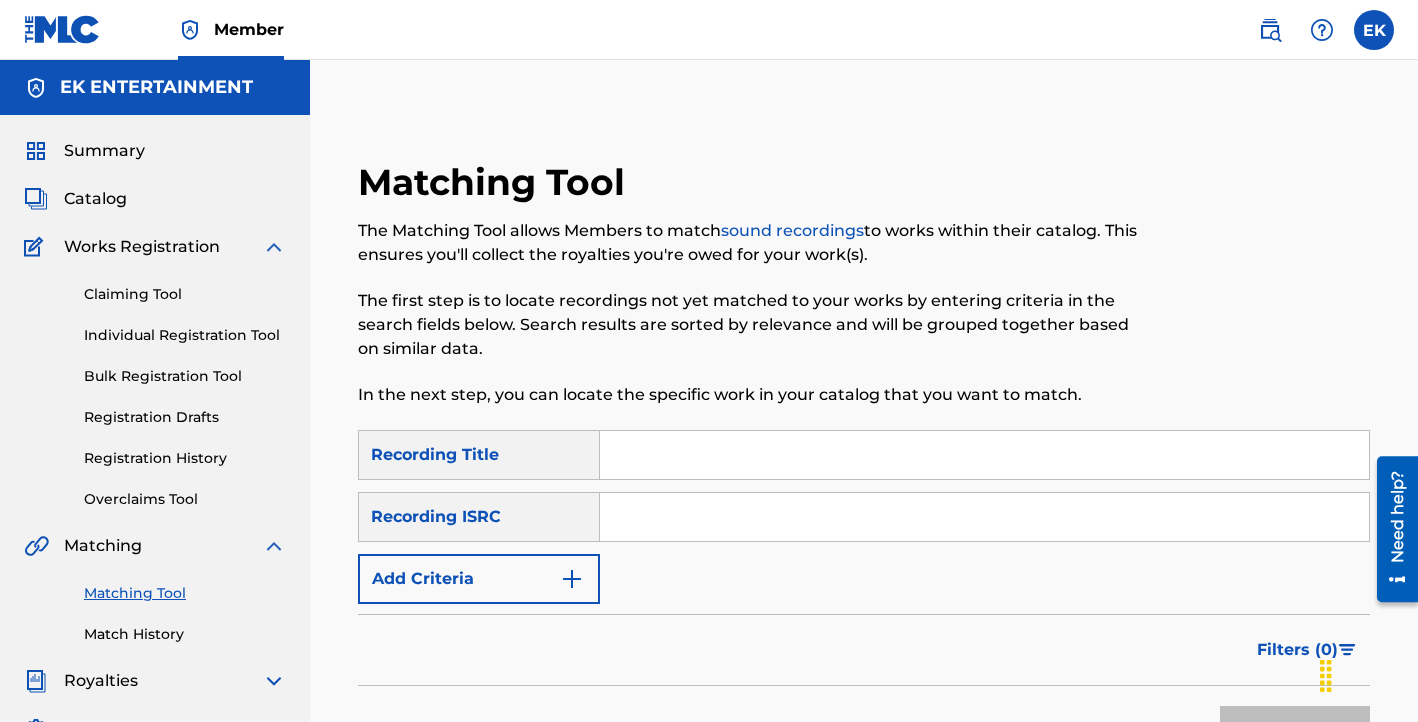 click on "Match History" at bounding box center [185, 634] 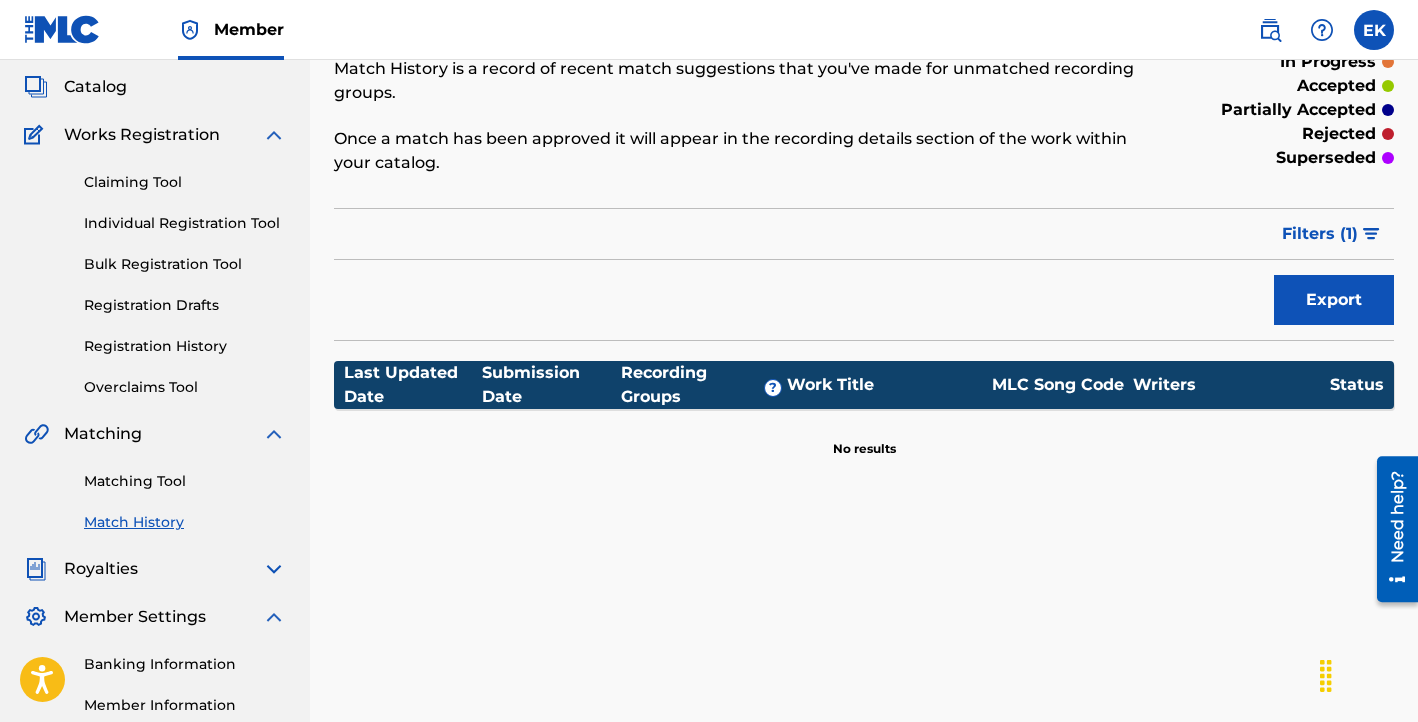 scroll, scrollTop: 120, scrollLeft: 0, axis: vertical 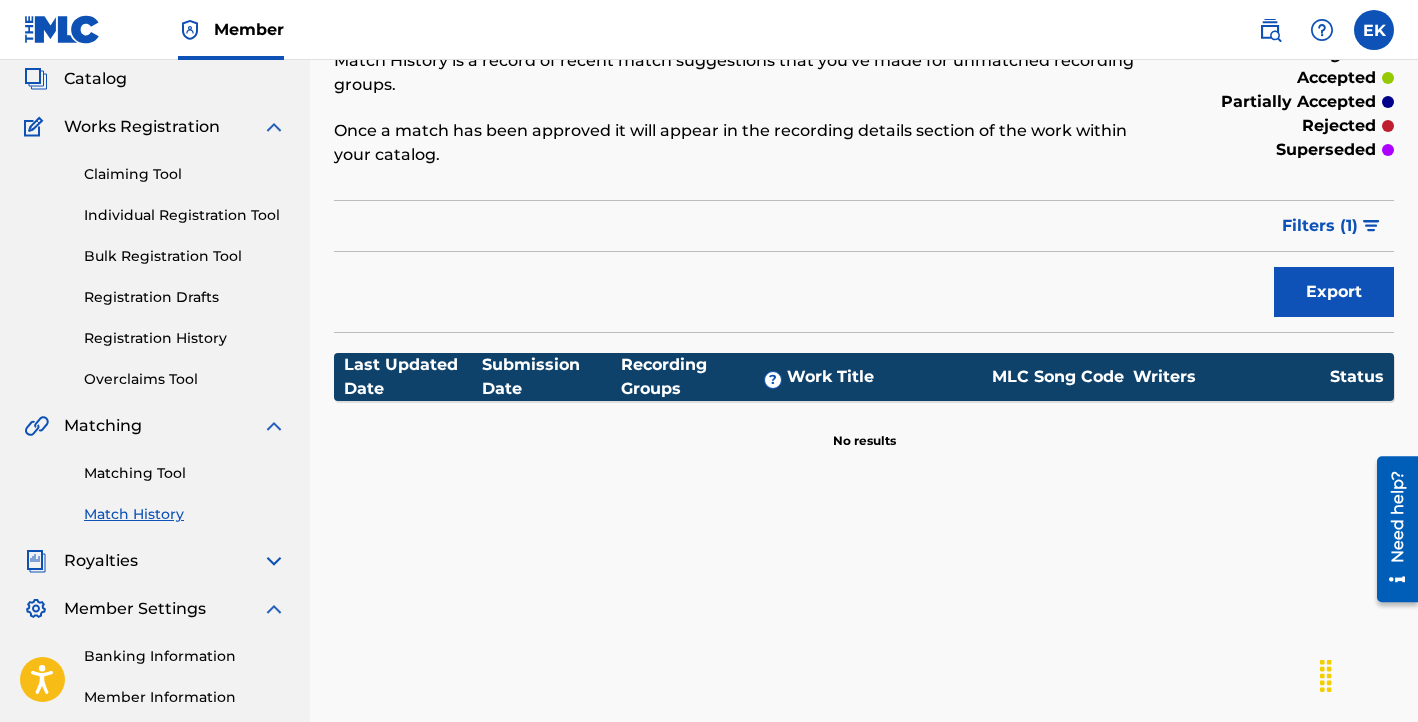 drag, startPoint x: 160, startPoint y: 594, endPoint x: 126, endPoint y: 170, distance: 425.36102 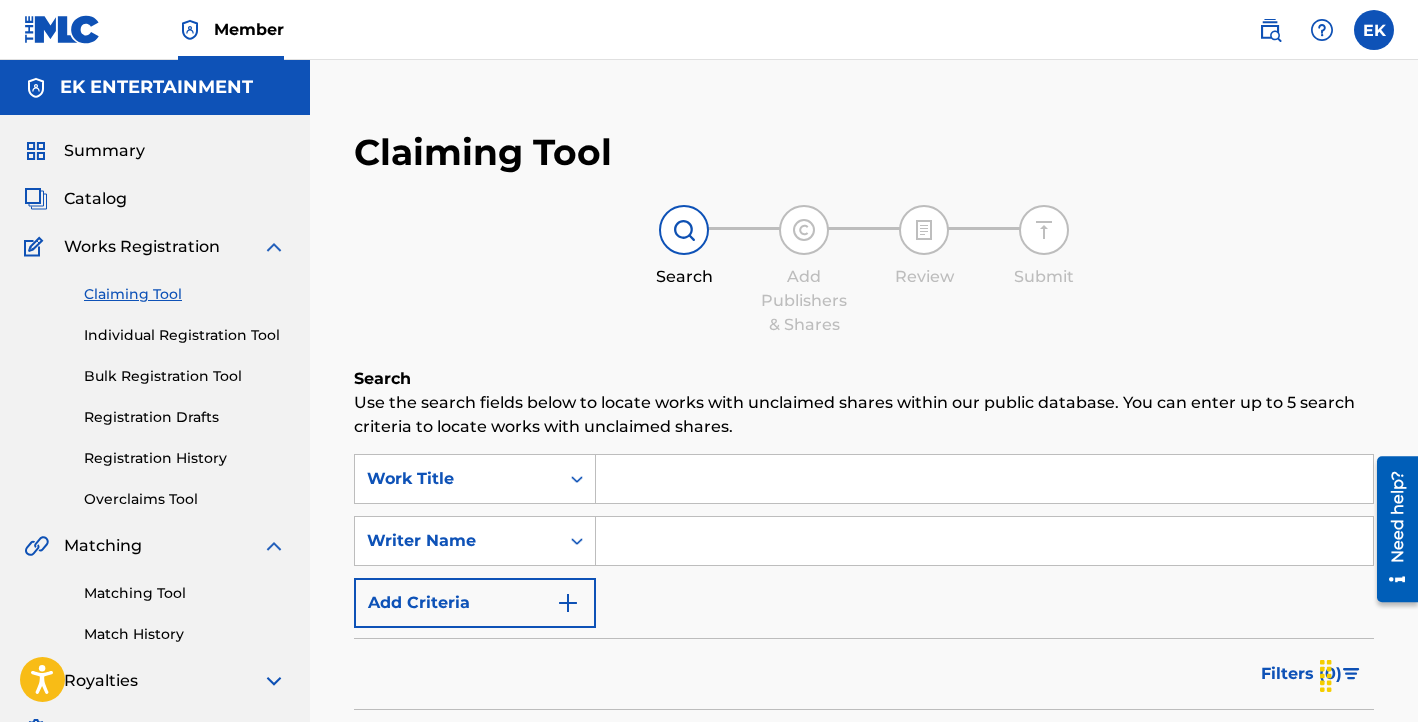 click on "Summary" at bounding box center [104, 151] 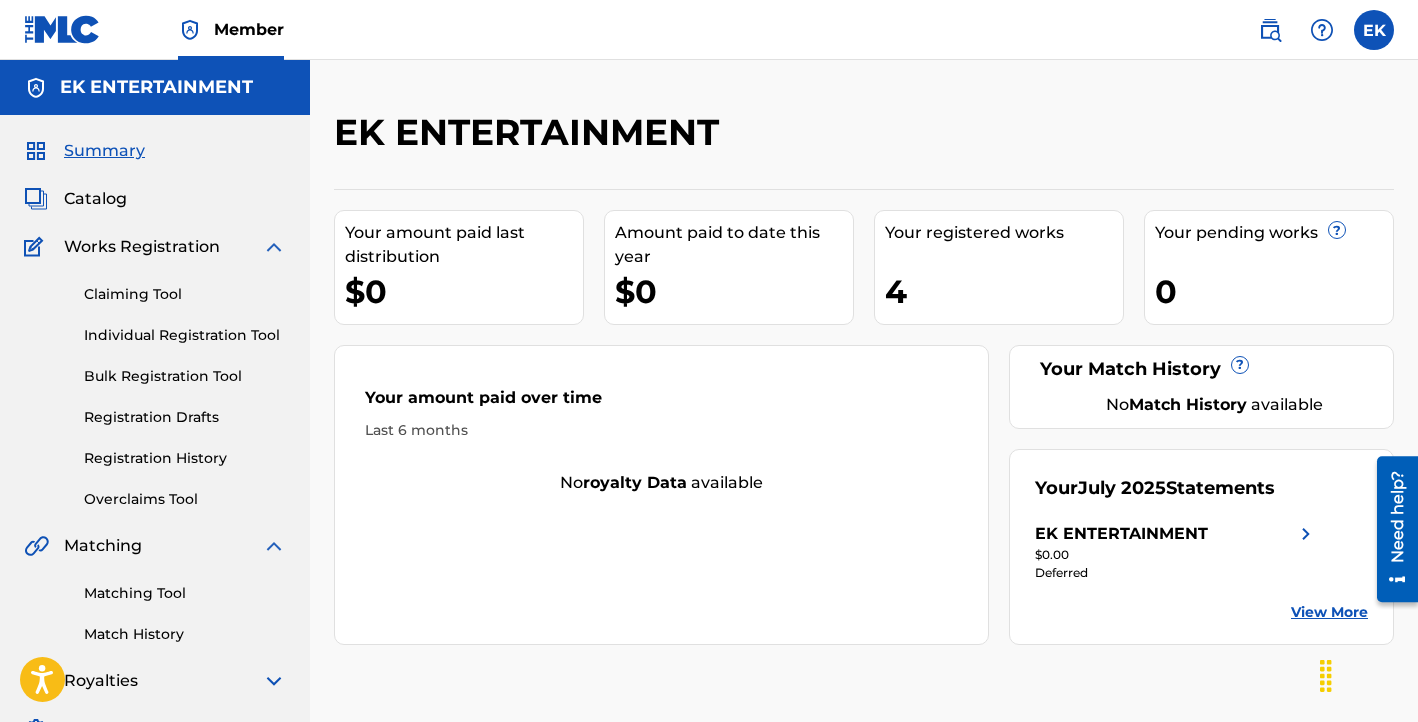 click on "4" at bounding box center [1004, 291] 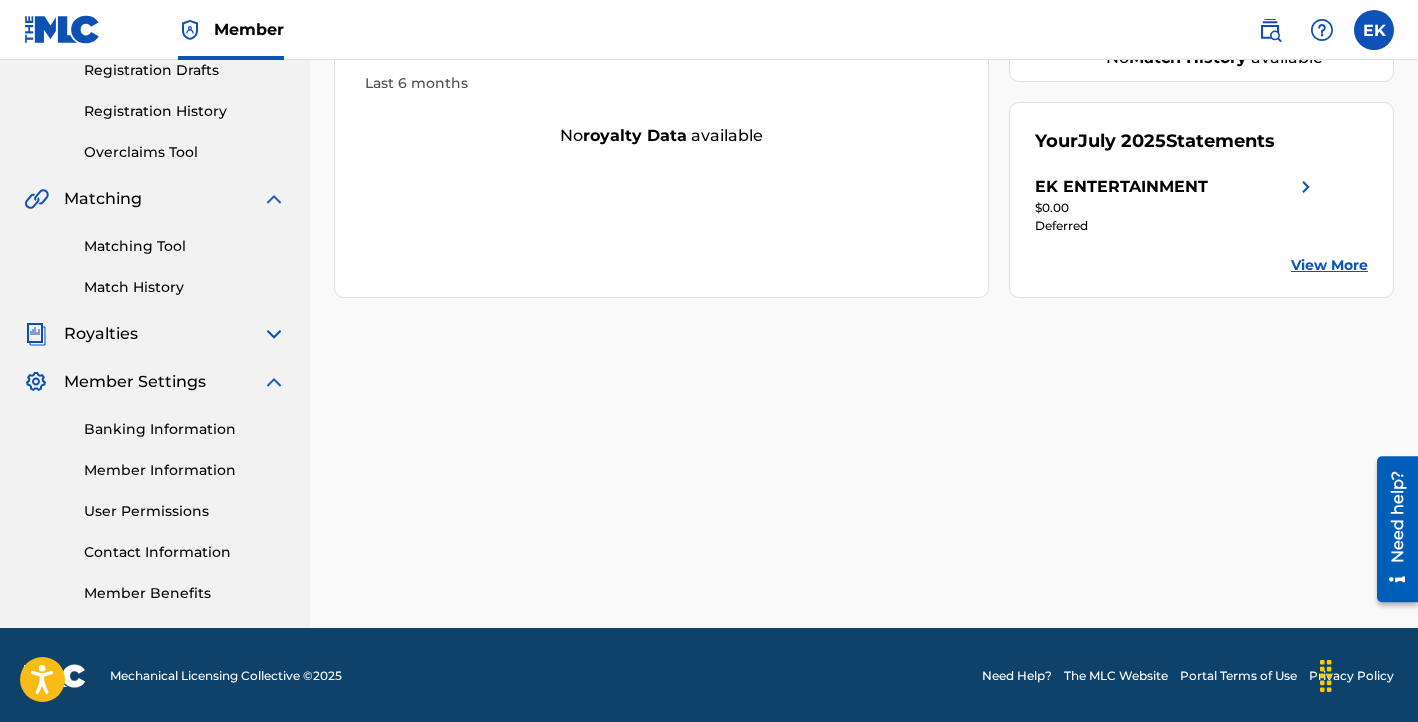 scroll, scrollTop: 349, scrollLeft: 0, axis: vertical 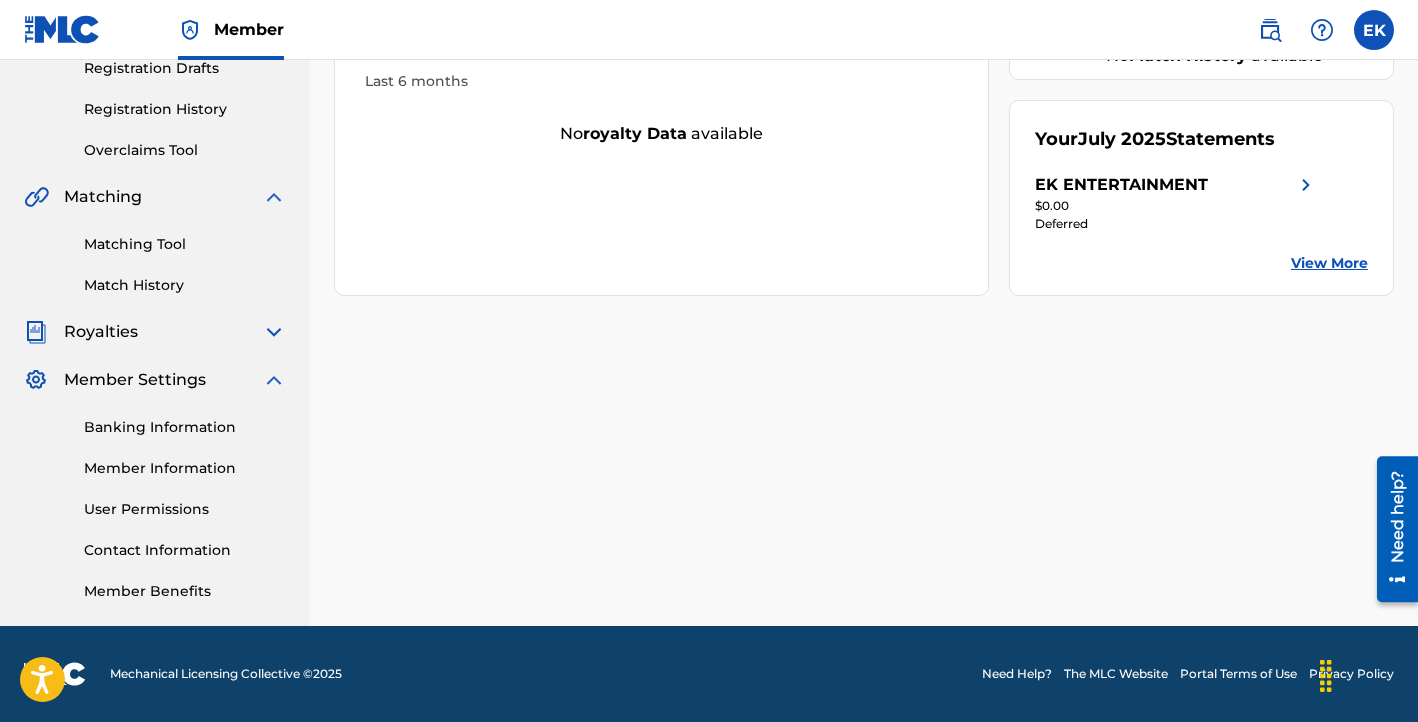 click on "[BRAND]" at bounding box center [1121, 185] 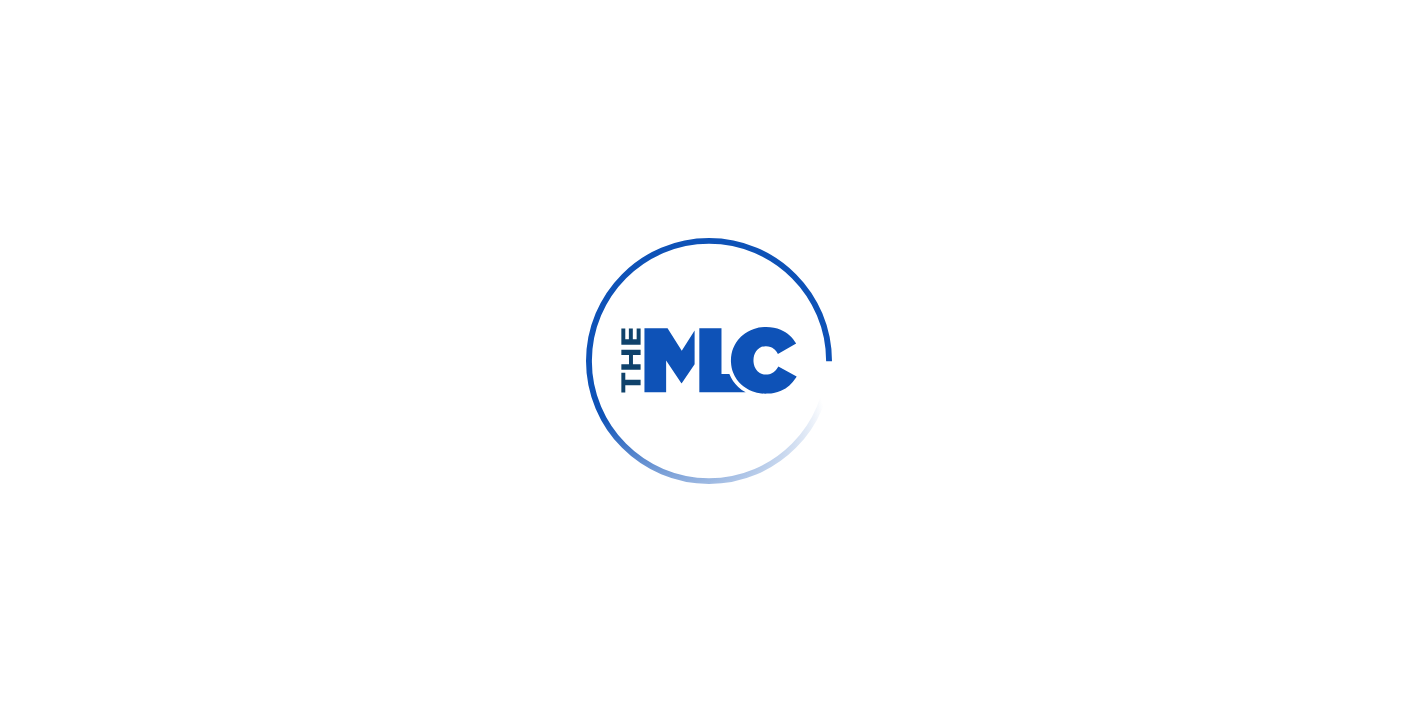 scroll, scrollTop: 0, scrollLeft: 0, axis: both 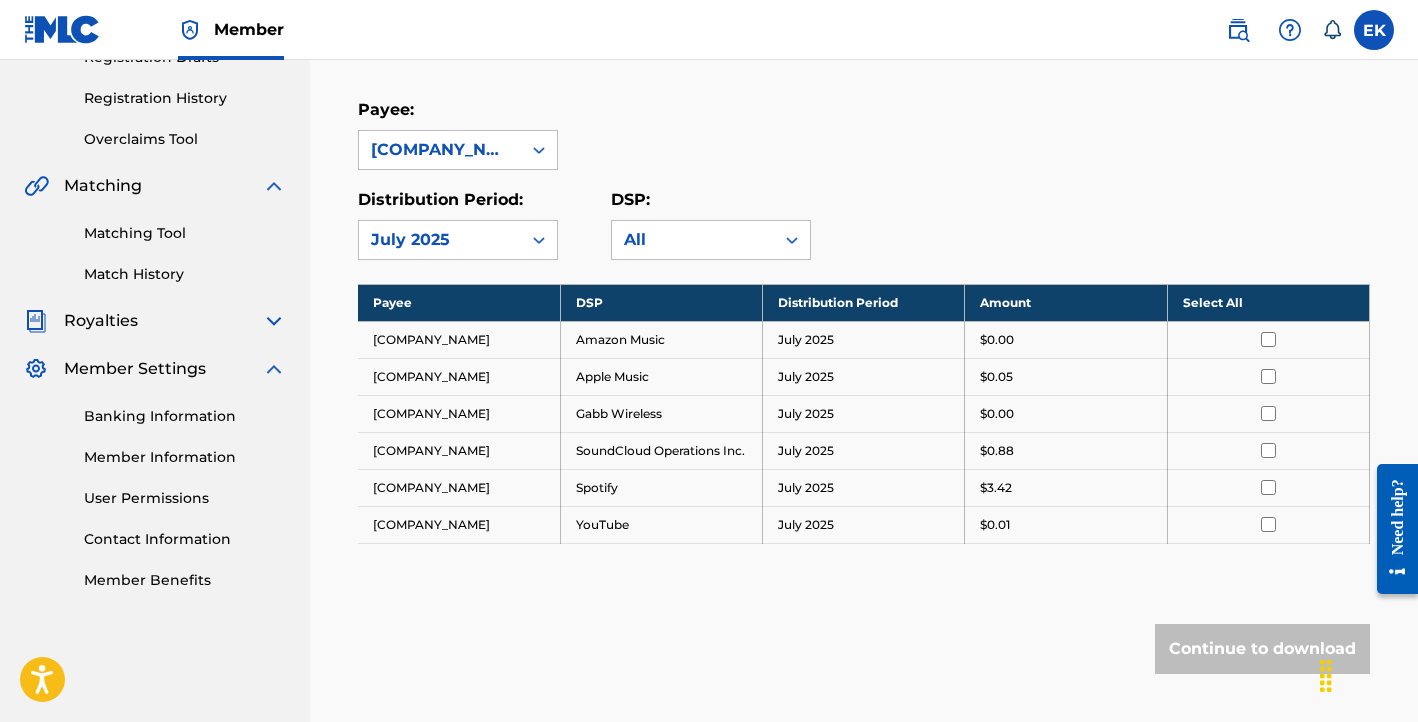 click on "User Permissions" at bounding box center [185, 498] 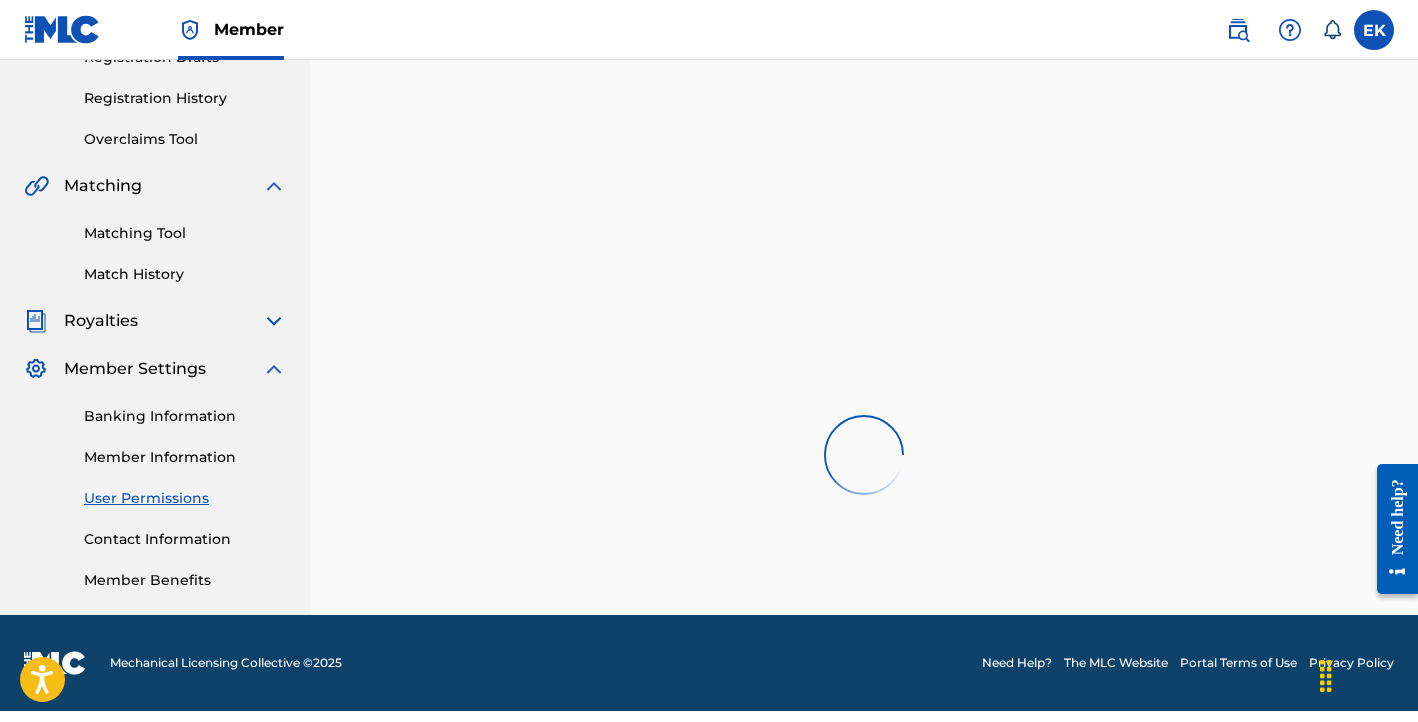 scroll, scrollTop: 0, scrollLeft: 0, axis: both 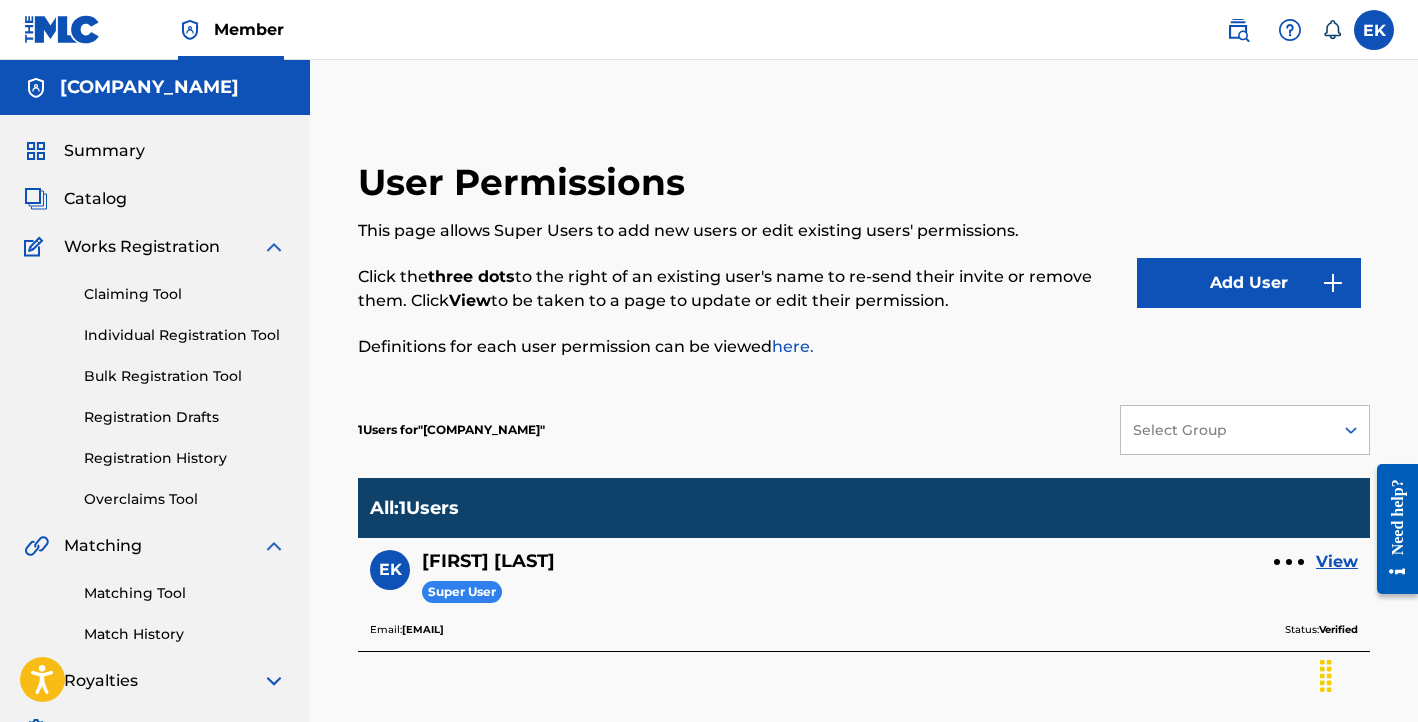 click on "Catalog" at bounding box center [95, 199] 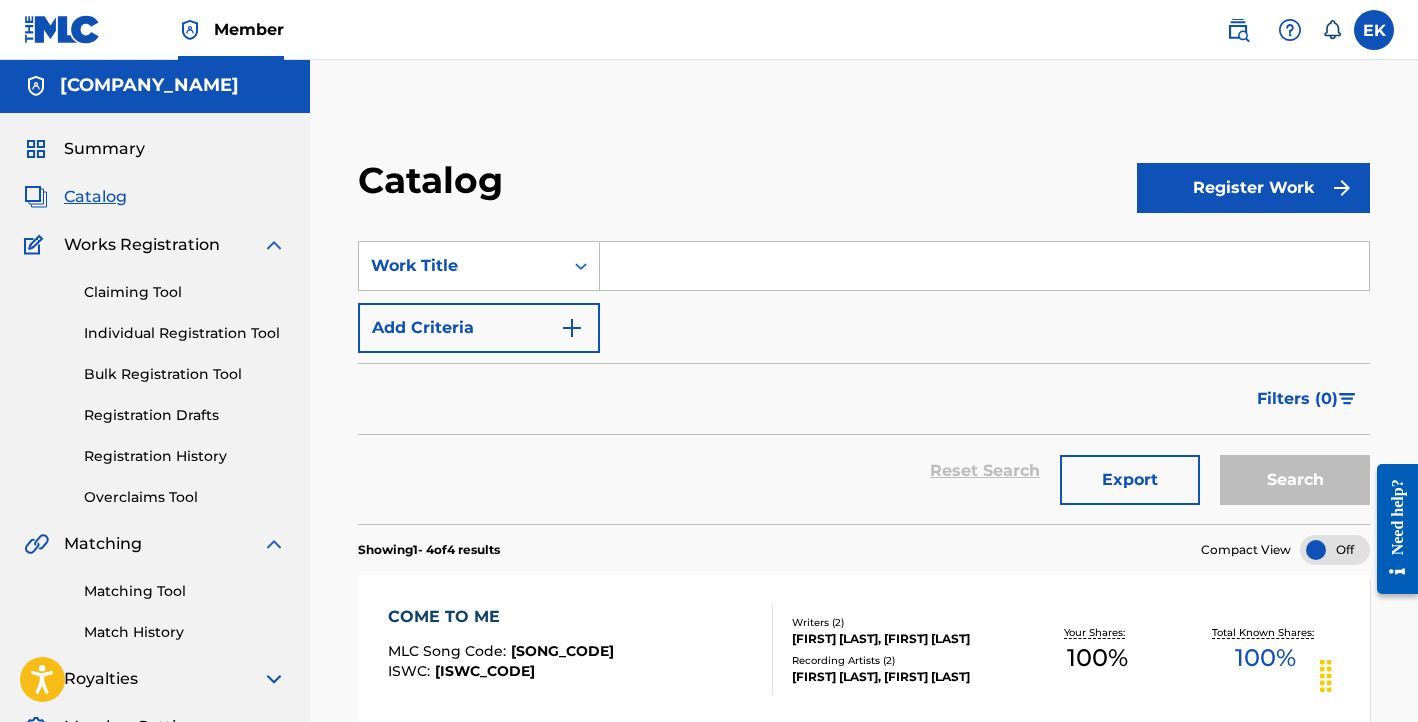 scroll, scrollTop: 0, scrollLeft: 0, axis: both 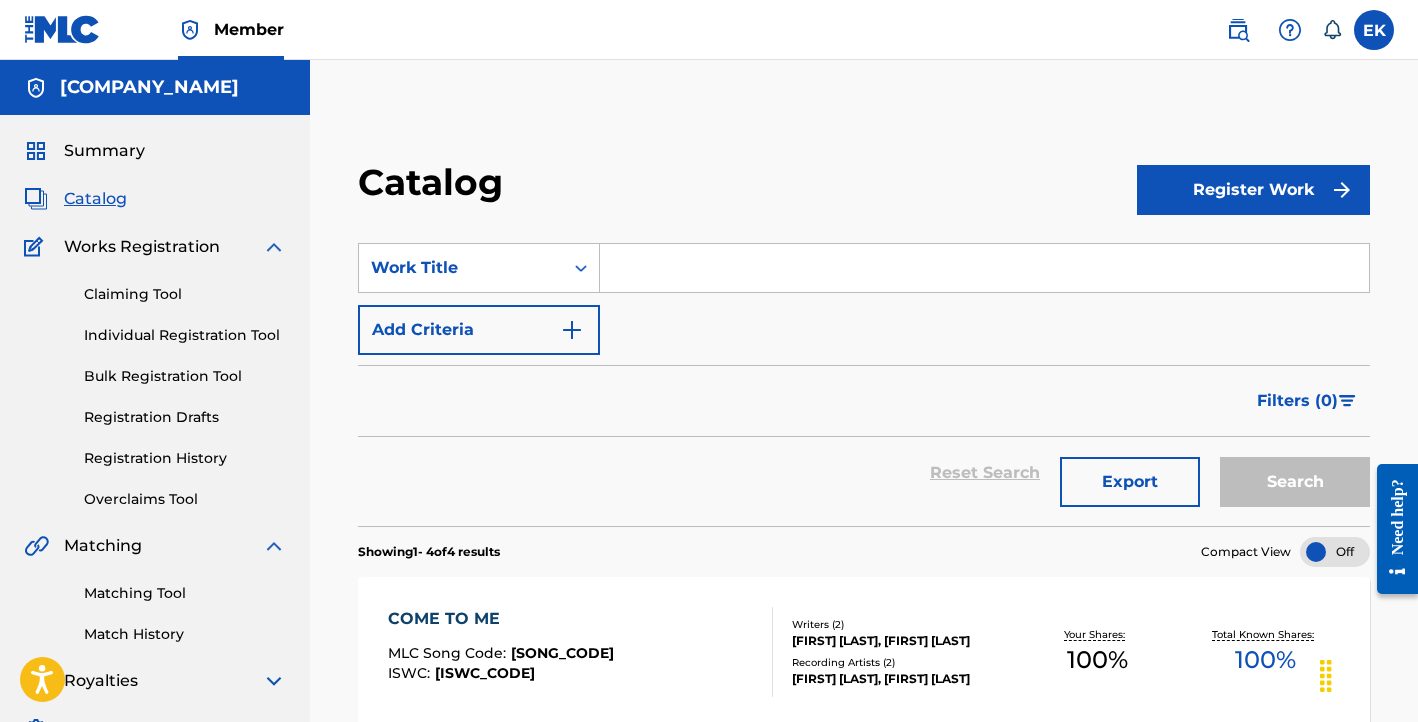 click on "Register Work" at bounding box center [1253, 190] 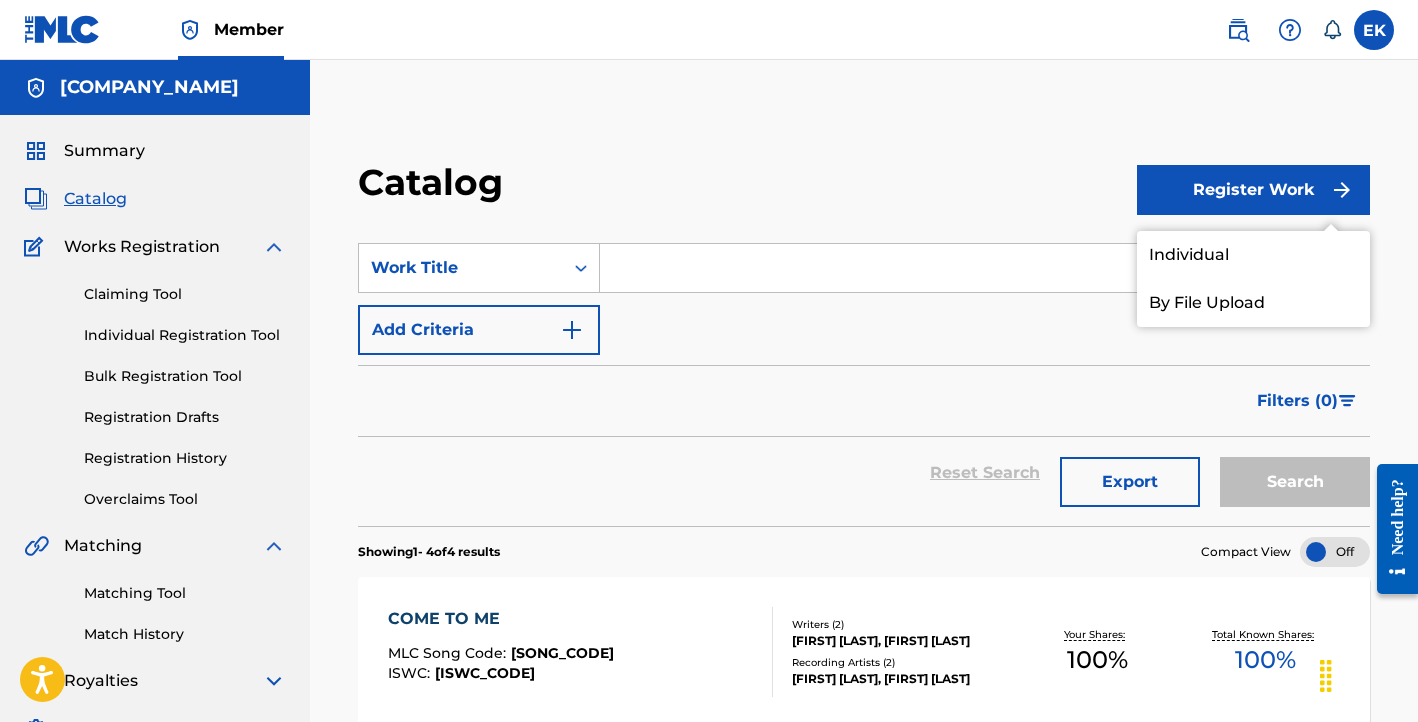click on "Catalog Register Work Individual By File Upload SearchWithCriteria4fac95af-28a9-4b29-83f8-588d303d3690 Work Title Add Criteria Filter Hold Filters Overclaim   Dispute   Remove Filters Apply Filters Filters ( 0 ) Reset Search Export Search Showing  1  -   4  of  4   results   Compact View COME TO ME MLC Song Code : CK65LX ISWC : T3310796164 Writers ( 2 ) EMILY KEATING, JEFFREY B FRANZEL Recording Artists ( 2 ) EMILY KEATING, EMILY KEATING Your Shares: 100 % Total Known Shares: 100 % DECEMBER BABIES MLC Song Code : DQ61T0 ISWC : T3285187857 Writers ( 1 ) EMILY KEATING Recording Artists ( 3 ) EMILY KEATING, EMILY KEATING, EMILY KEATING Your Shares: 100 % Total Known Shares: 100 % NEVER BURN MLC Song Code : N81LFX ISWC : T3285267796 Writers ( 1 ) EMILY KEATING Recording Artists ( 5 ) EMILY KEATING, EMILY KEATING, EMILY KEATING, EMILY KEATING, EMILY KEATING Your Shares: 100 % Total Known Shares: 100 % NO LONGER LONELY MLC Song Code : NH0AUN ISWC : Writers ( 2 ) ITAMAR GOV-ARI, EMILY KEATING Recording Artists ( 12" at bounding box center (864, 676) 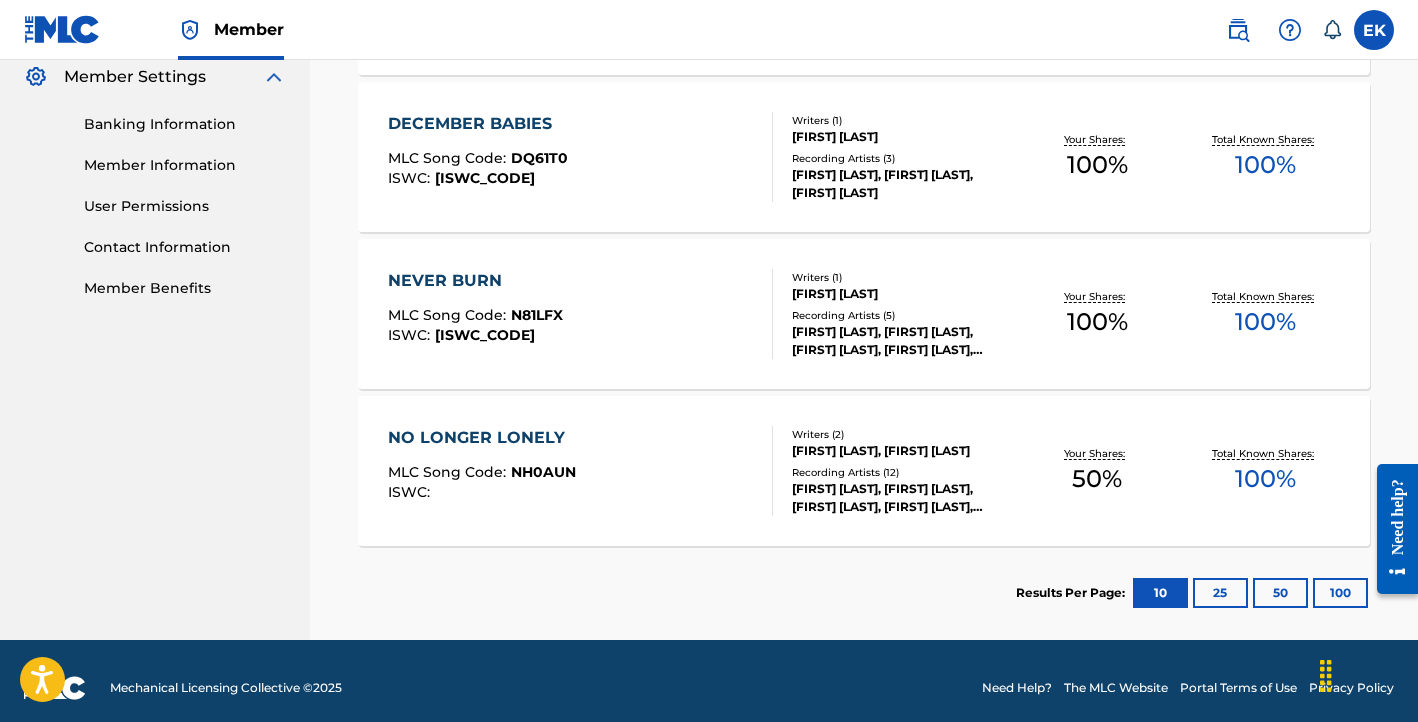 scroll, scrollTop: 666, scrollLeft: 0, axis: vertical 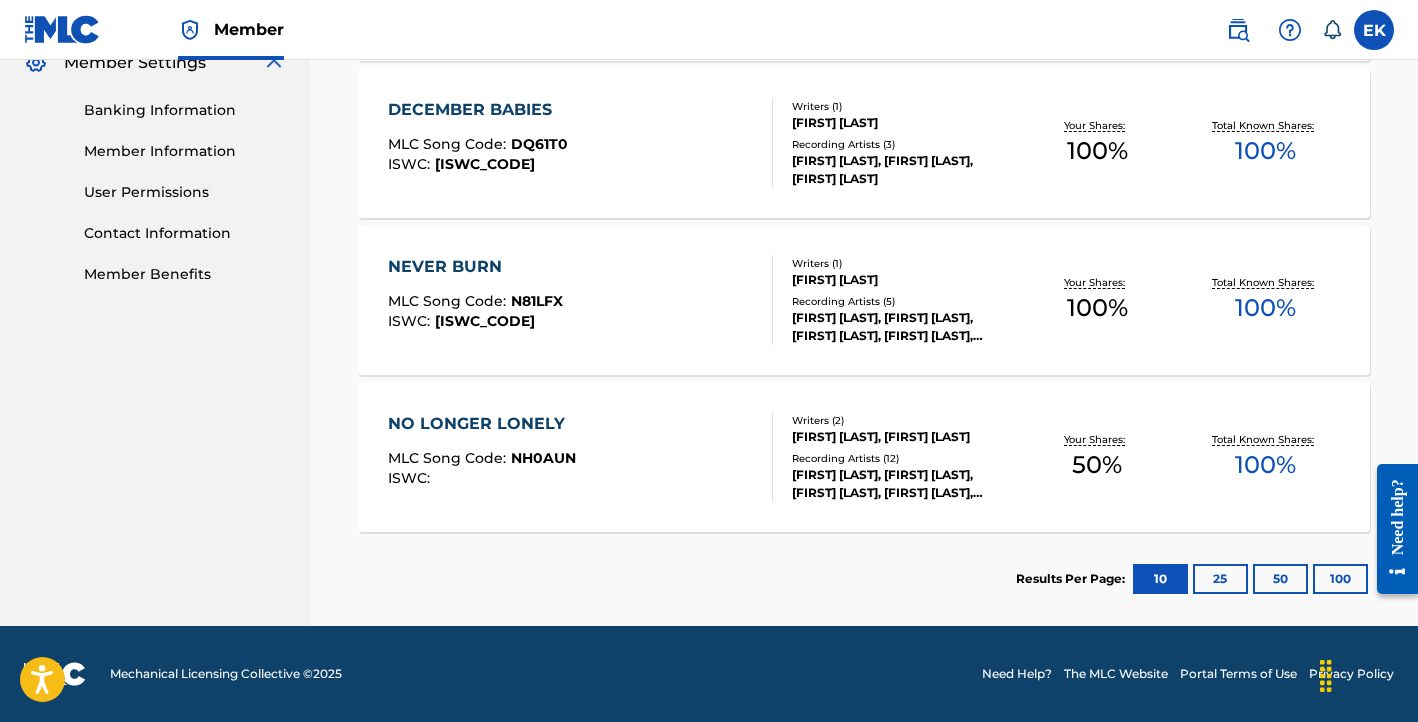 click on "NO LONGER LONELY MLC Song Code : NH0AUN ISWC :" at bounding box center [580, 457] 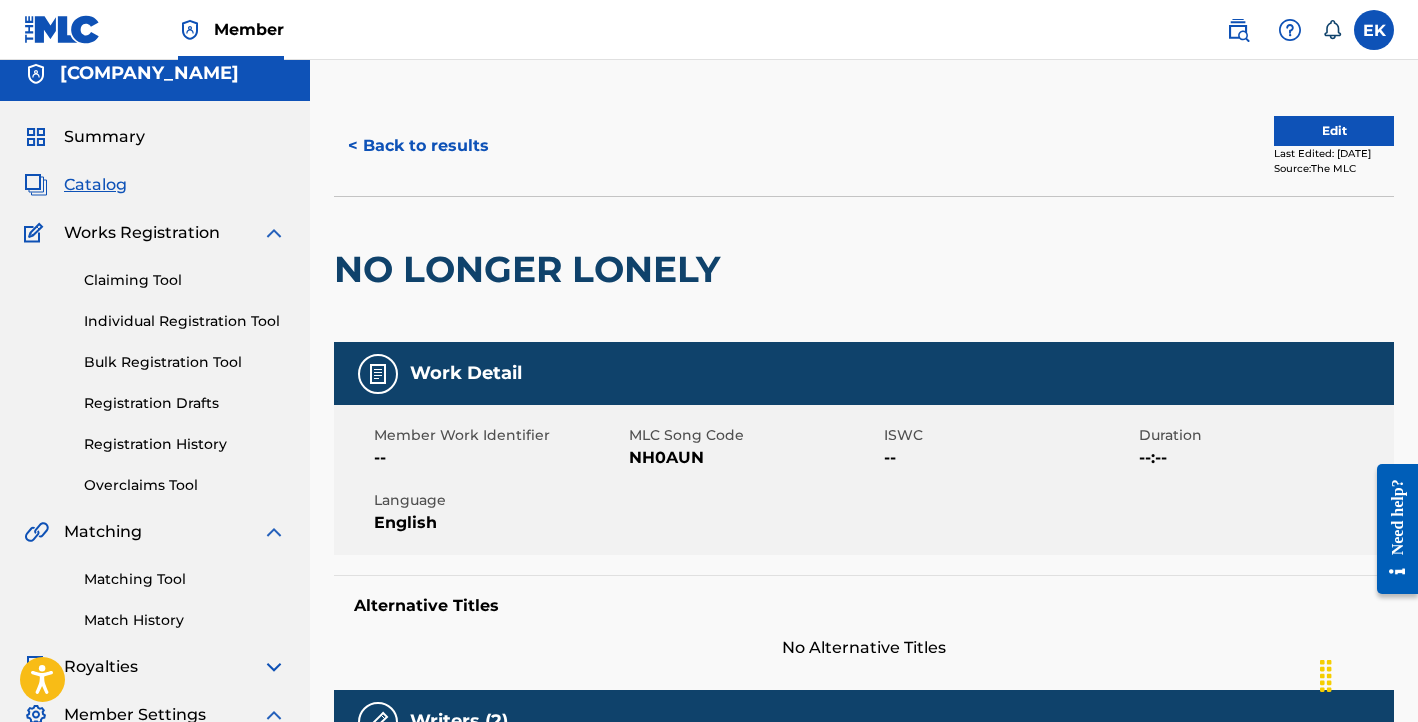 scroll, scrollTop: 0, scrollLeft: 0, axis: both 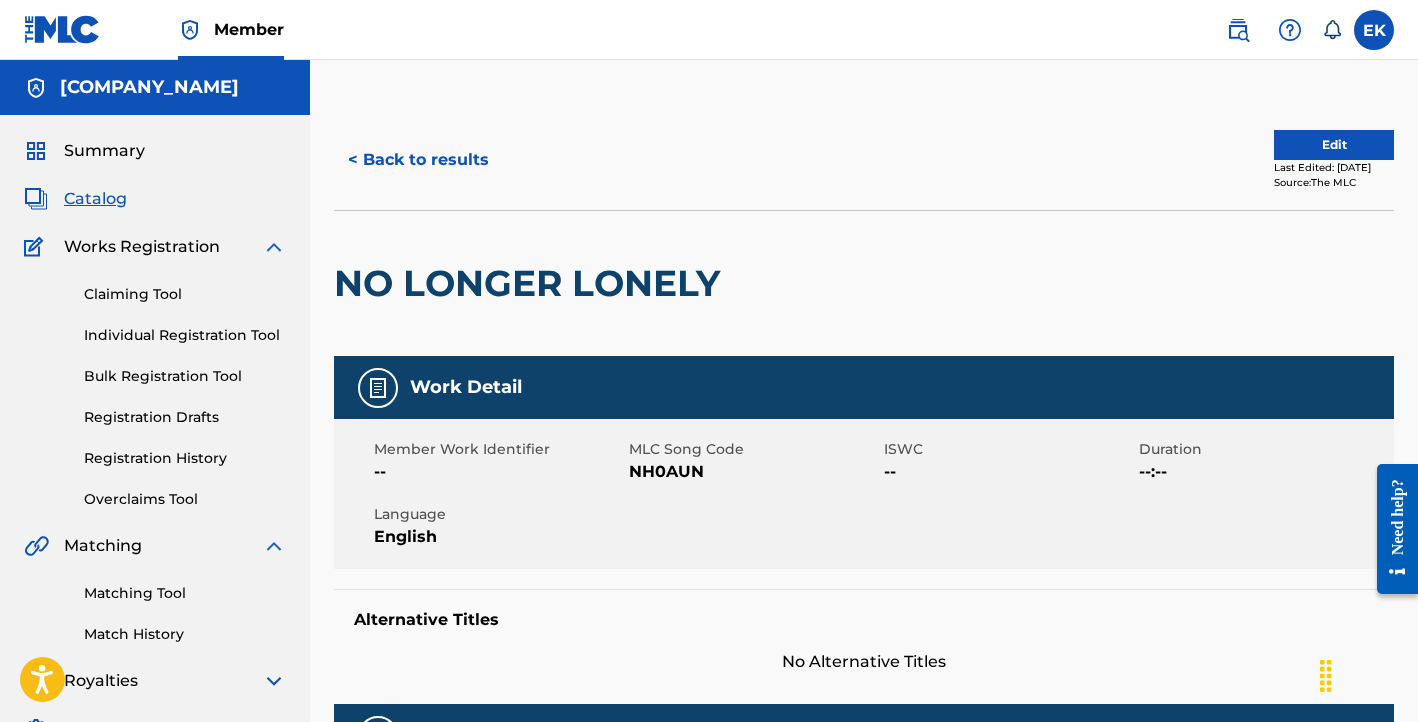 click on "Claiming Tool" at bounding box center [185, 294] 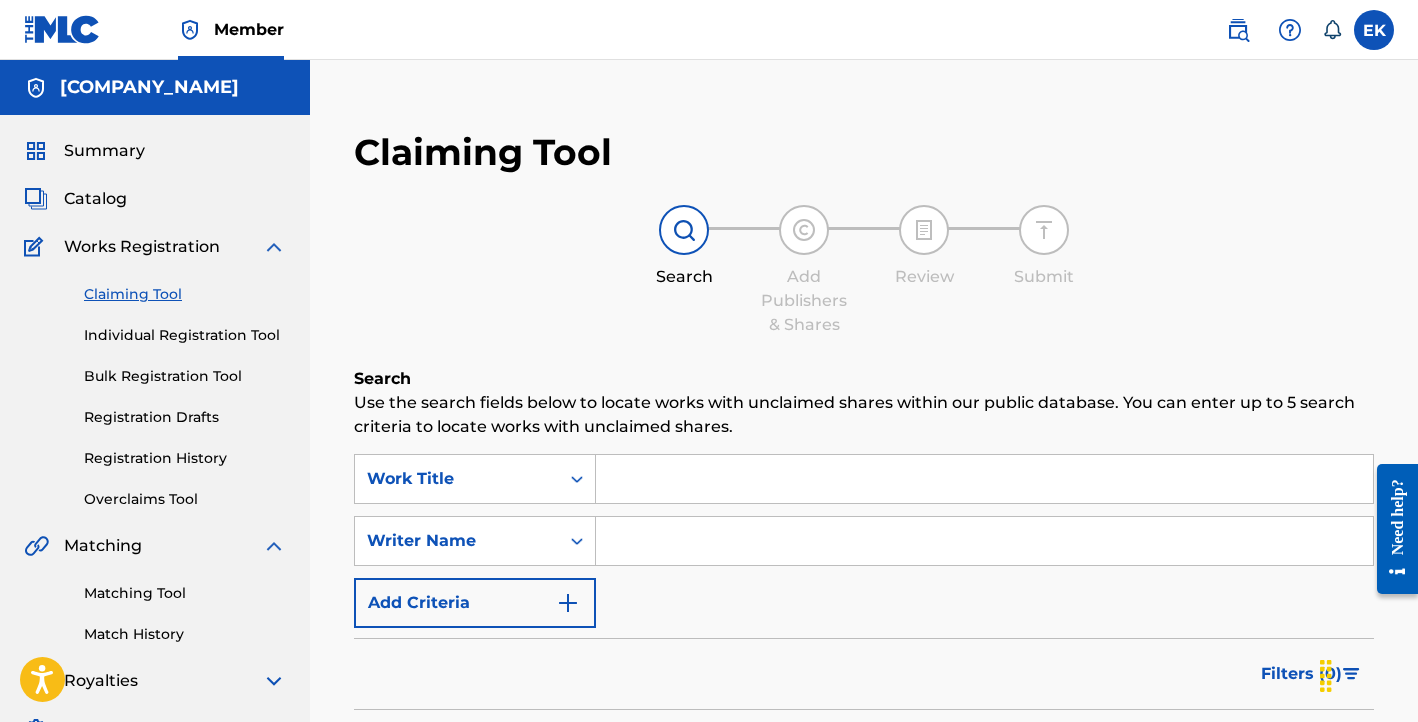 click on "Catalog" at bounding box center (95, 199) 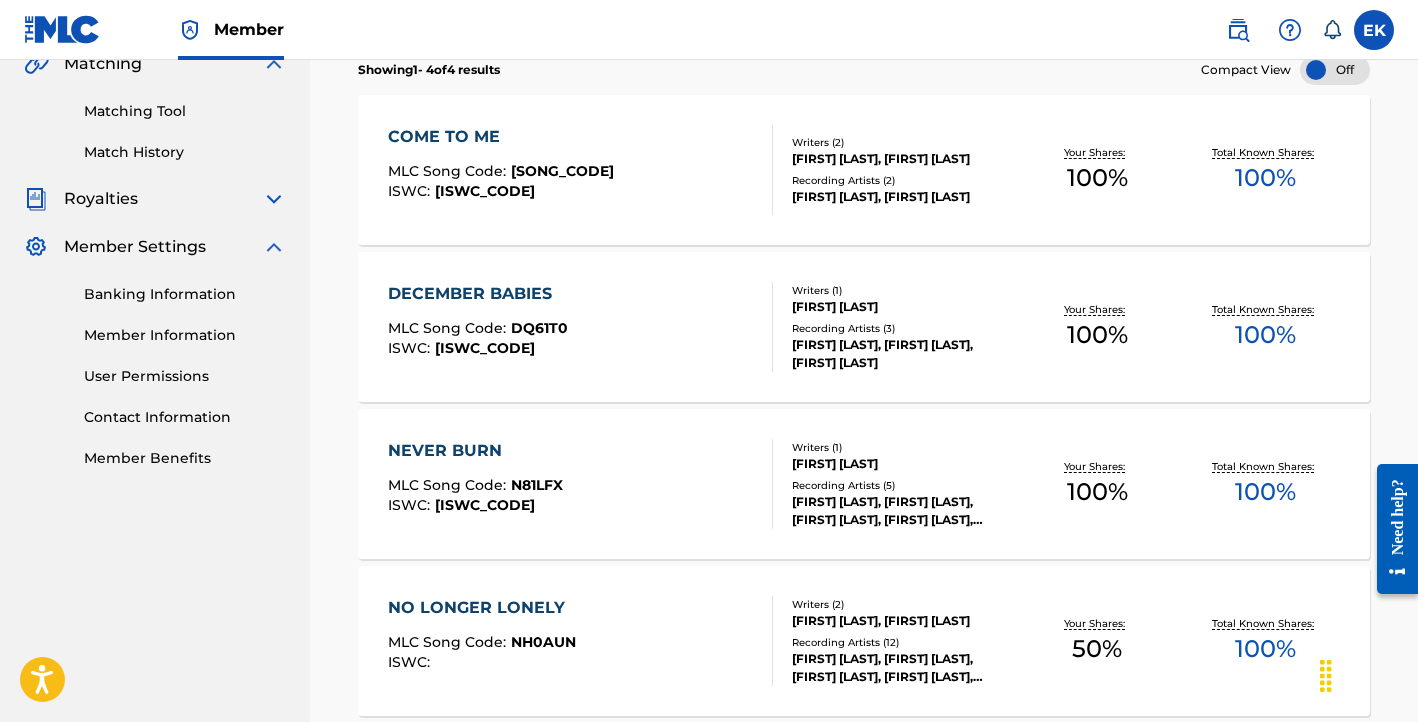 scroll, scrollTop: 480, scrollLeft: 0, axis: vertical 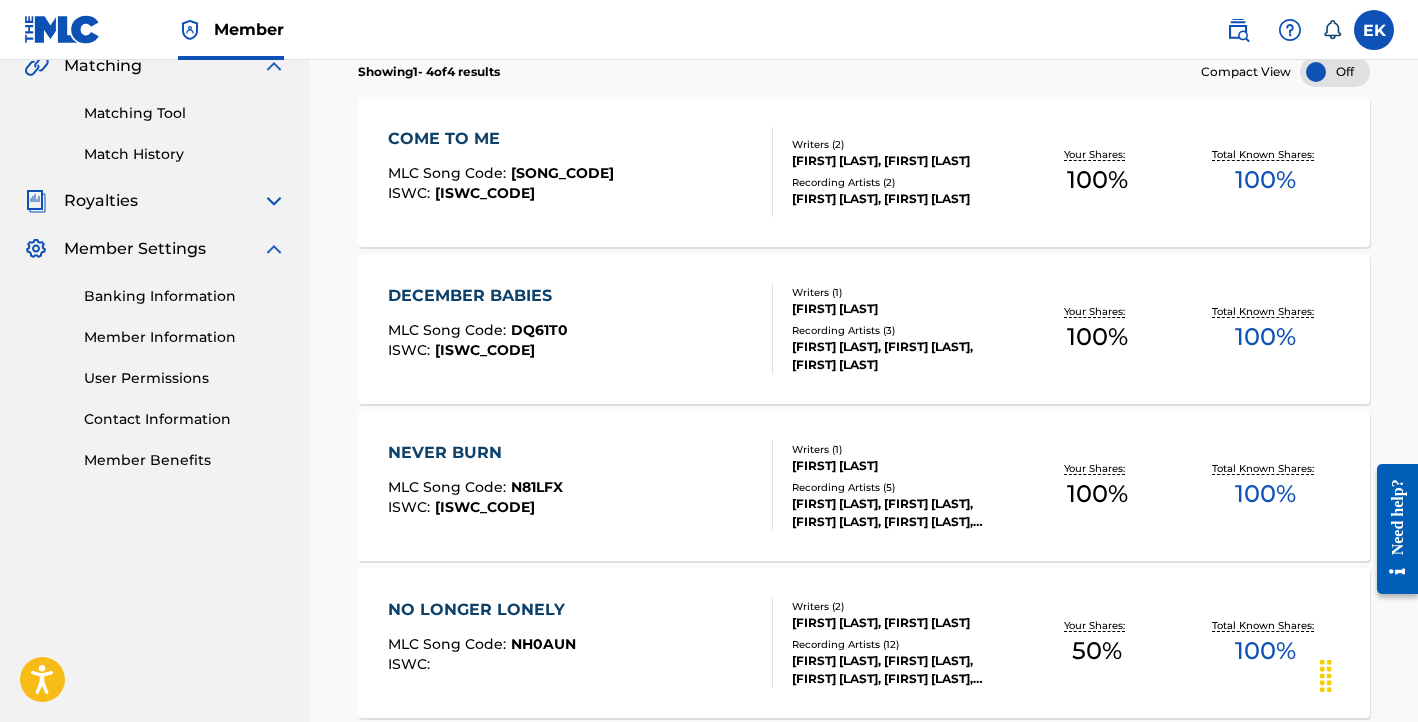 click on "Matching Tool" at bounding box center (185, 113) 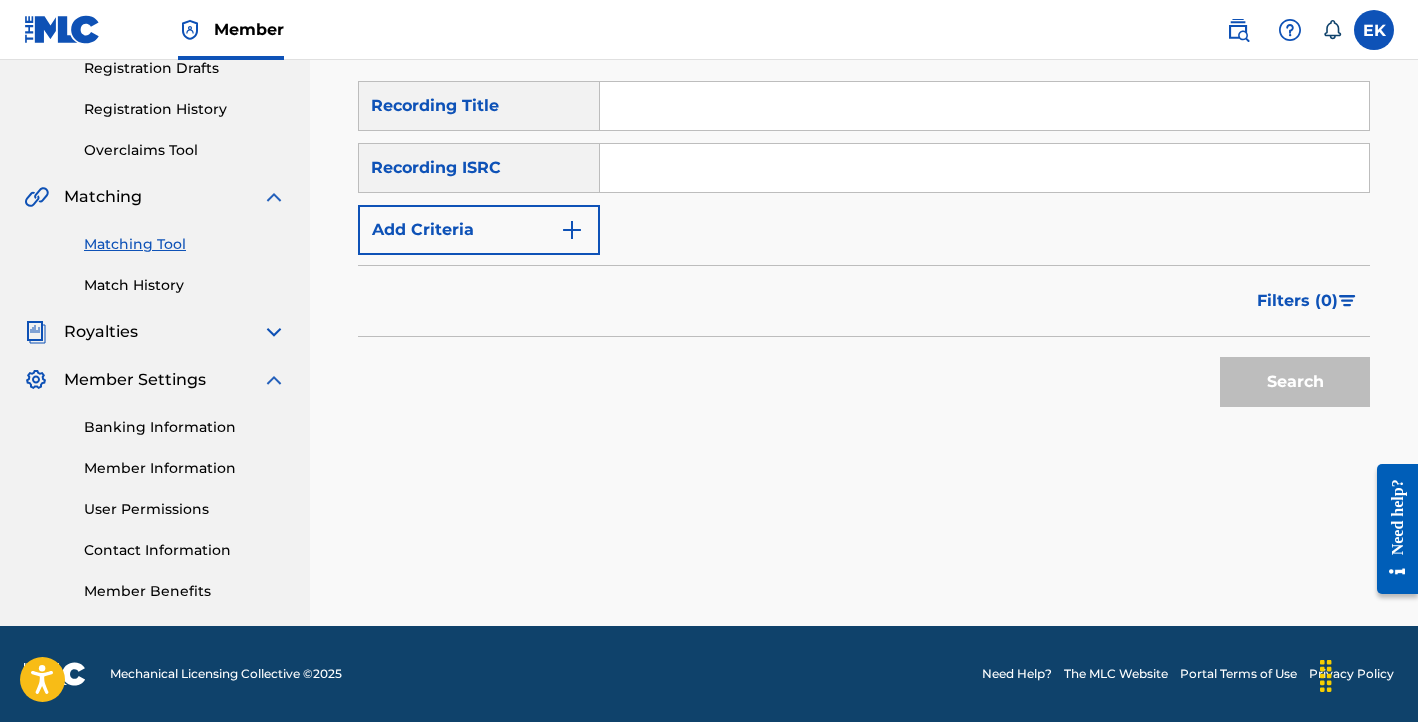 scroll, scrollTop: 0, scrollLeft: 0, axis: both 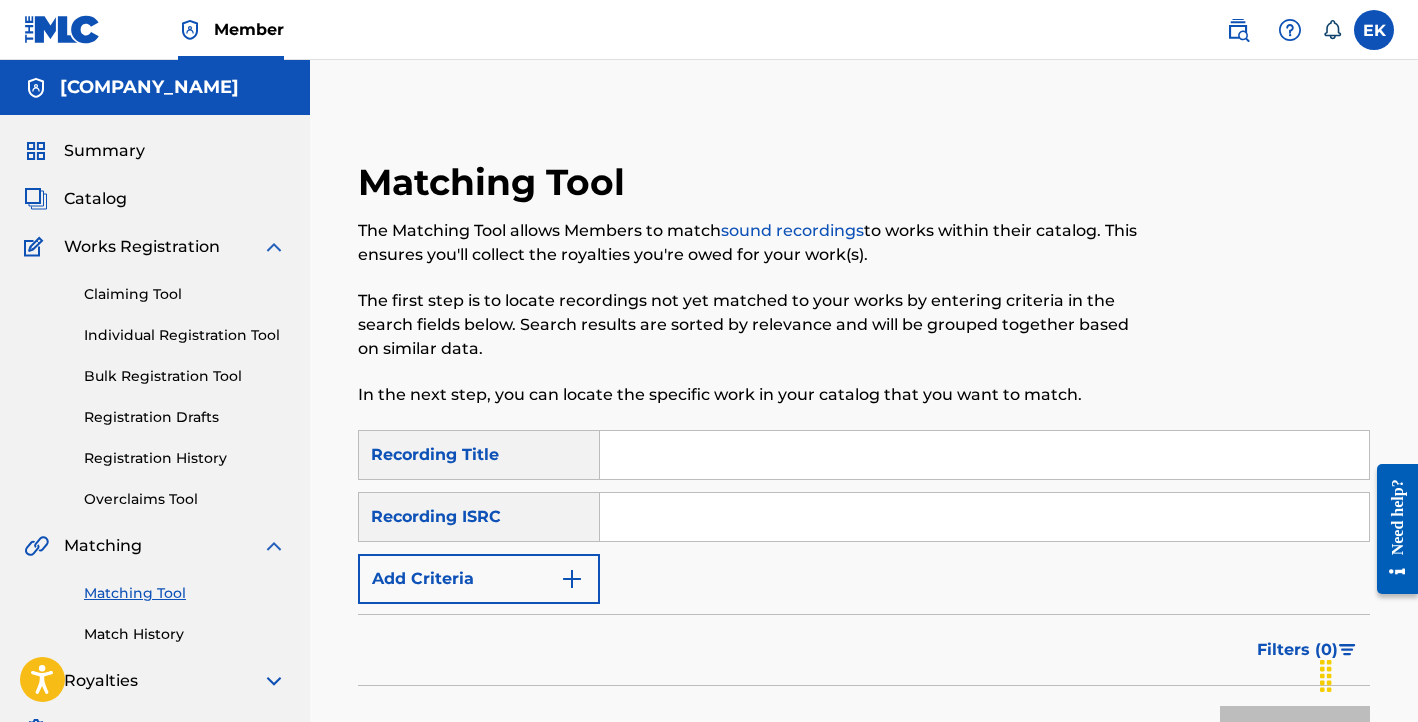 click at bounding box center (984, 455) 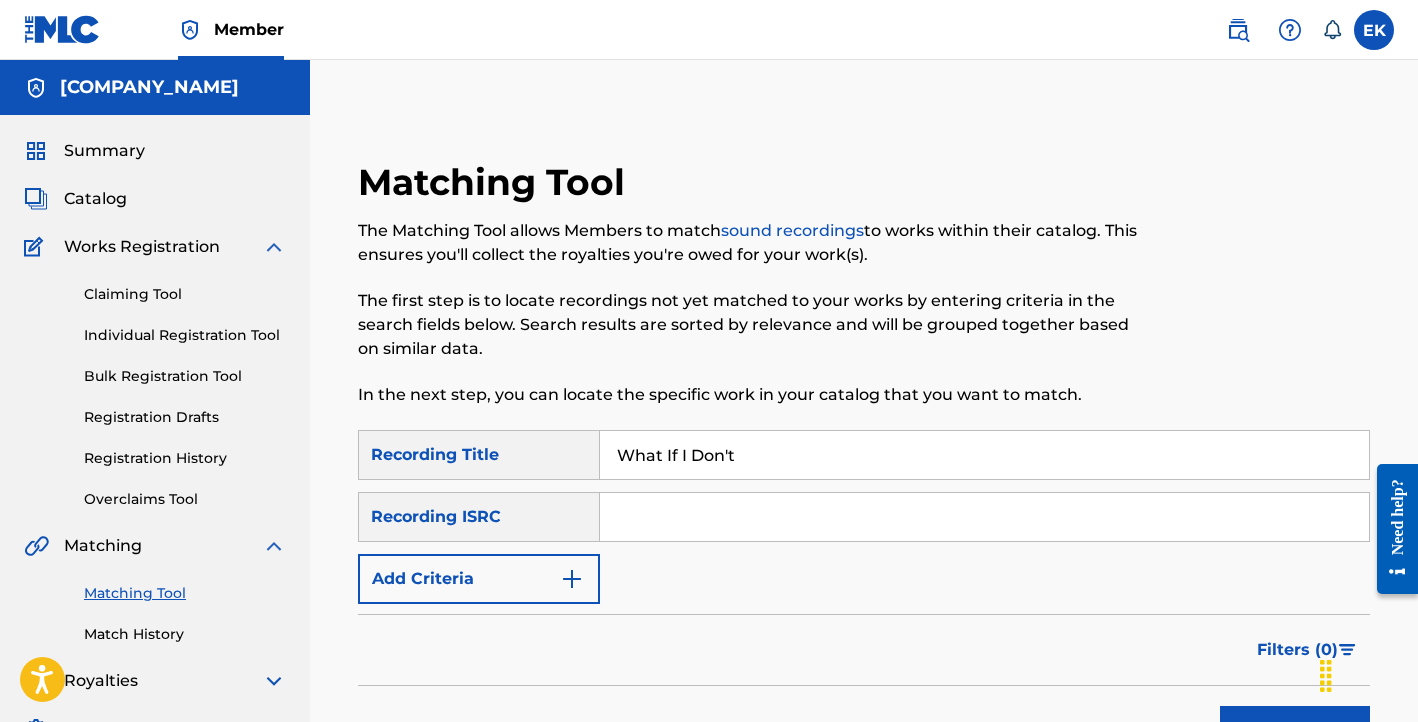 click at bounding box center (984, 517) 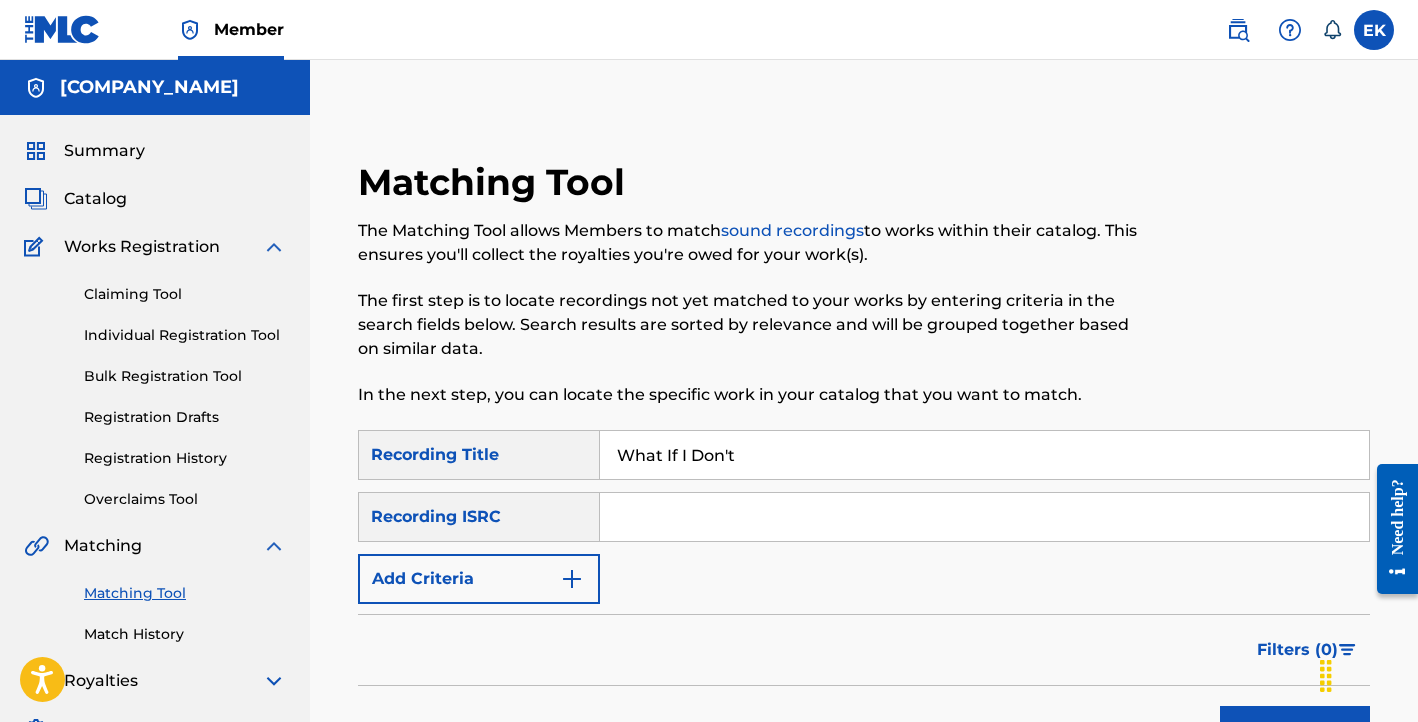 click at bounding box center [984, 517] 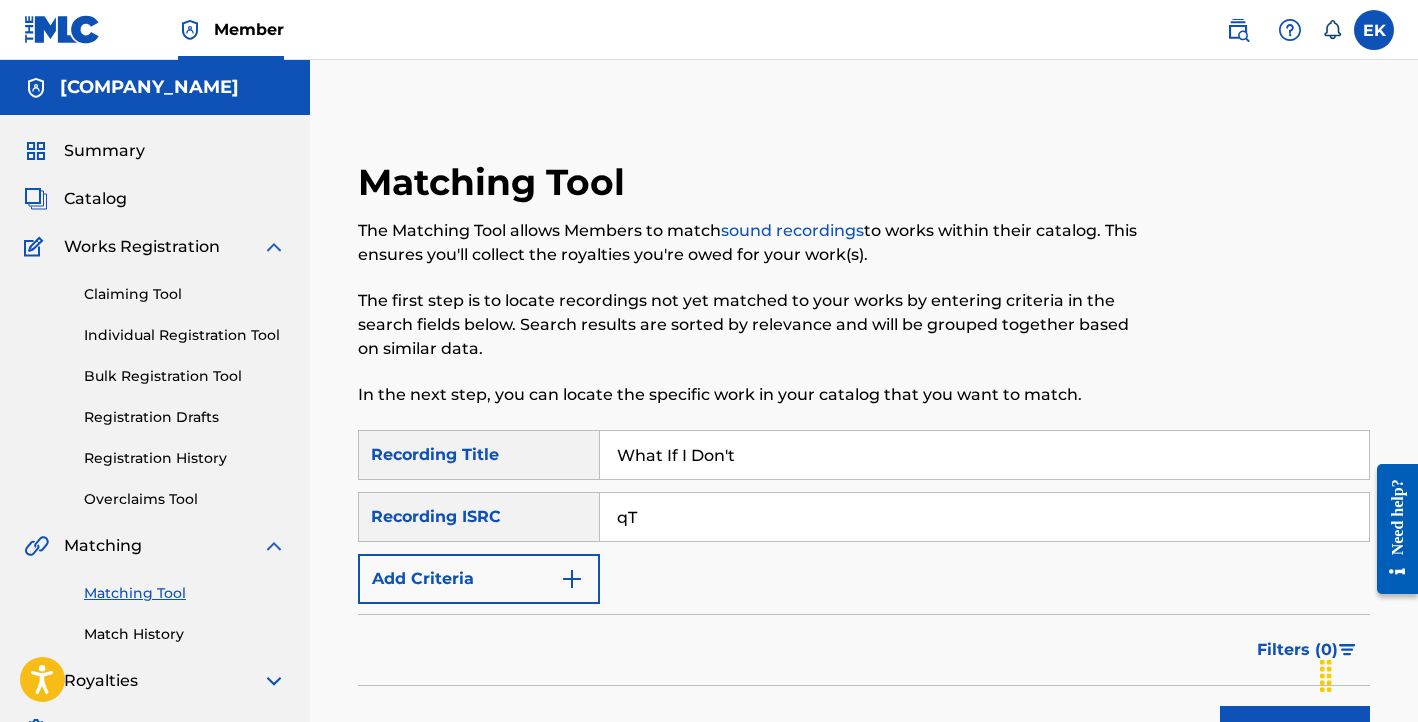 type on "q" 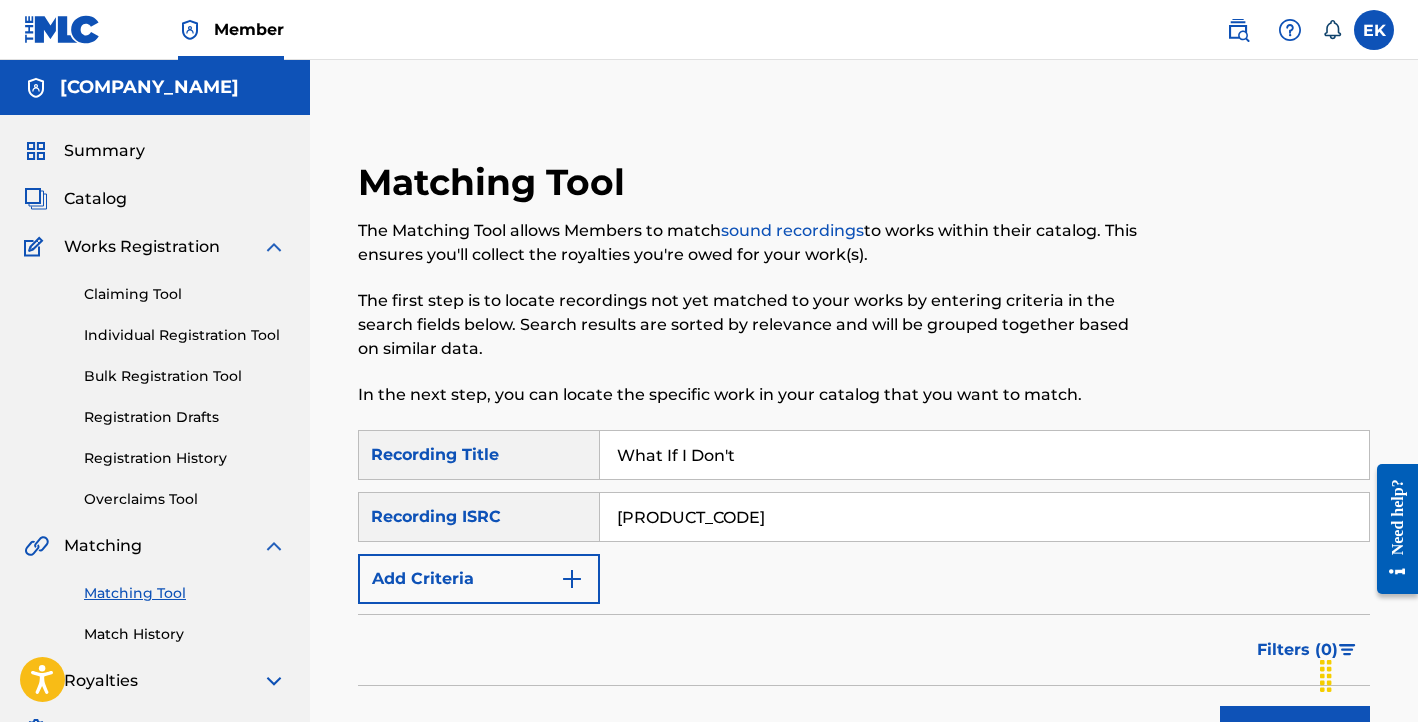 click on "QT3XV5655773" at bounding box center (984, 517) 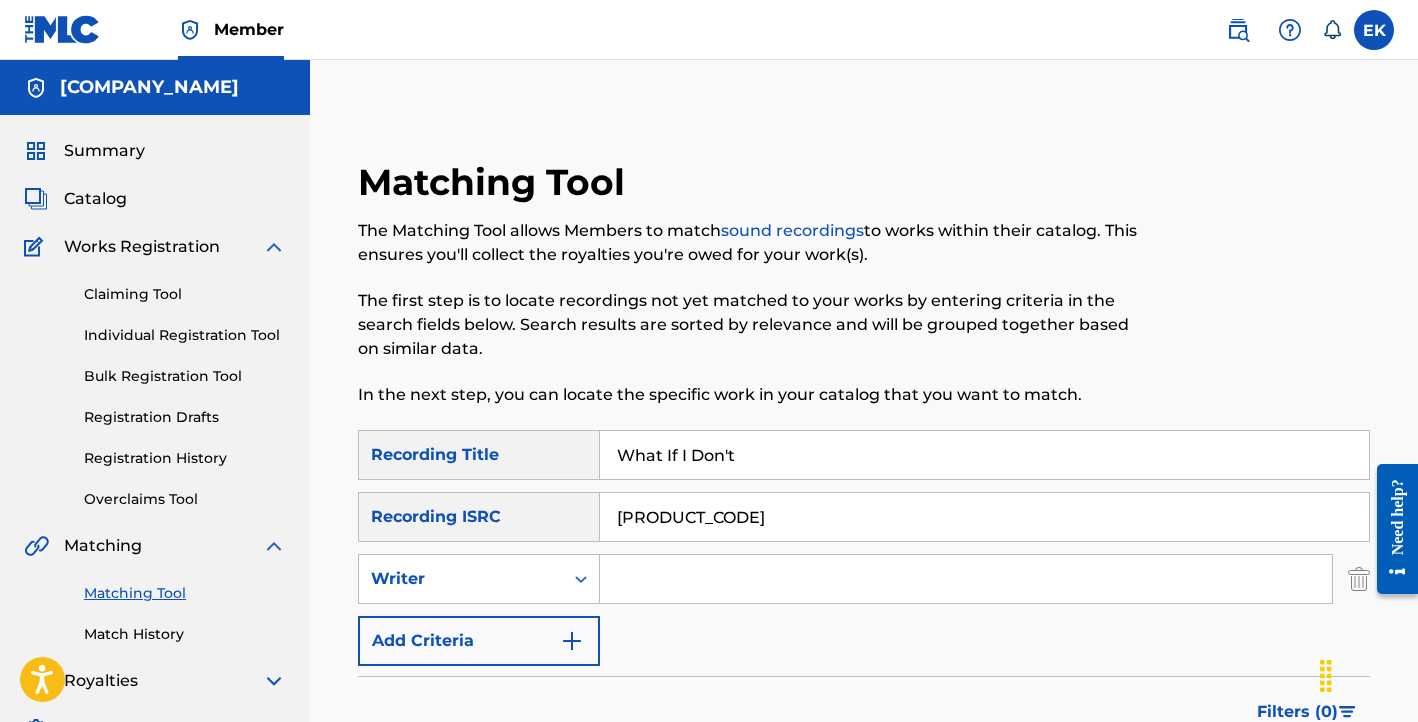 click on "Matching Tool The Matching Tool allows Members to match  sound recordings  to works within their catalog. This ensures you'll collect the royalties you're owed for your work(s). The first step is to locate recordings not yet matched to your works by entering criteria in the search fields below. Search results are sorted by relevance and will be grouped together based on similar data. In the next step, you can locate the specific work in your catalog that you want to match." at bounding box center (747, 295) 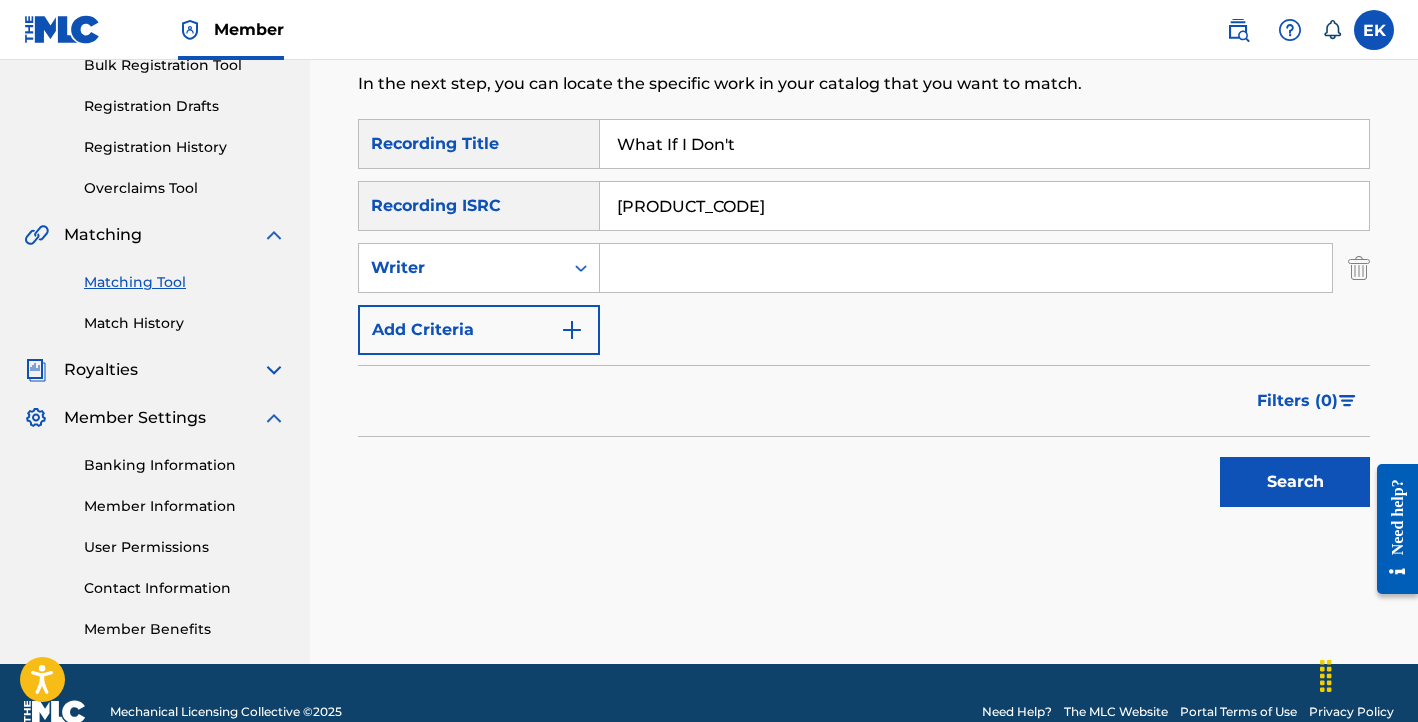 scroll, scrollTop: 320, scrollLeft: 0, axis: vertical 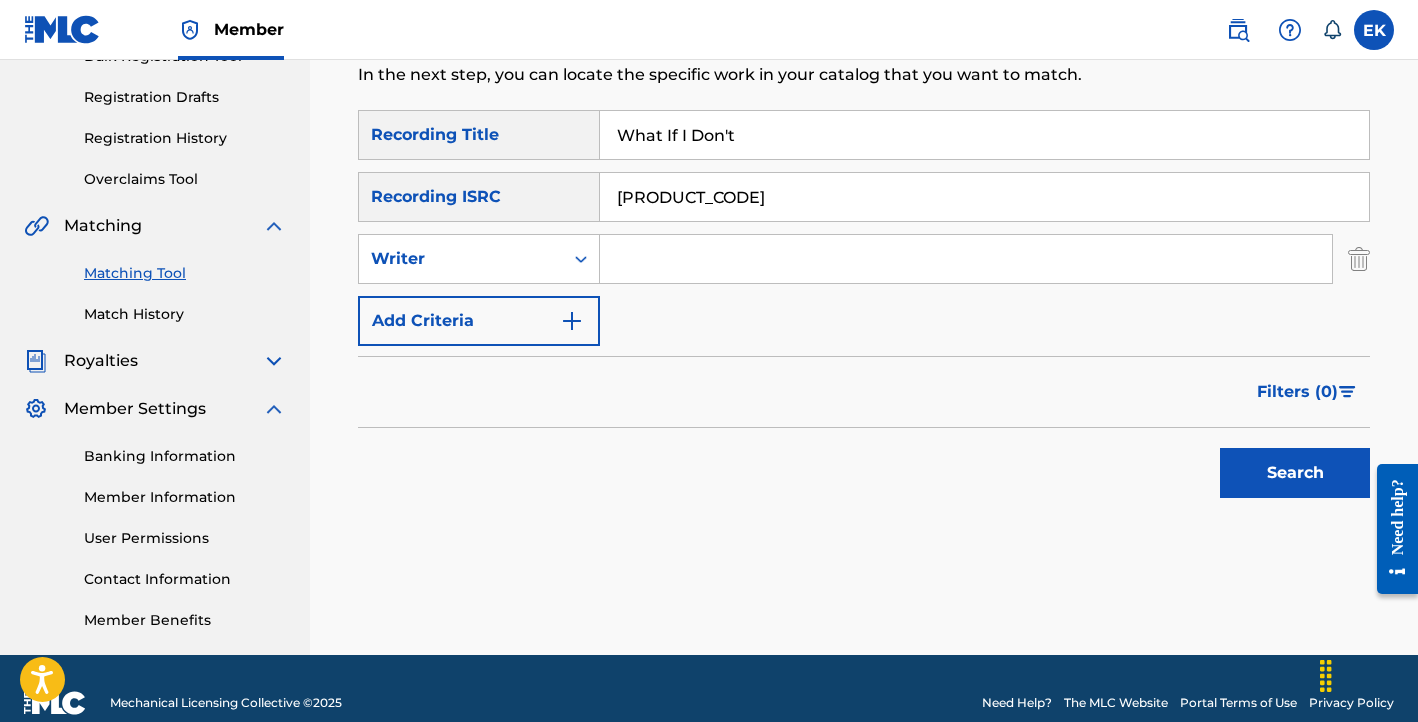 click at bounding box center [966, 259] 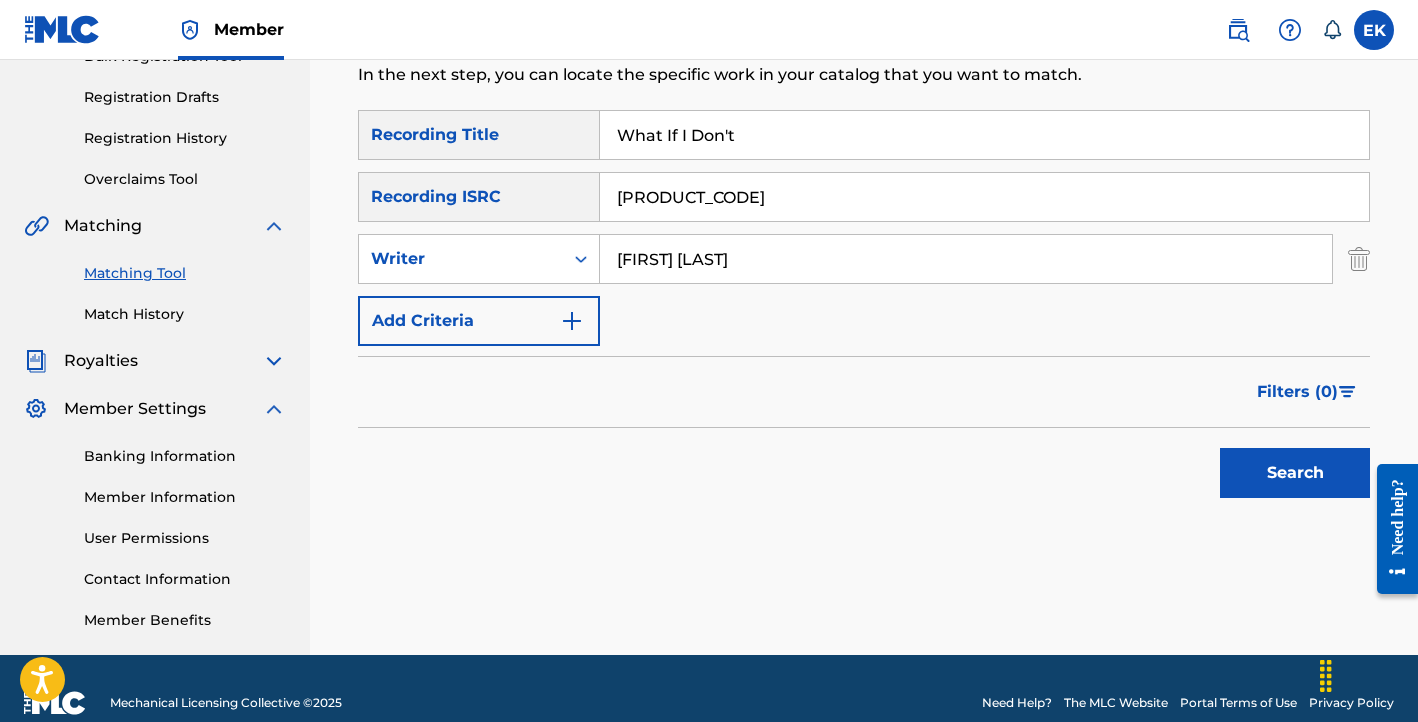 type on "Emily Keating" 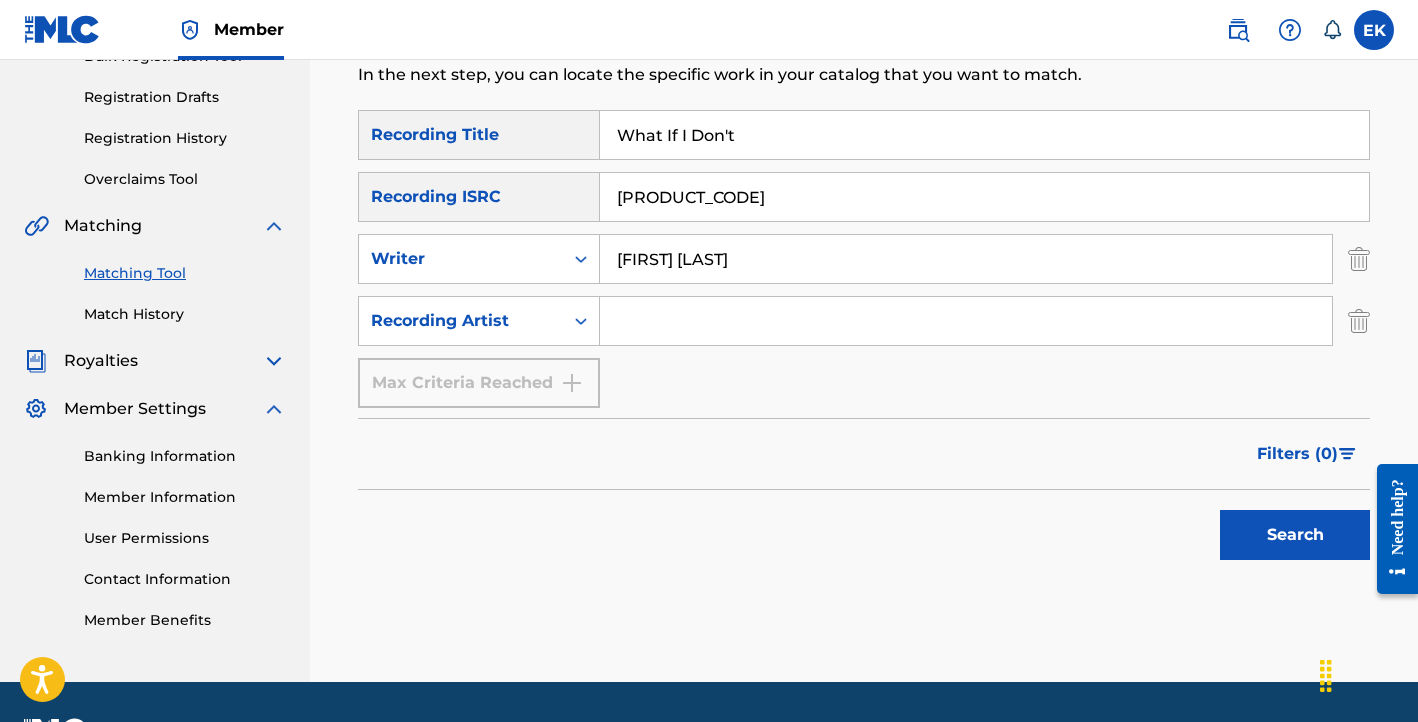 click on "Emily Keating" at bounding box center [966, 259] 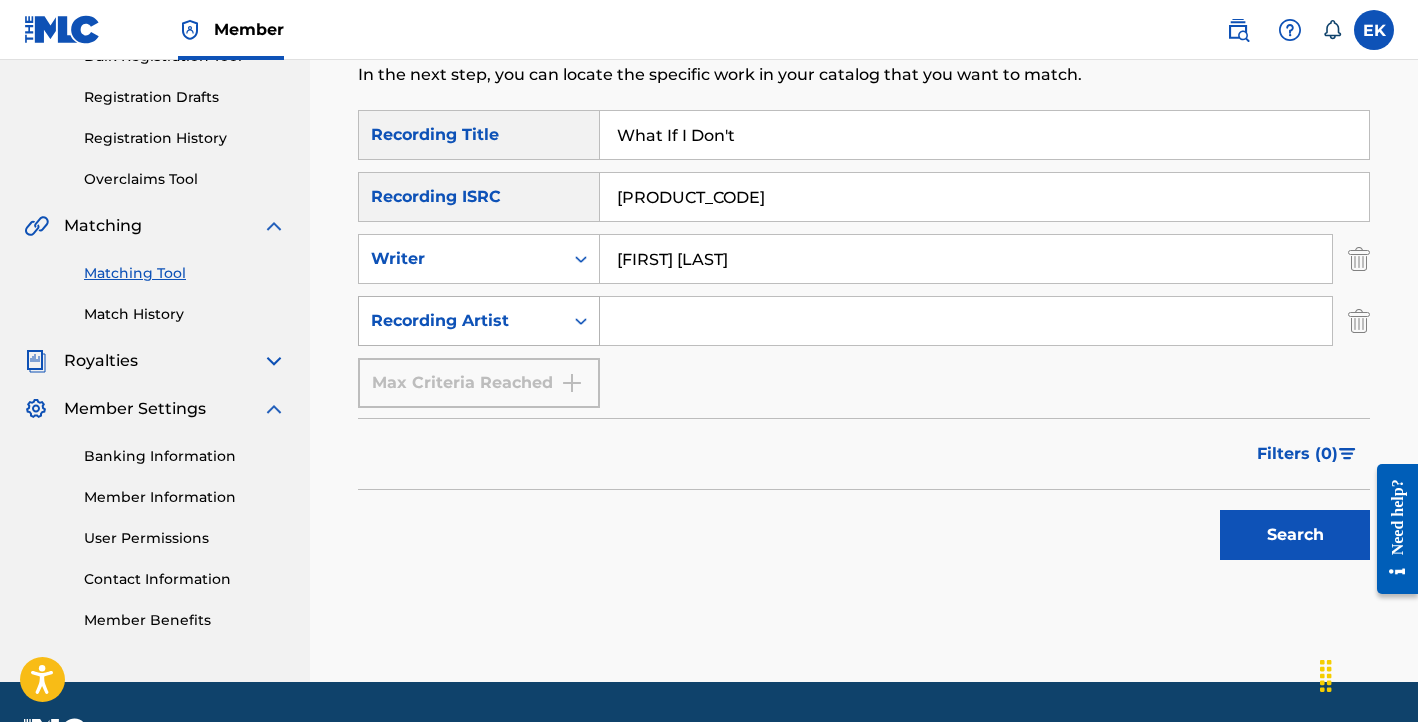 click on "Recording Artist" at bounding box center [461, 321] 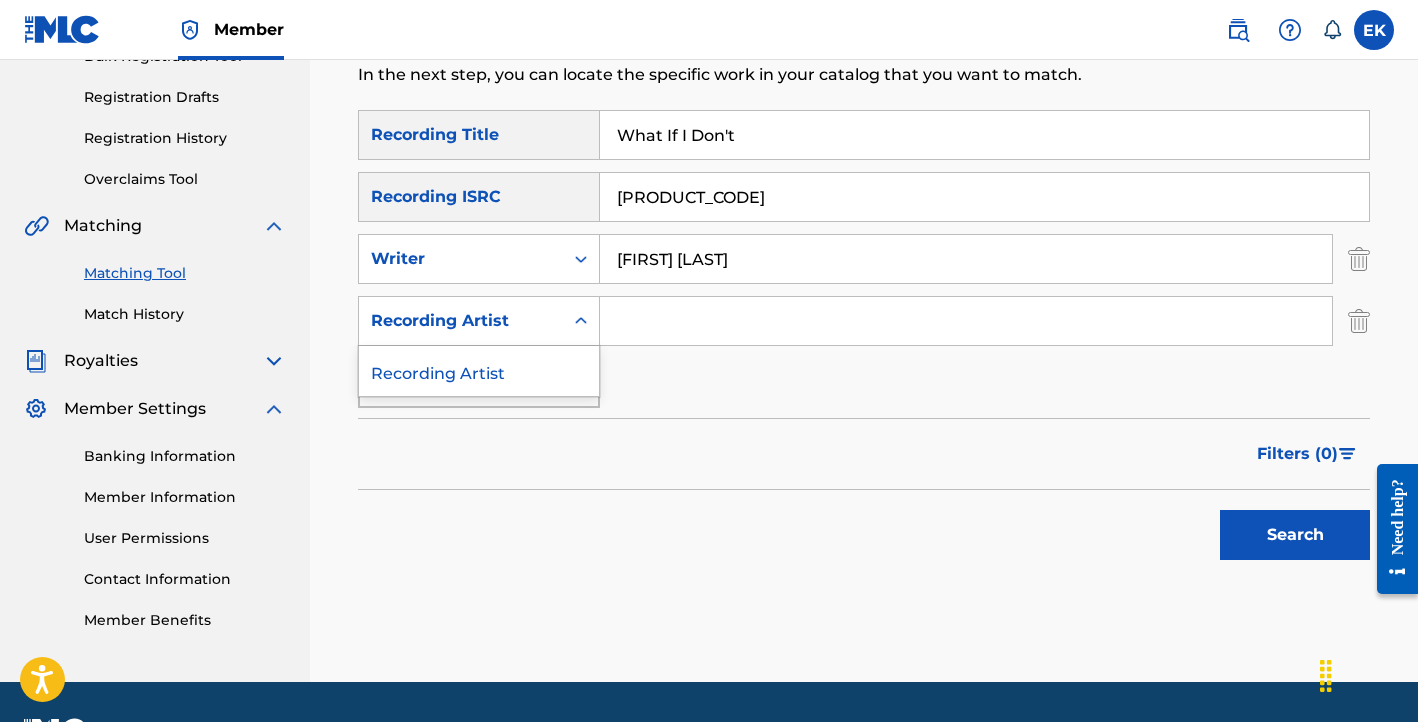 click on "Recording Artist" at bounding box center [479, 371] 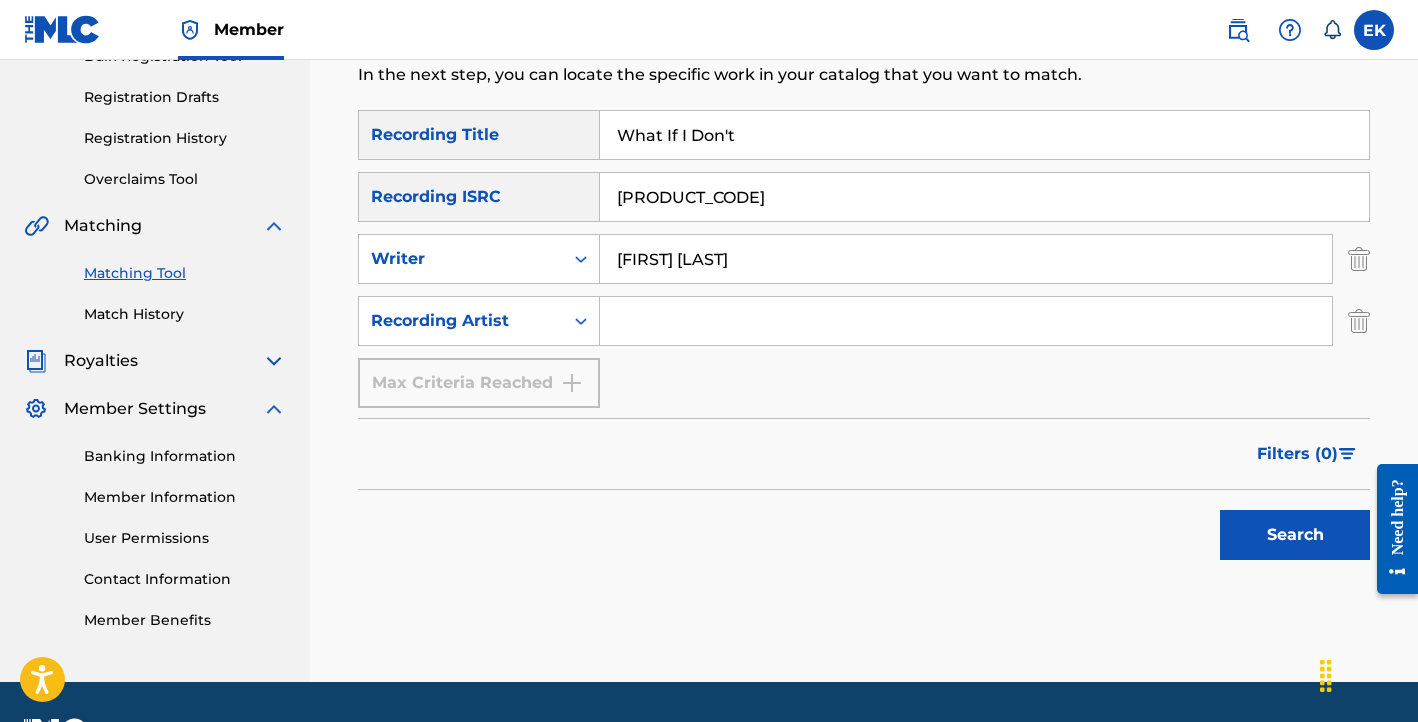 click at bounding box center [966, 321] 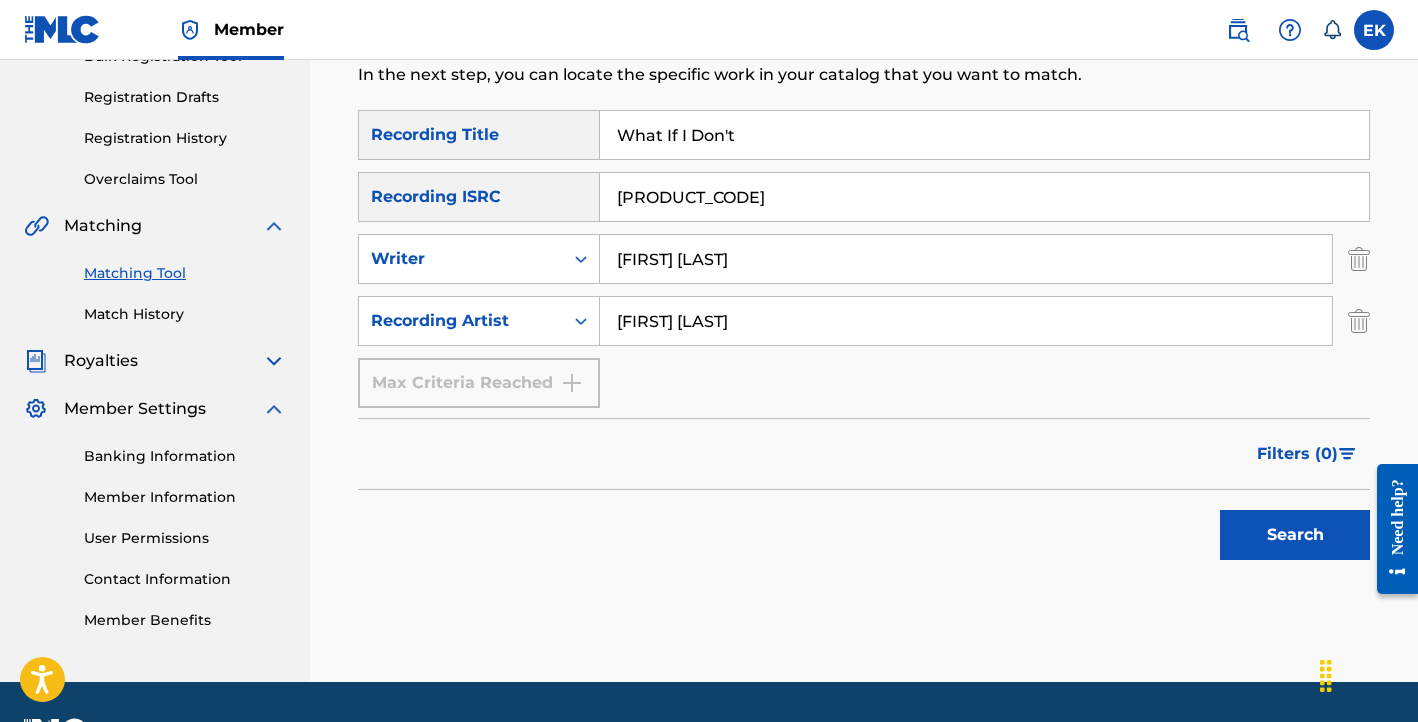 type on "Emily Keating" 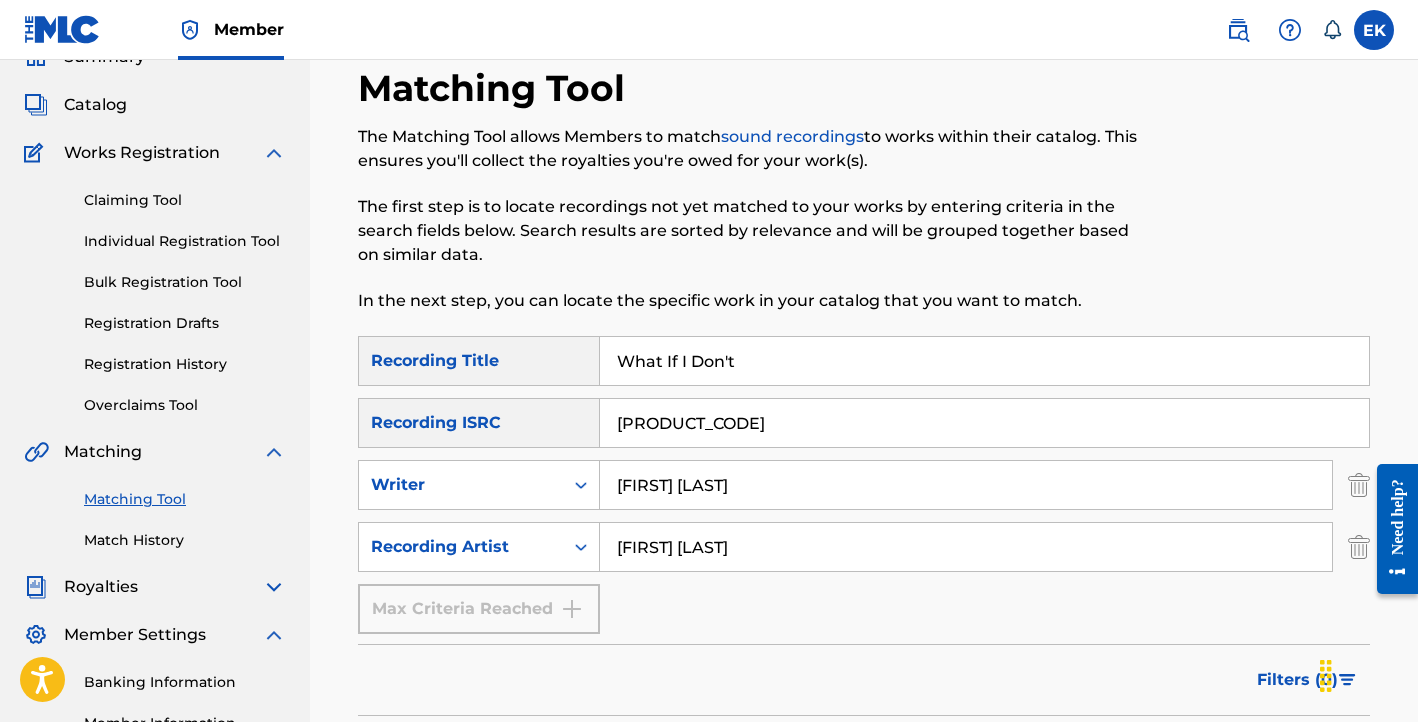 scroll, scrollTop: 80, scrollLeft: 0, axis: vertical 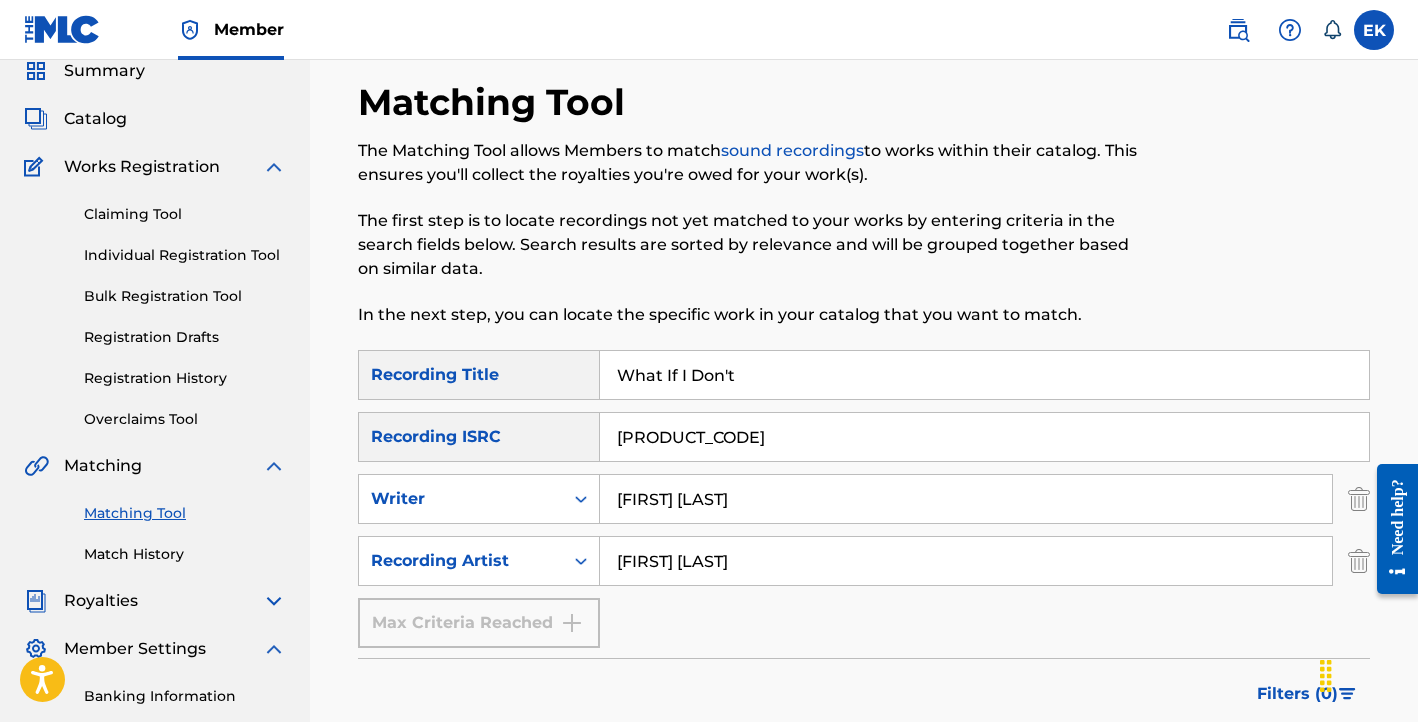 click on "Claiming Tool" at bounding box center [185, 214] 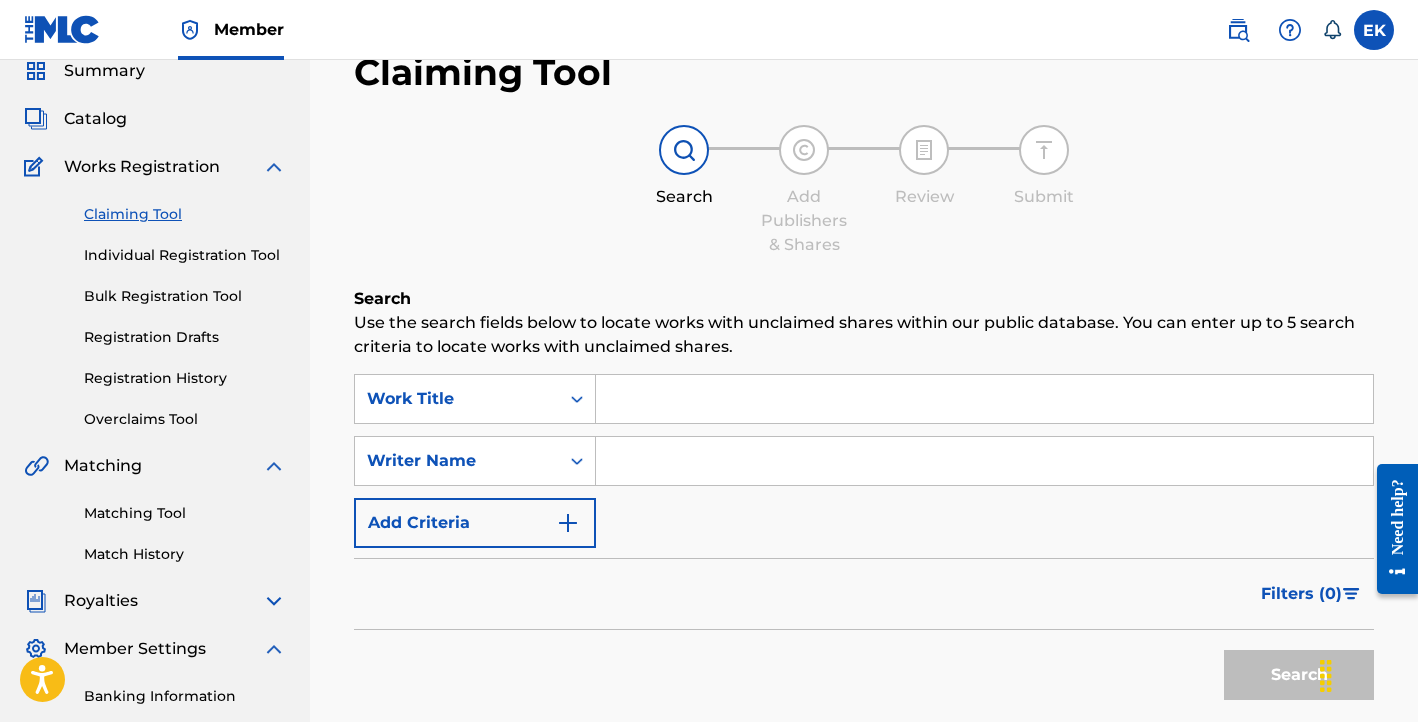 scroll, scrollTop: 0, scrollLeft: 0, axis: both 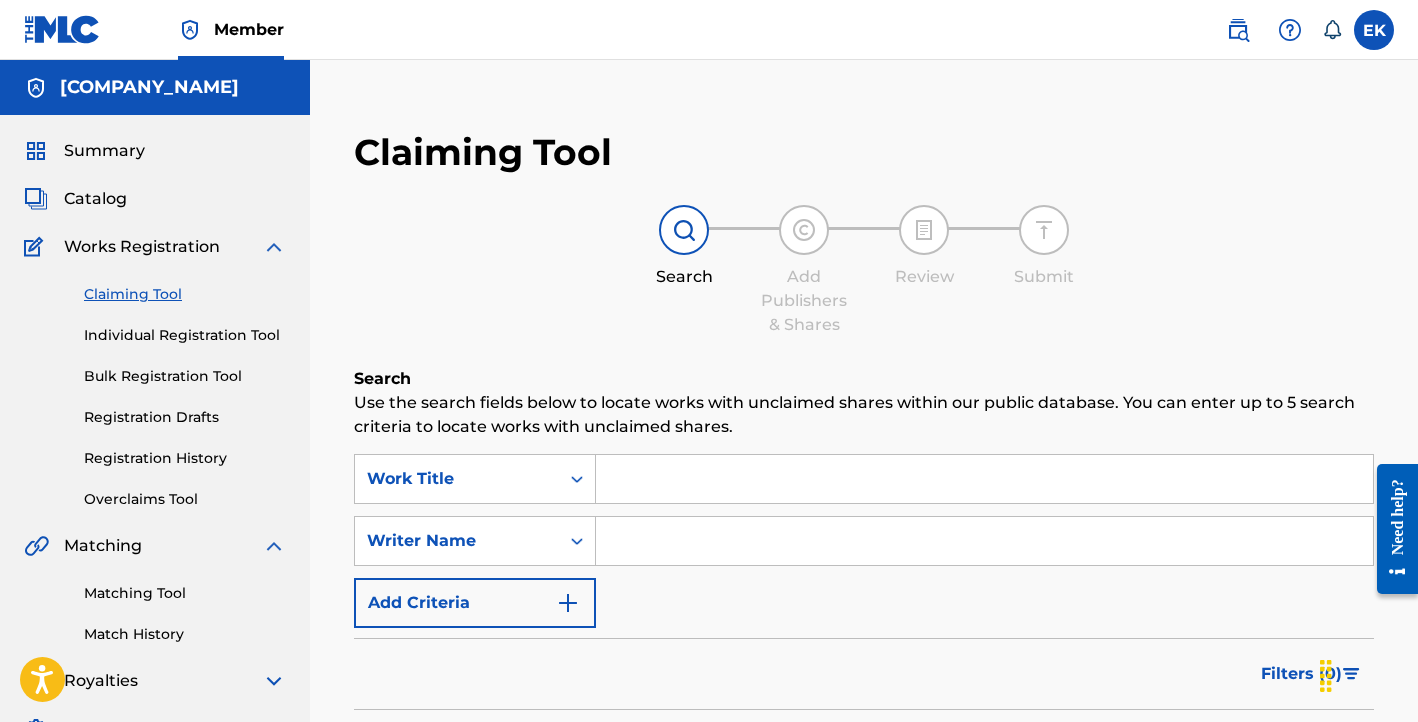 click at bounding box center [984, 479] 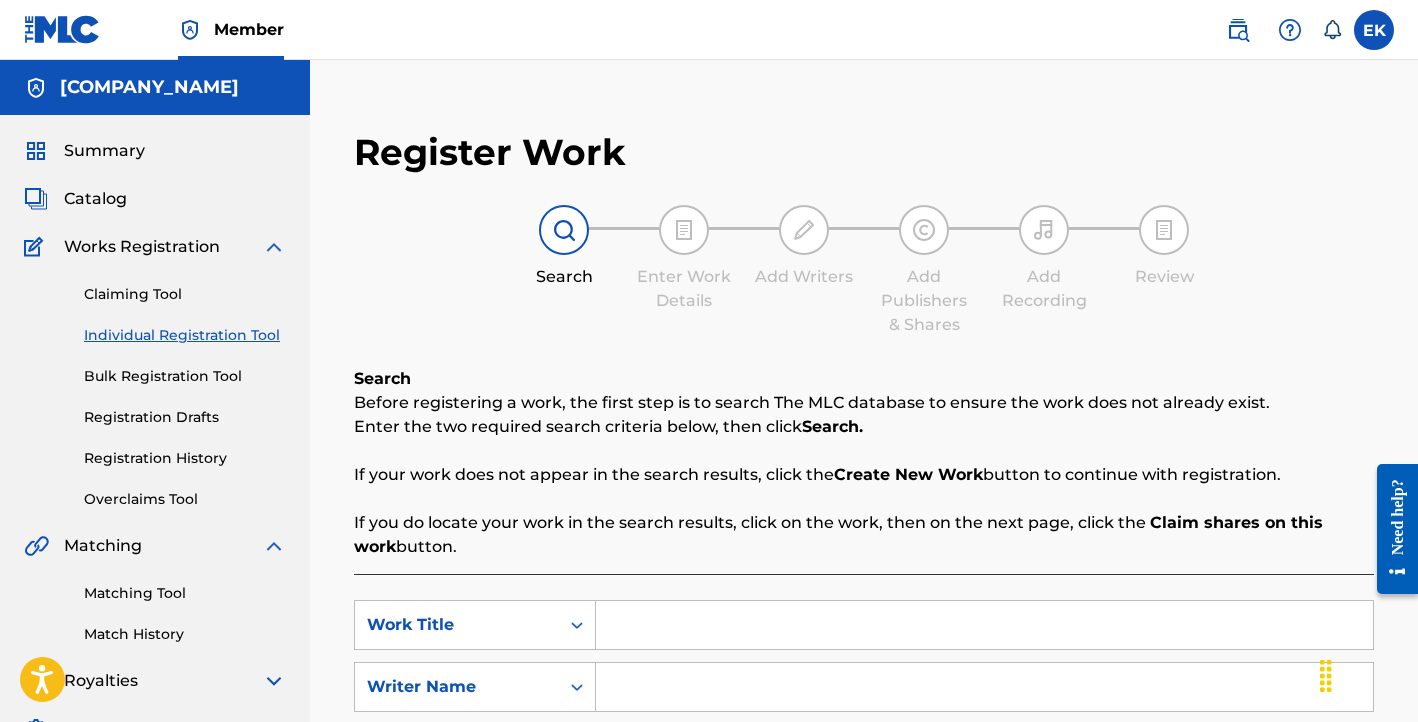 click at bounding box center [984, 625] 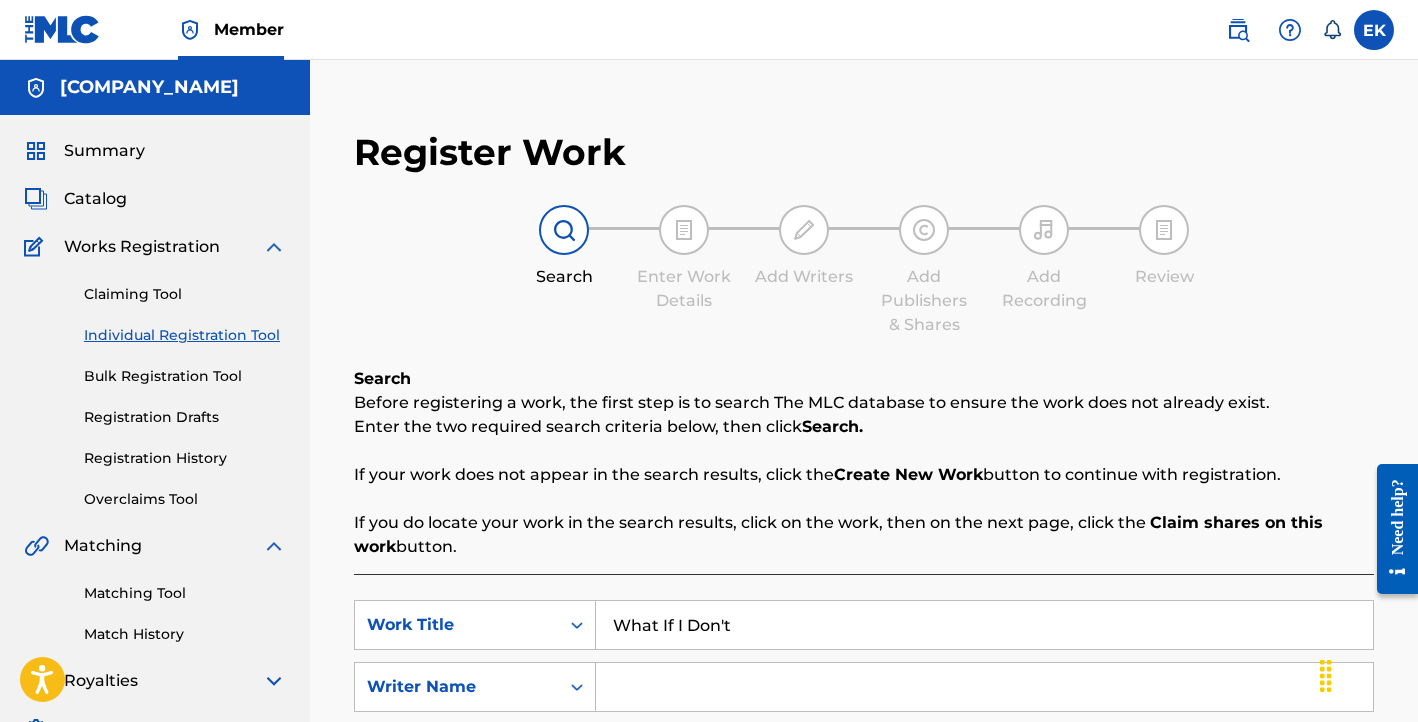 type on "What If I Don't" 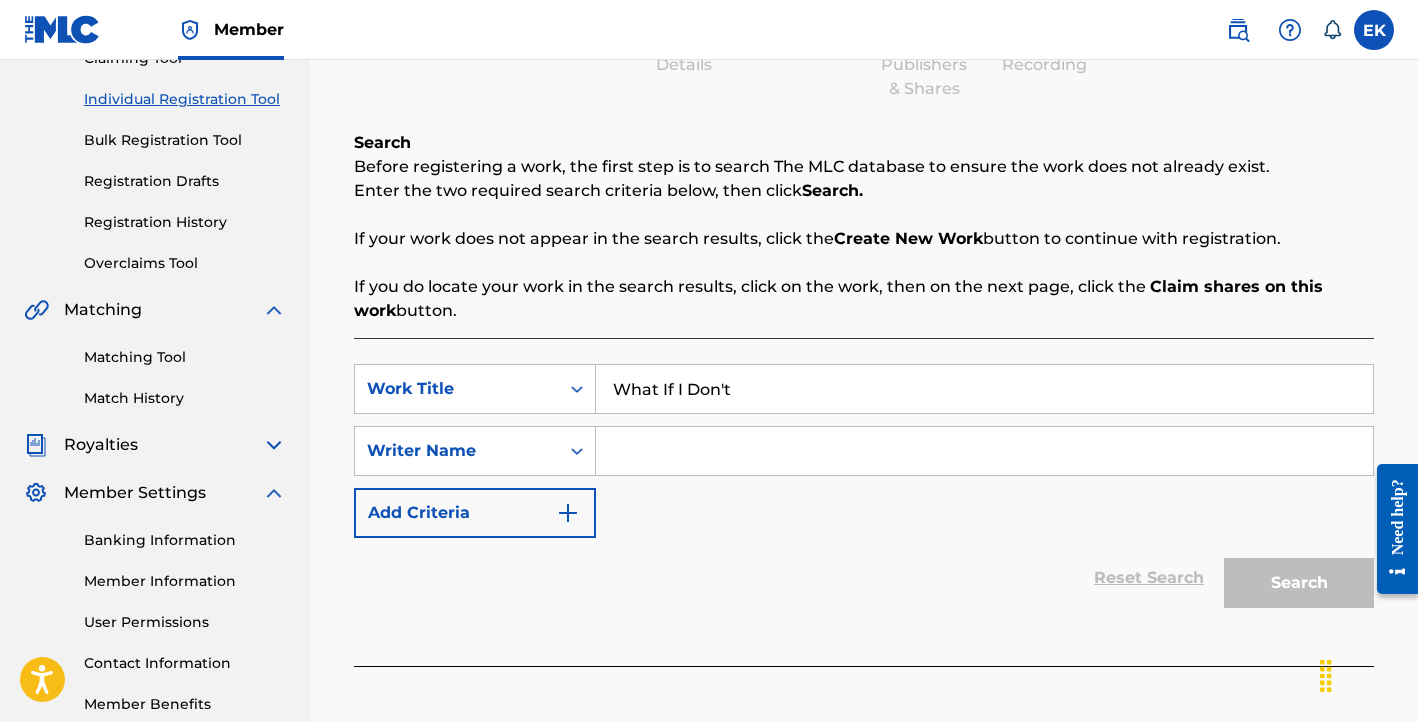 scroll, scrollTop: 240, scrollLeft: 0, axis: vertical 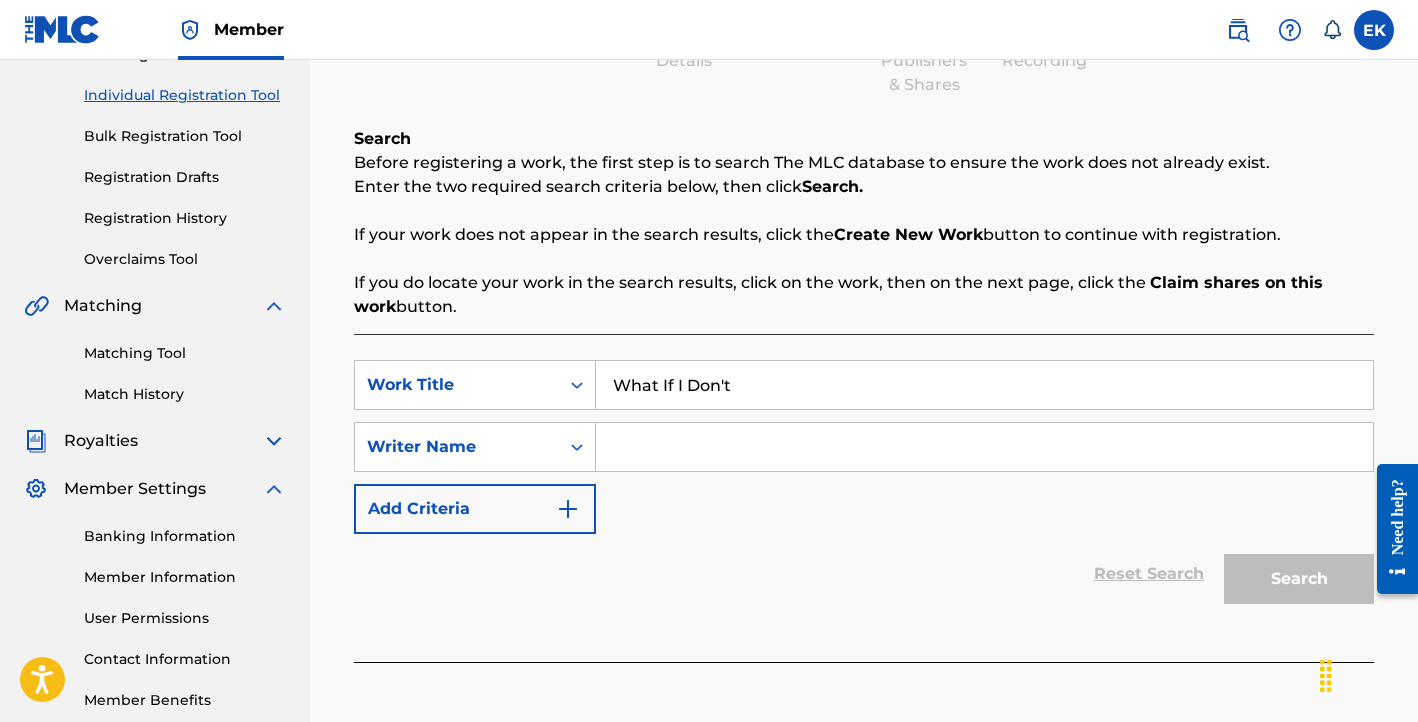 click at bounding box center [984, 447] 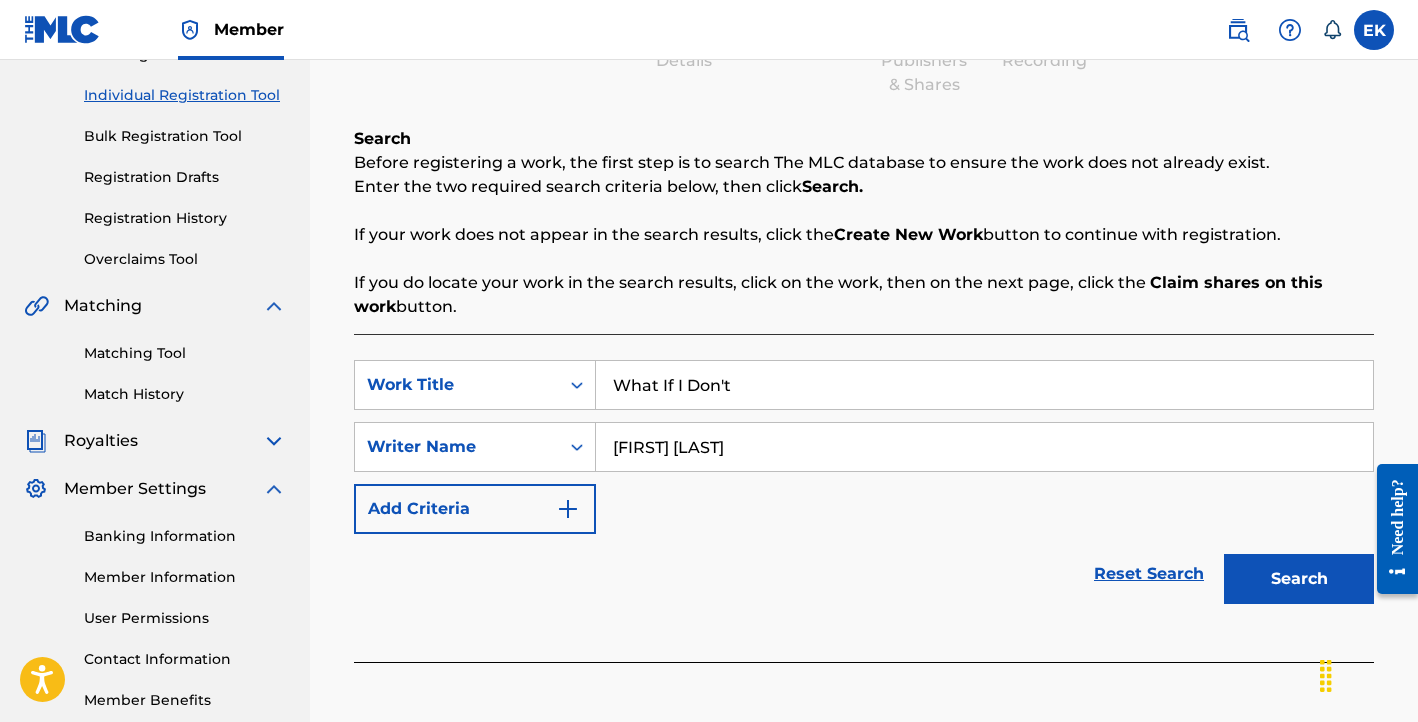 click on "Search" at bounding box center [1299, 579] 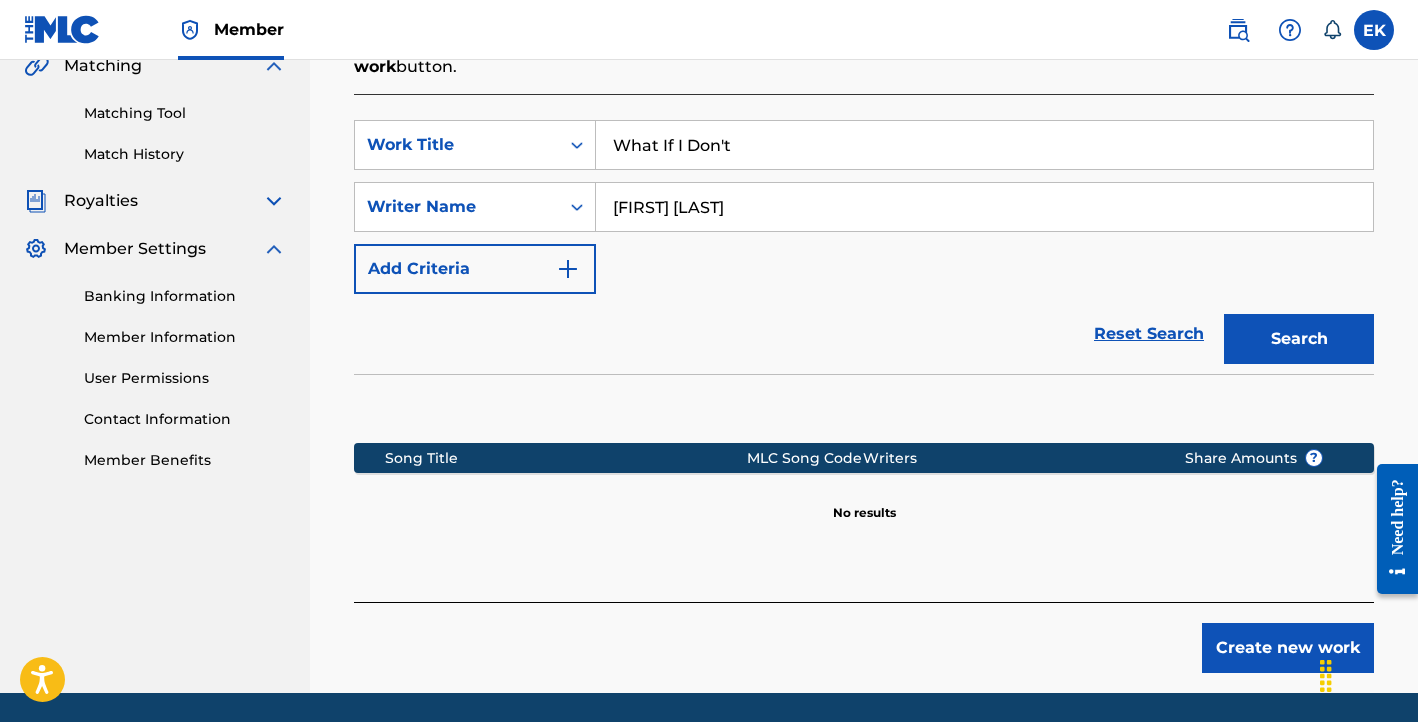 scroll, scrollTop: 547, scrollLeft: 0, axis: vertical 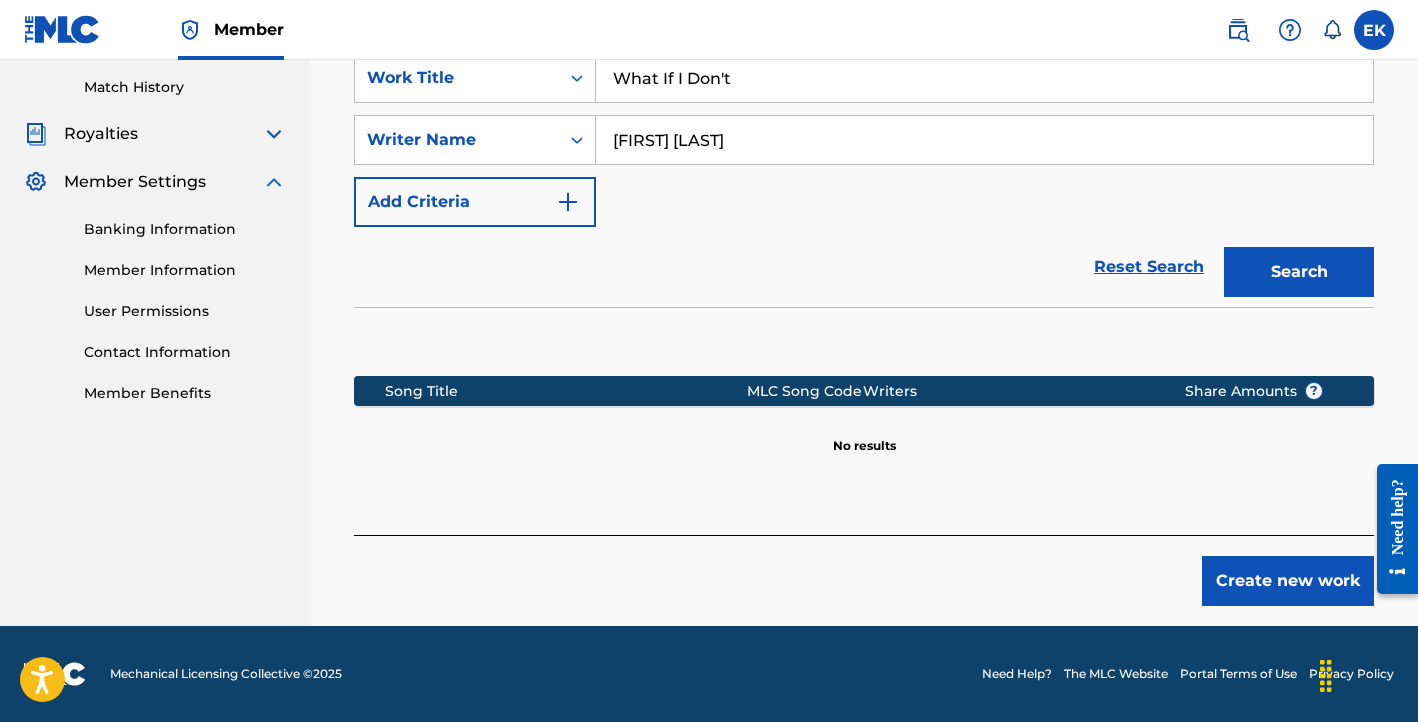 click on "Create new work" at bounding box center (1288, 581) 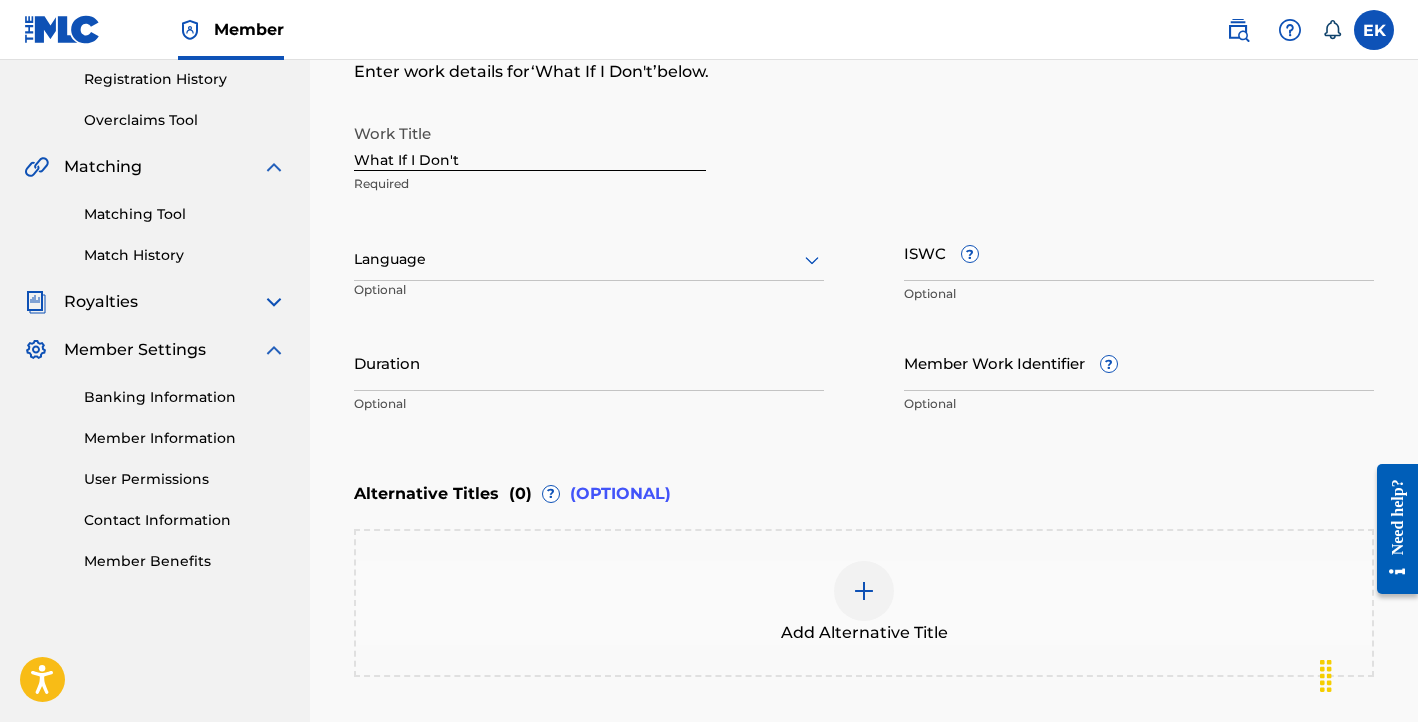 scroll, scrollTop: 347, scrollLeft: 0, axis: vertical 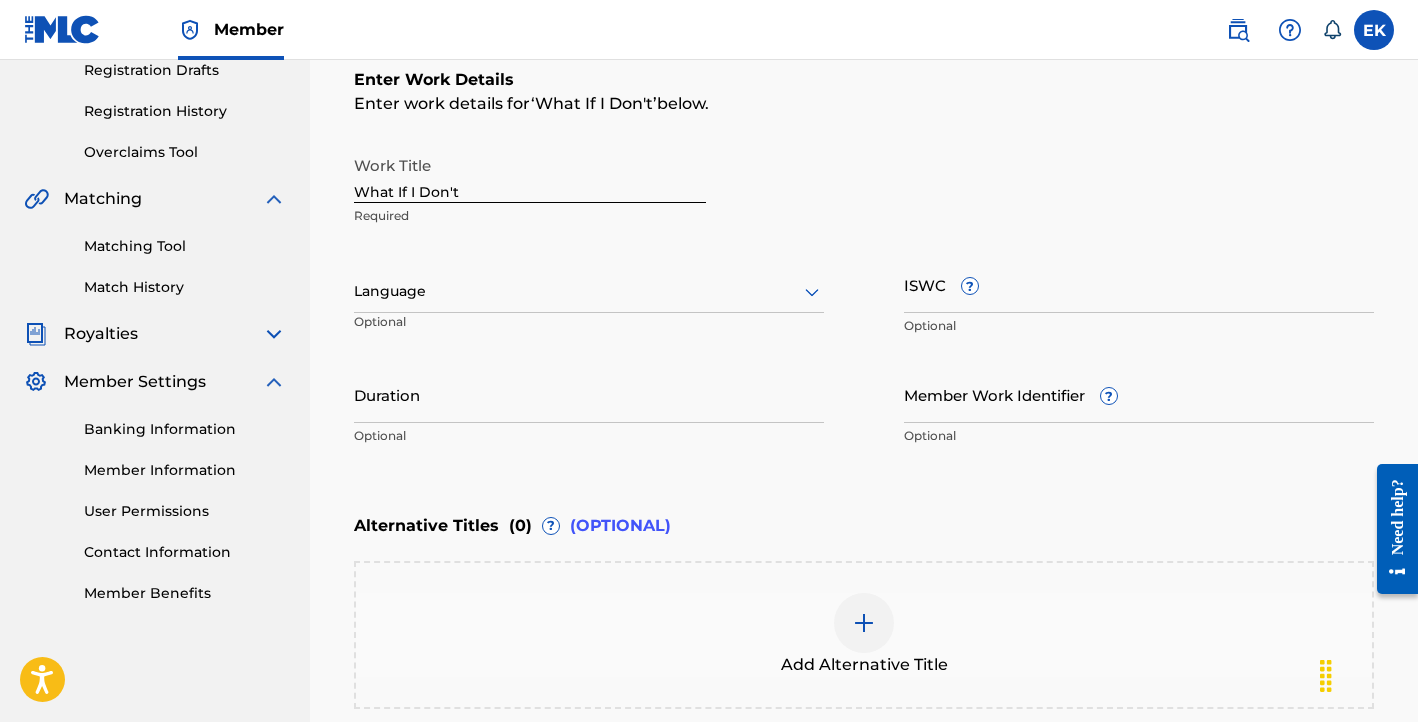 click at bounding box center [589, 291] 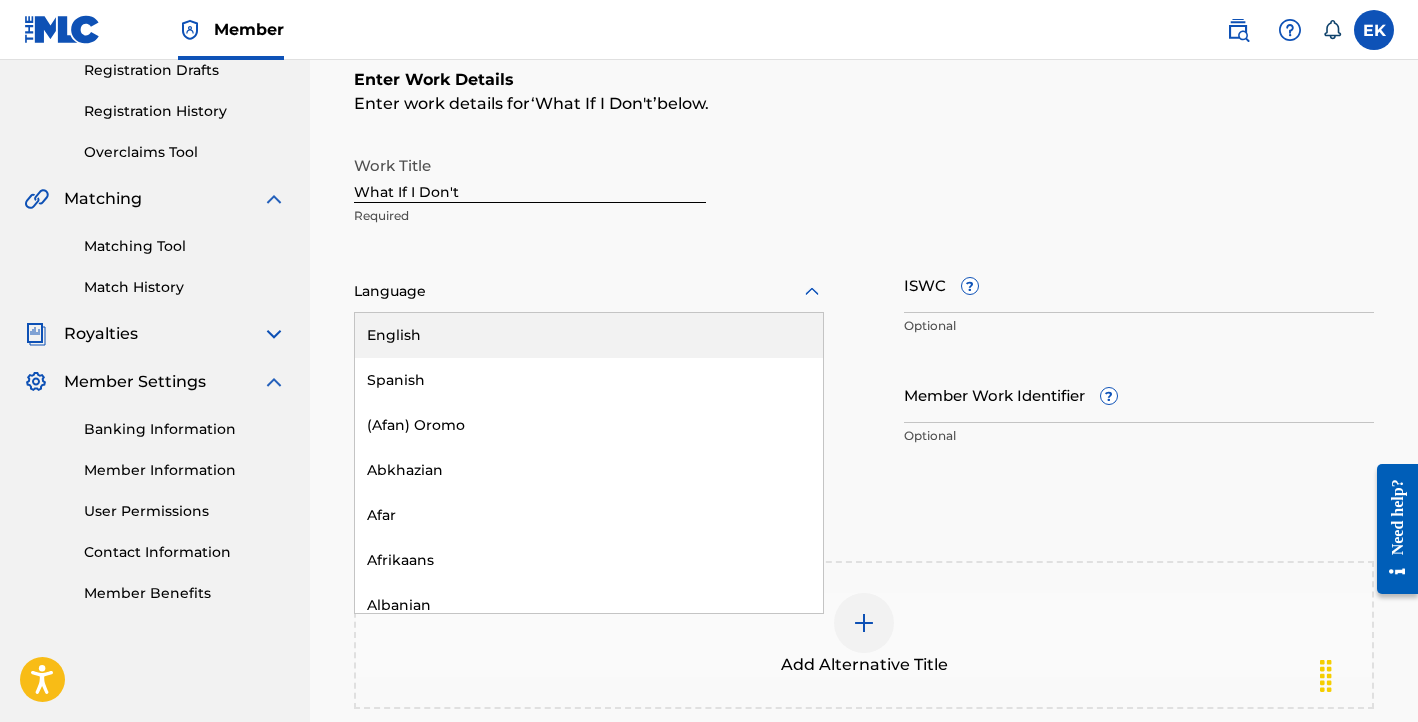 click on "English" at bounding box center (589, 335) 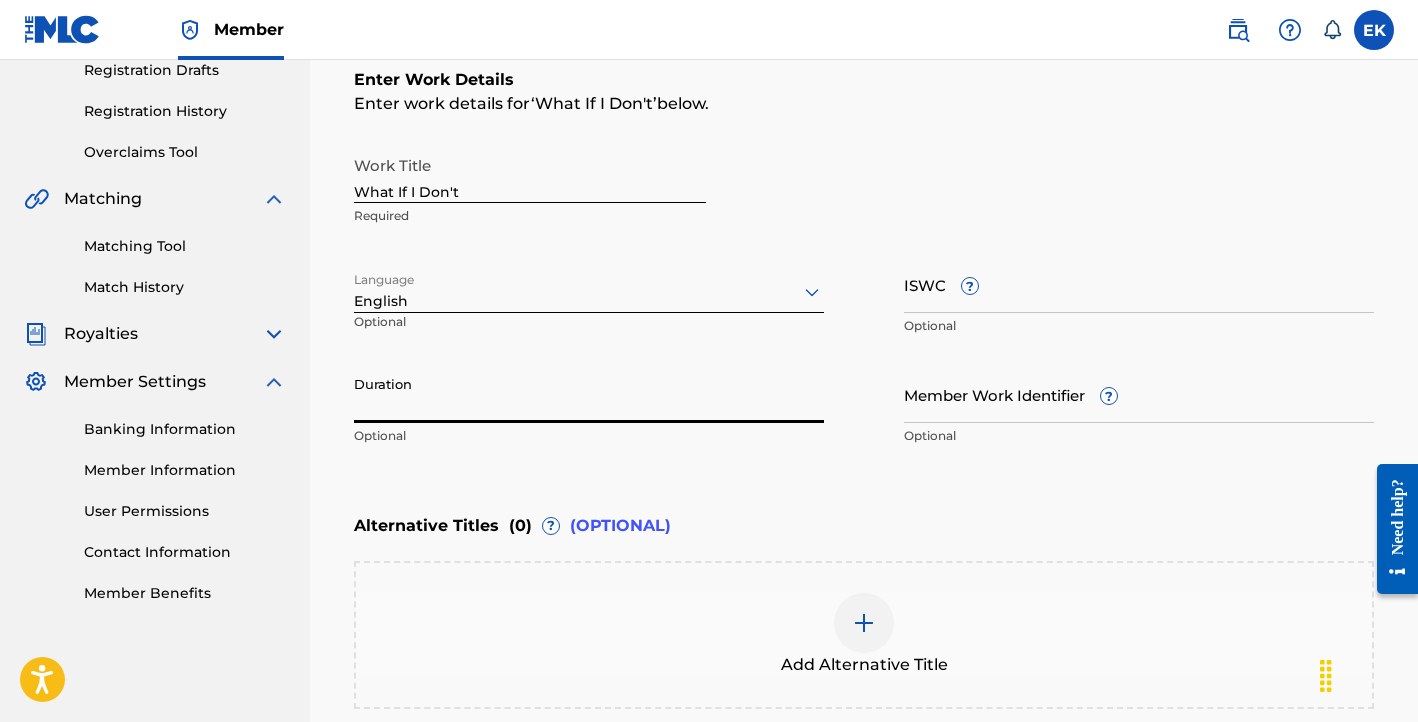 click on "Duration" at bounding box center (589, 394) 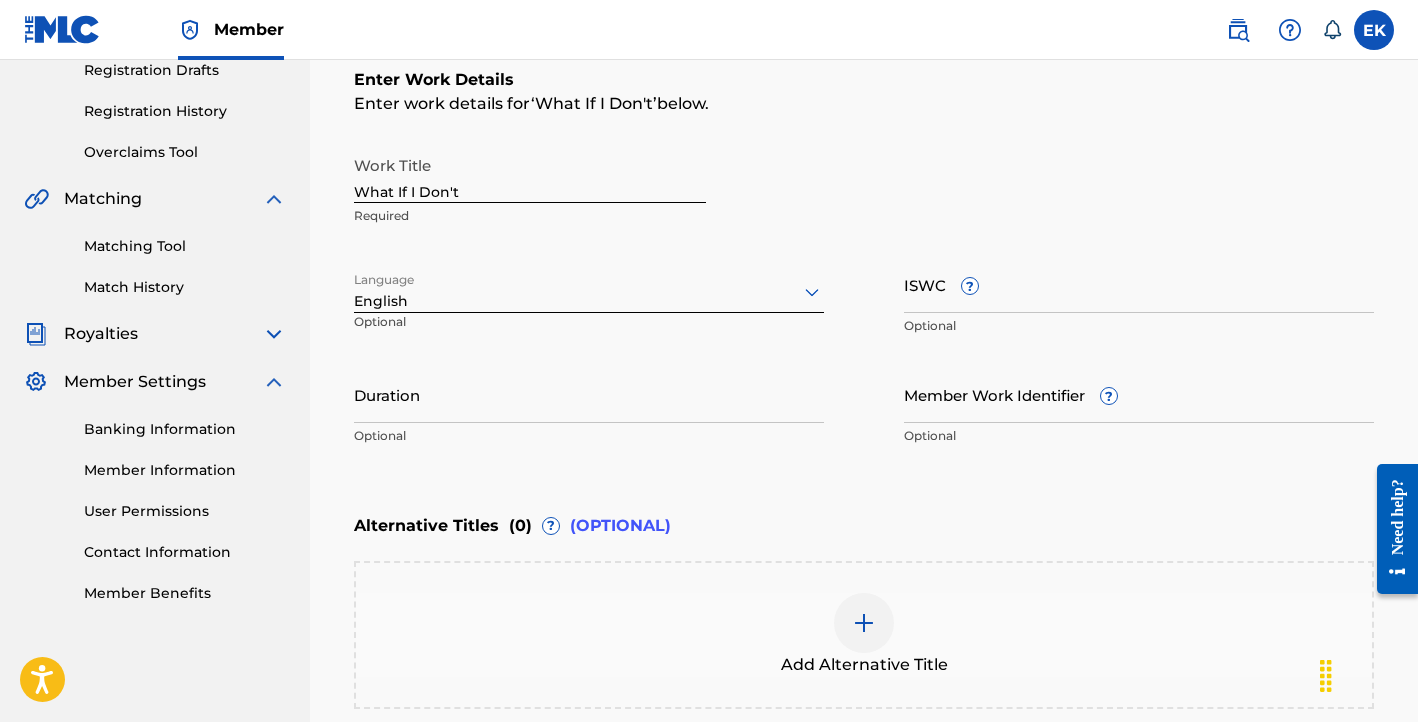 click on "Work Title   What If I Don't Required" at bounding box center [864, 191] 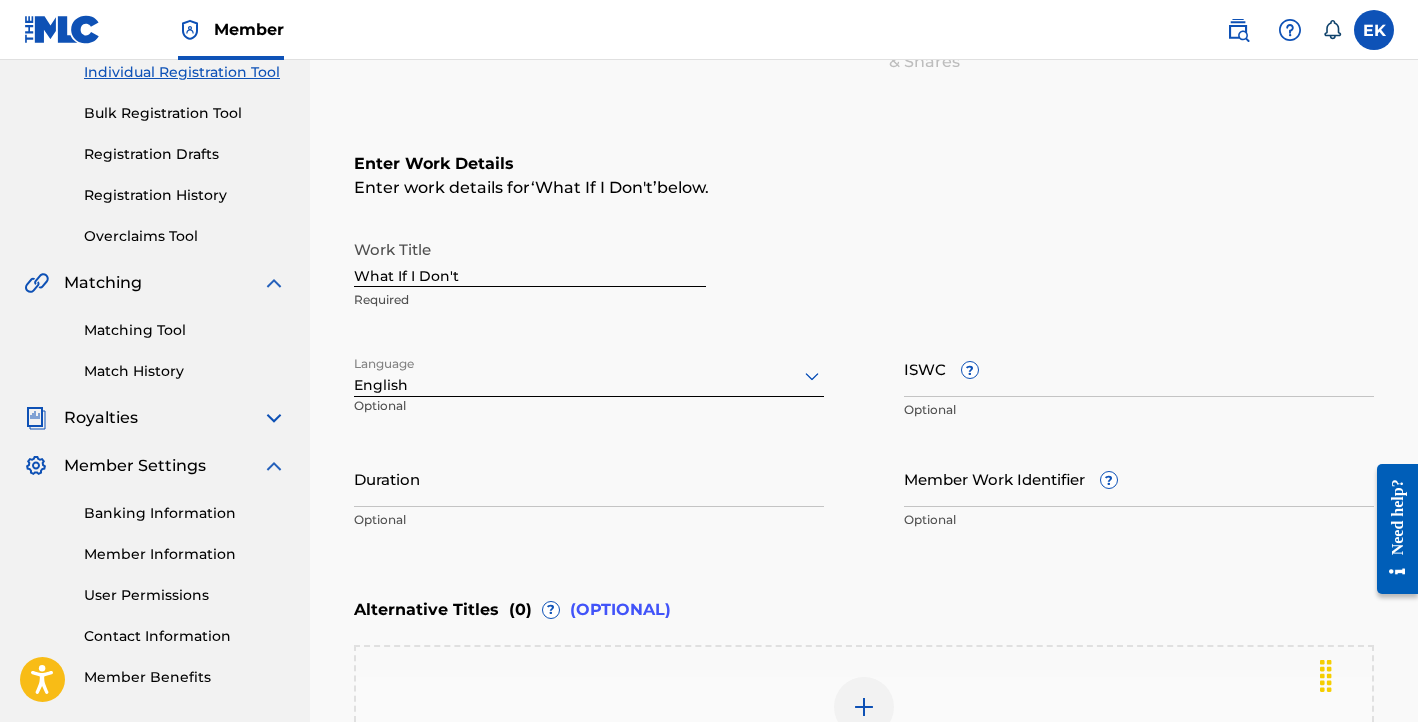 scroll, scrollTop: 280, scrollLeft: 0, axis: vertical 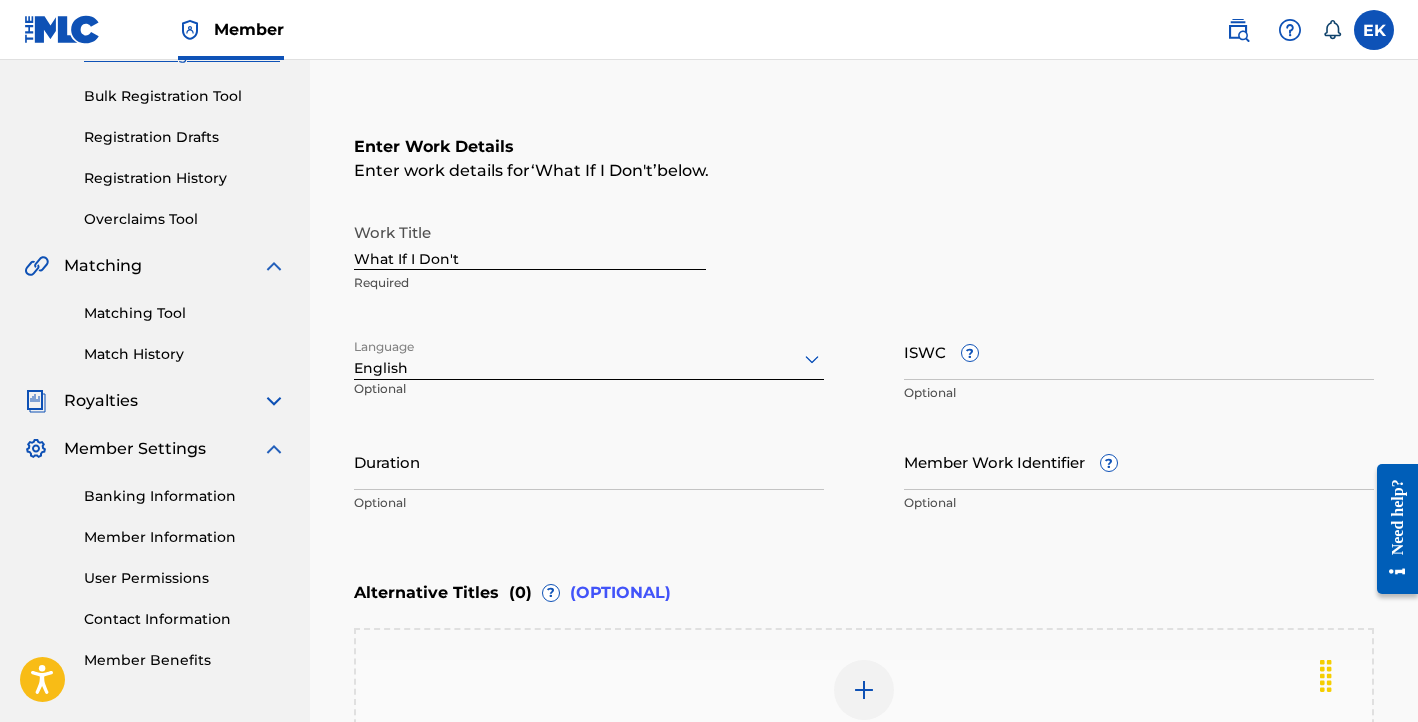 click on "Duration" at bounding box center [589, 461] 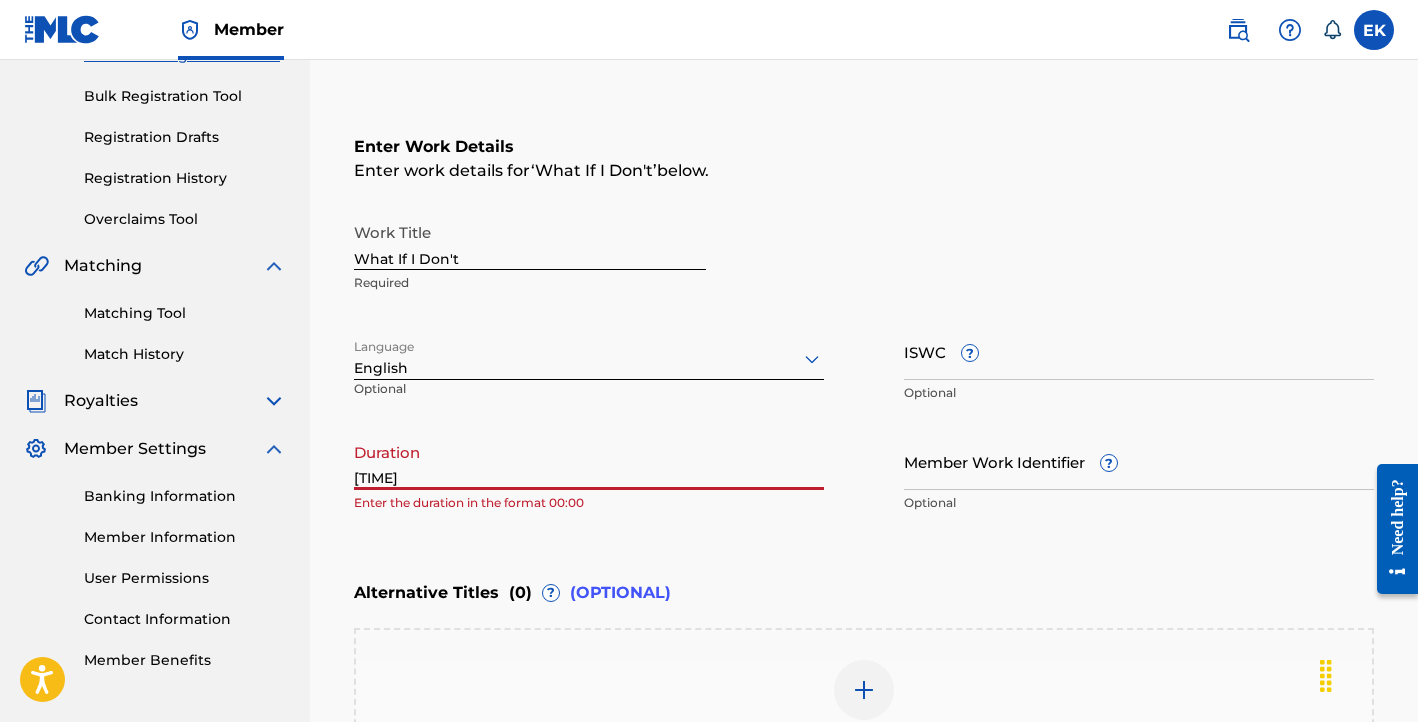 click on "3:41" at bounding box center (589, 461) 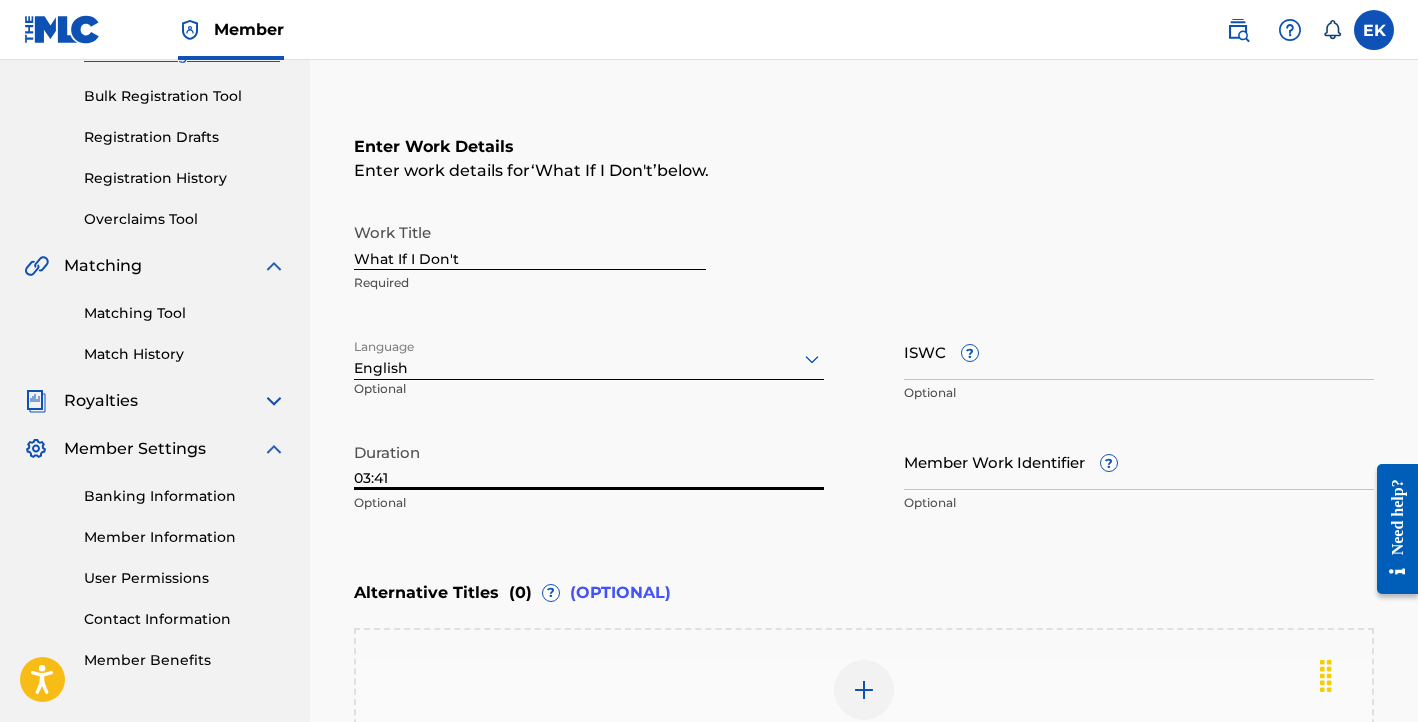type on "03:41" 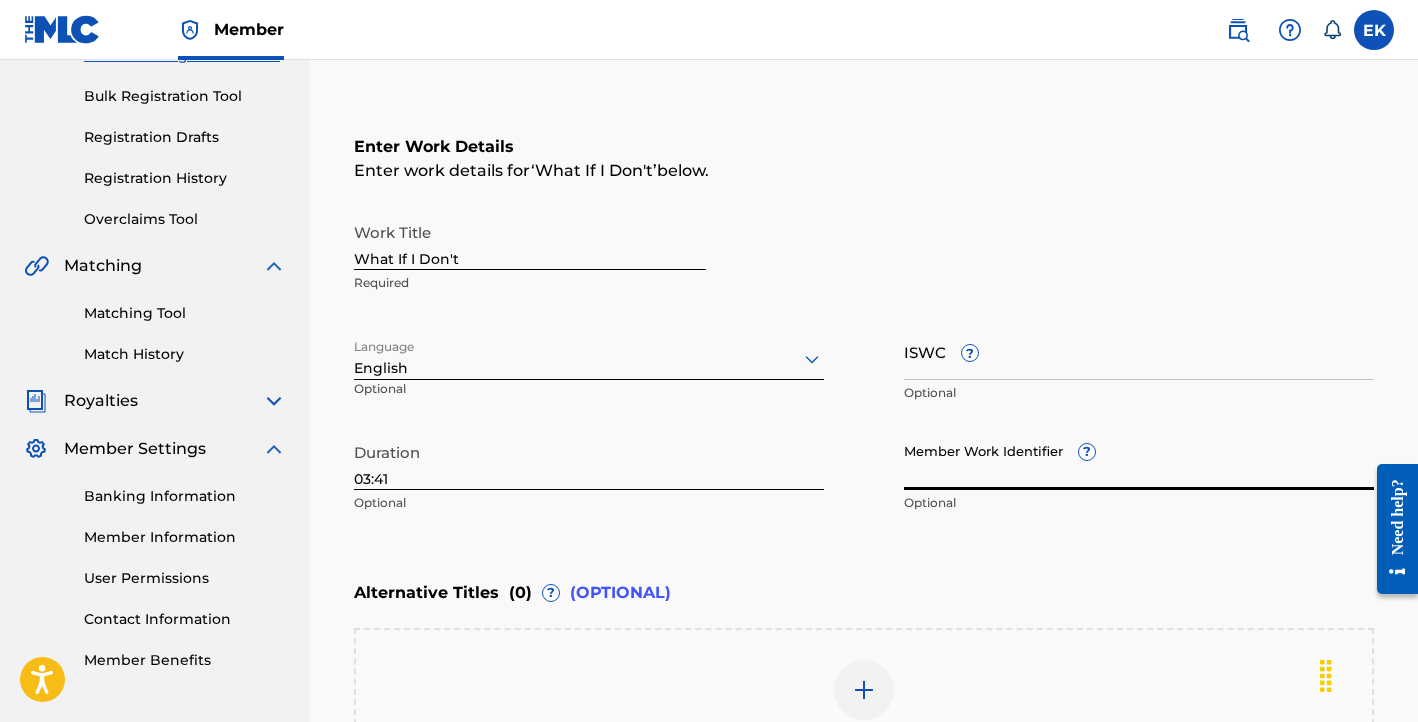 click on "Work Title   What If I Don't Required" at bounding box center [864, 258] 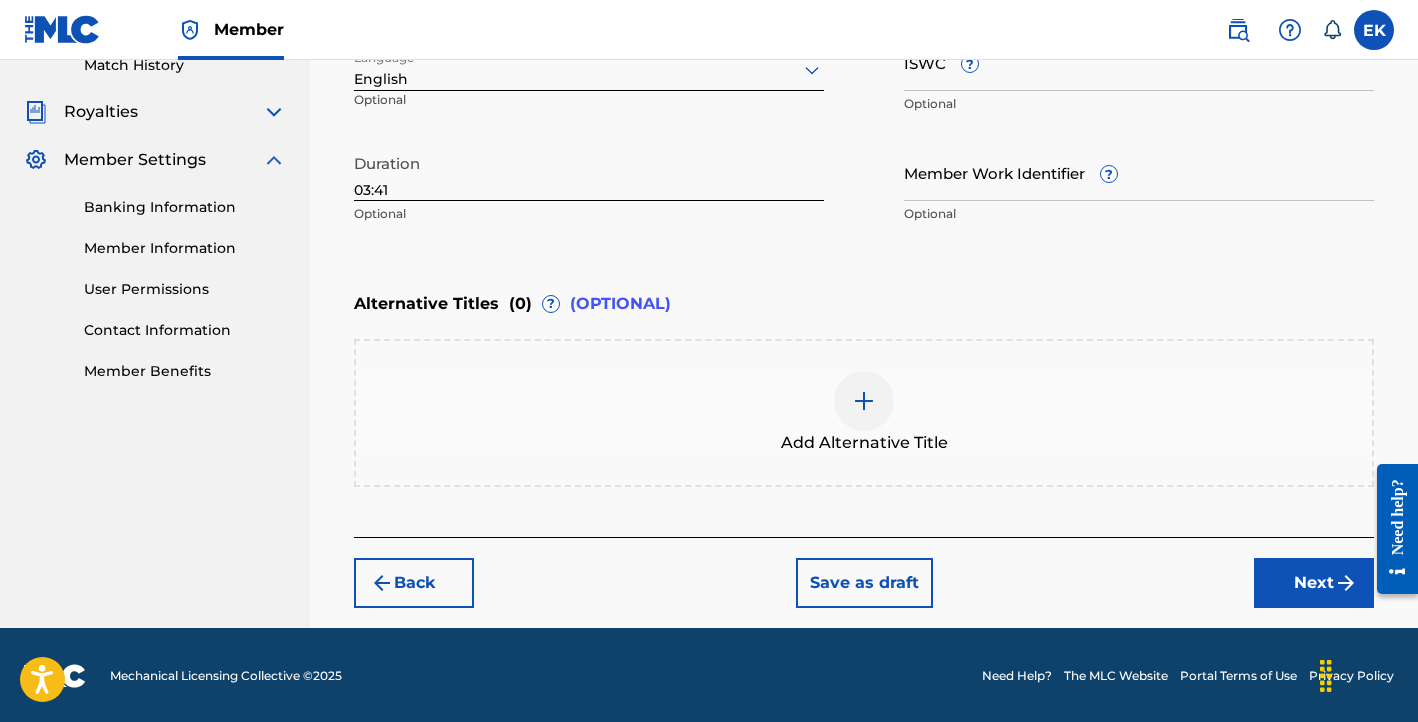 scroll, scrollTop: 570, scrollLeft: 0, axis: vertical 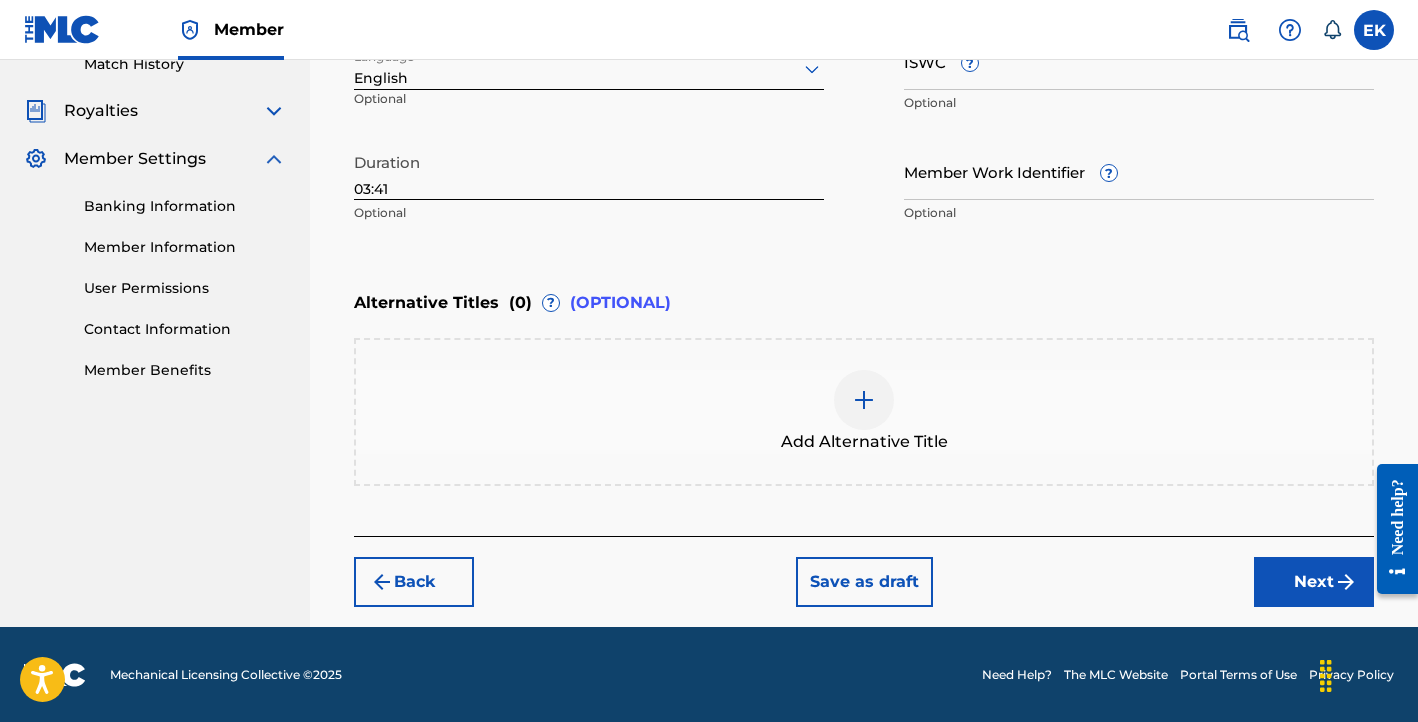 click on "Next" at bounding box center [1314, 582] 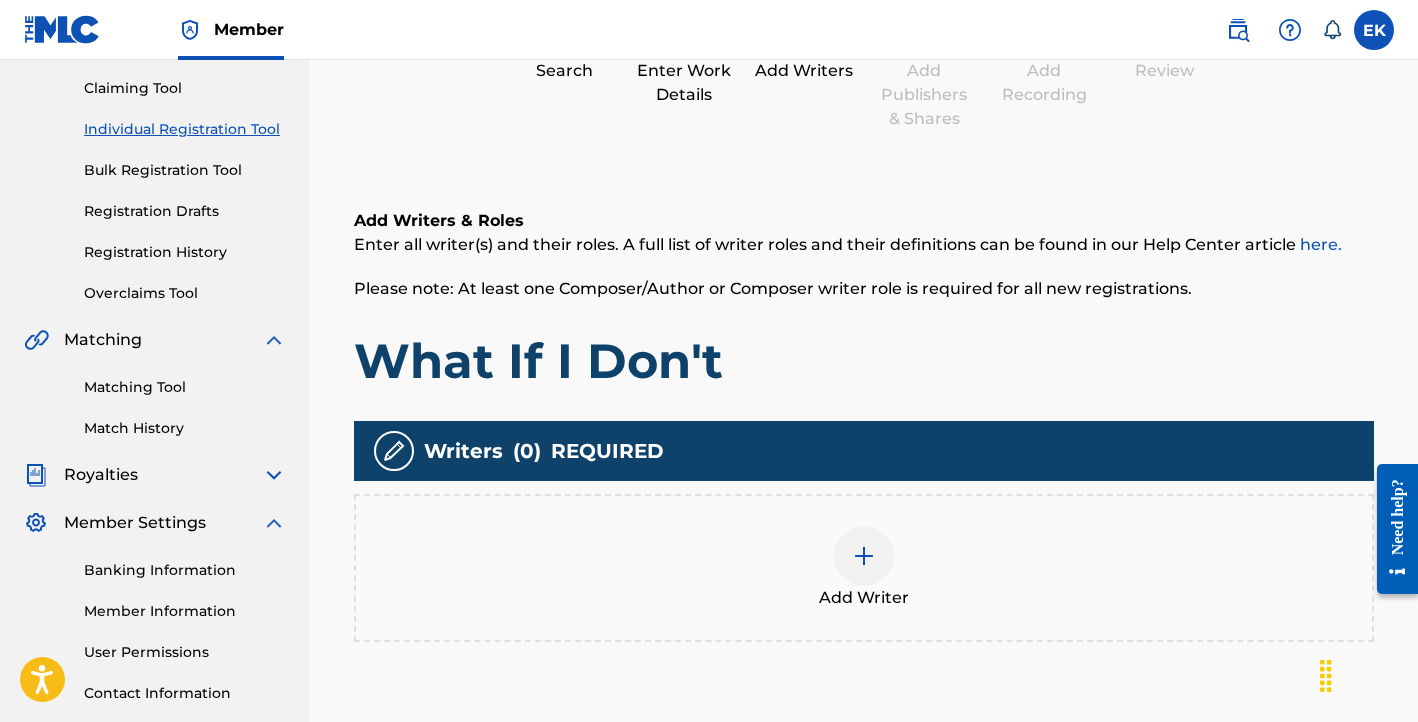 scroll, scrollTop: 250, scrollLeft: 0, axis: vertical 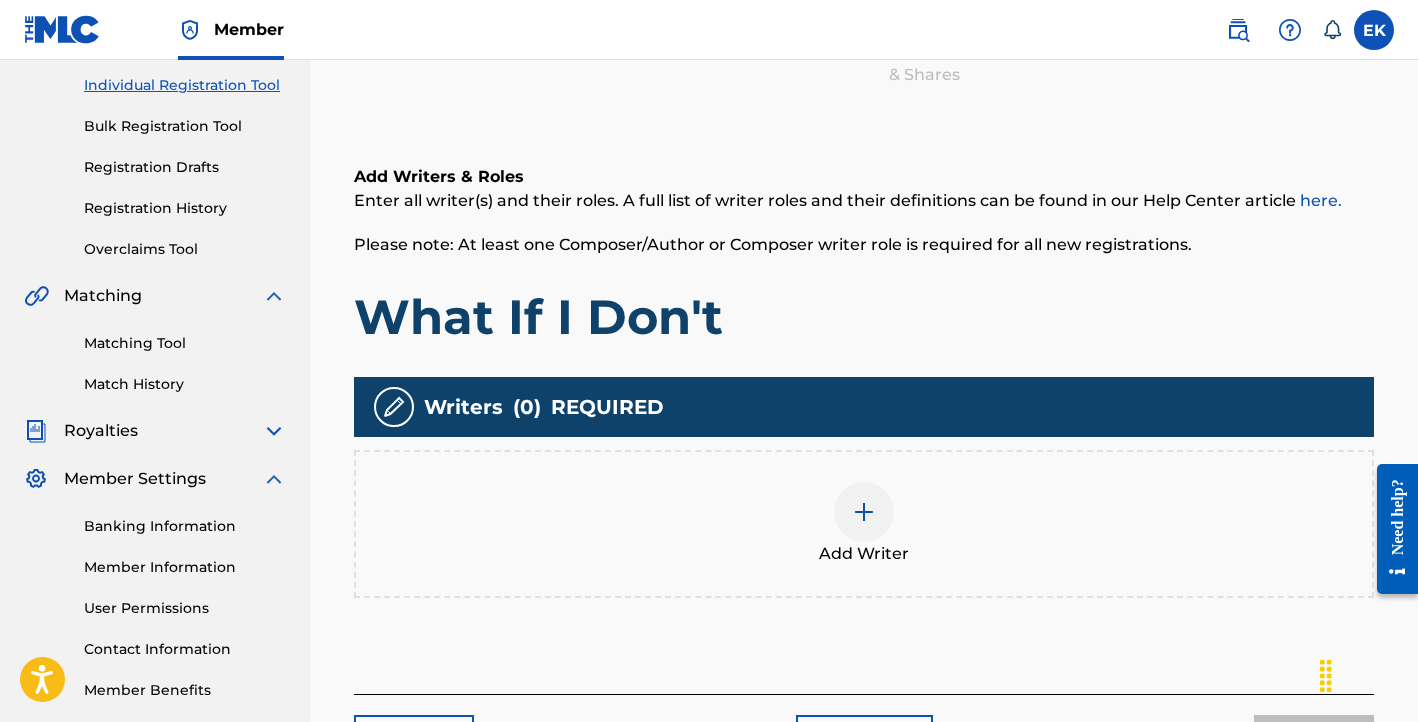 click at bounding box center (864, 512) 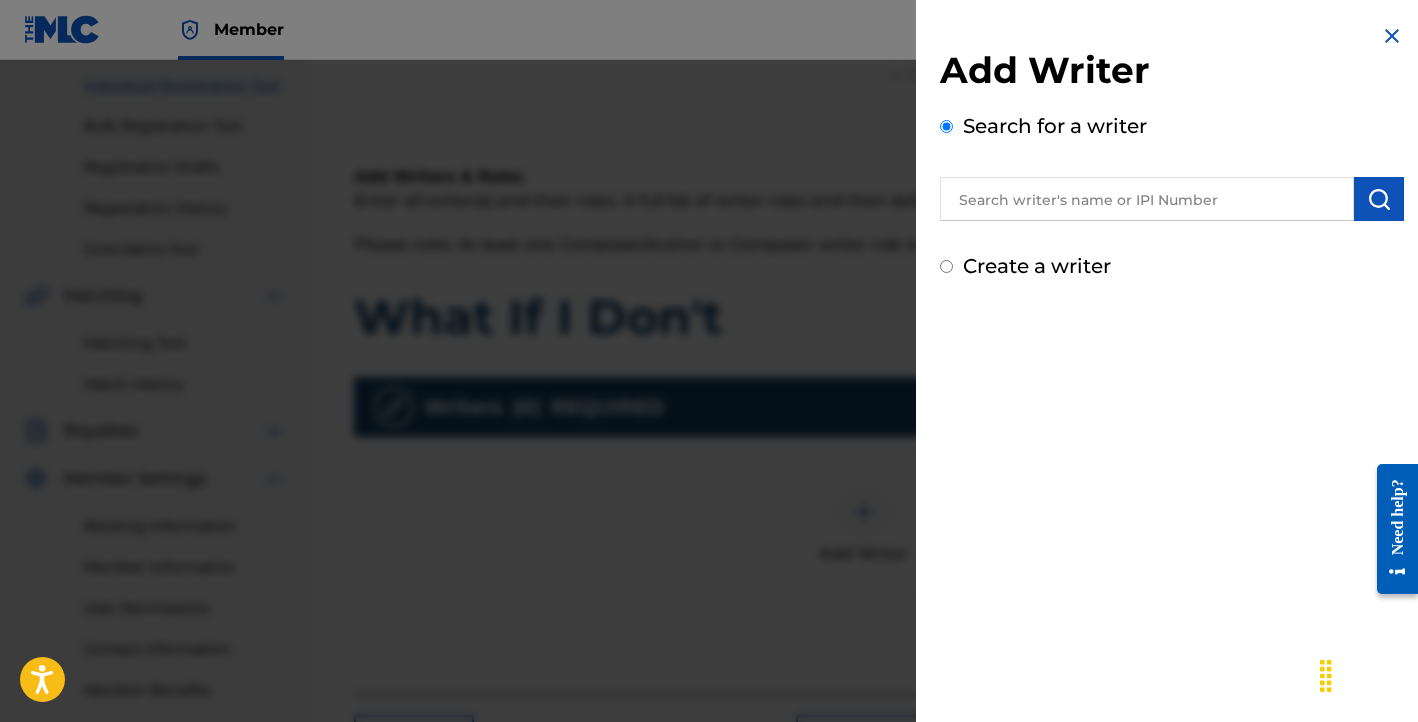 click at bounding box center [1147, 199] 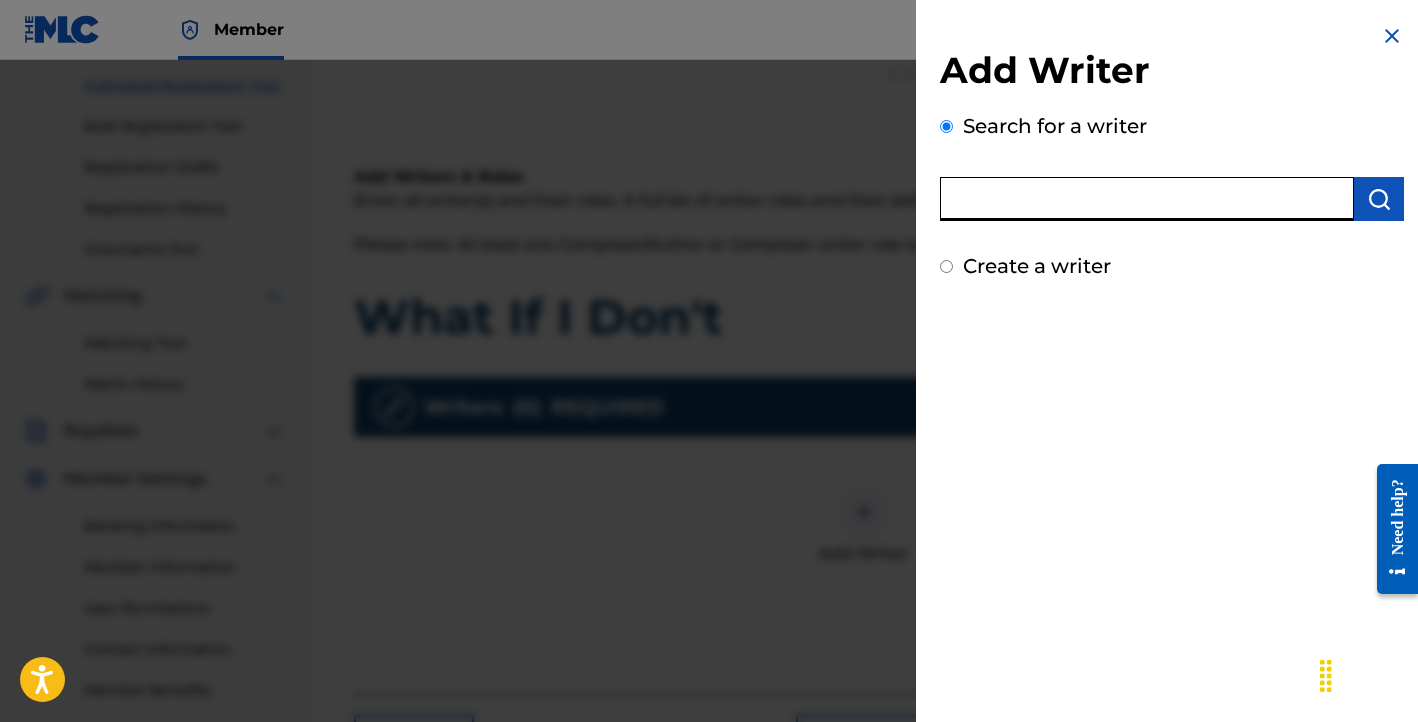 type on "Emily Keating" 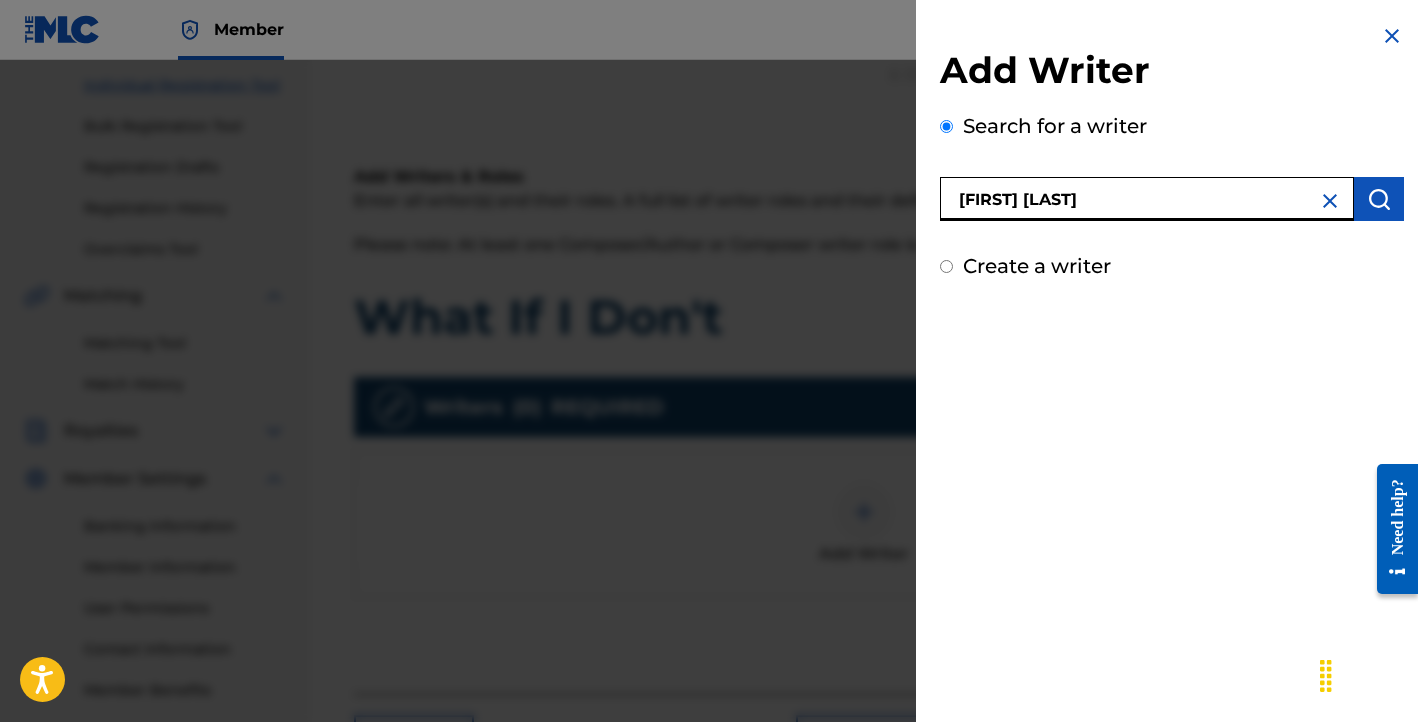 click at bounding box center [1379, 199] 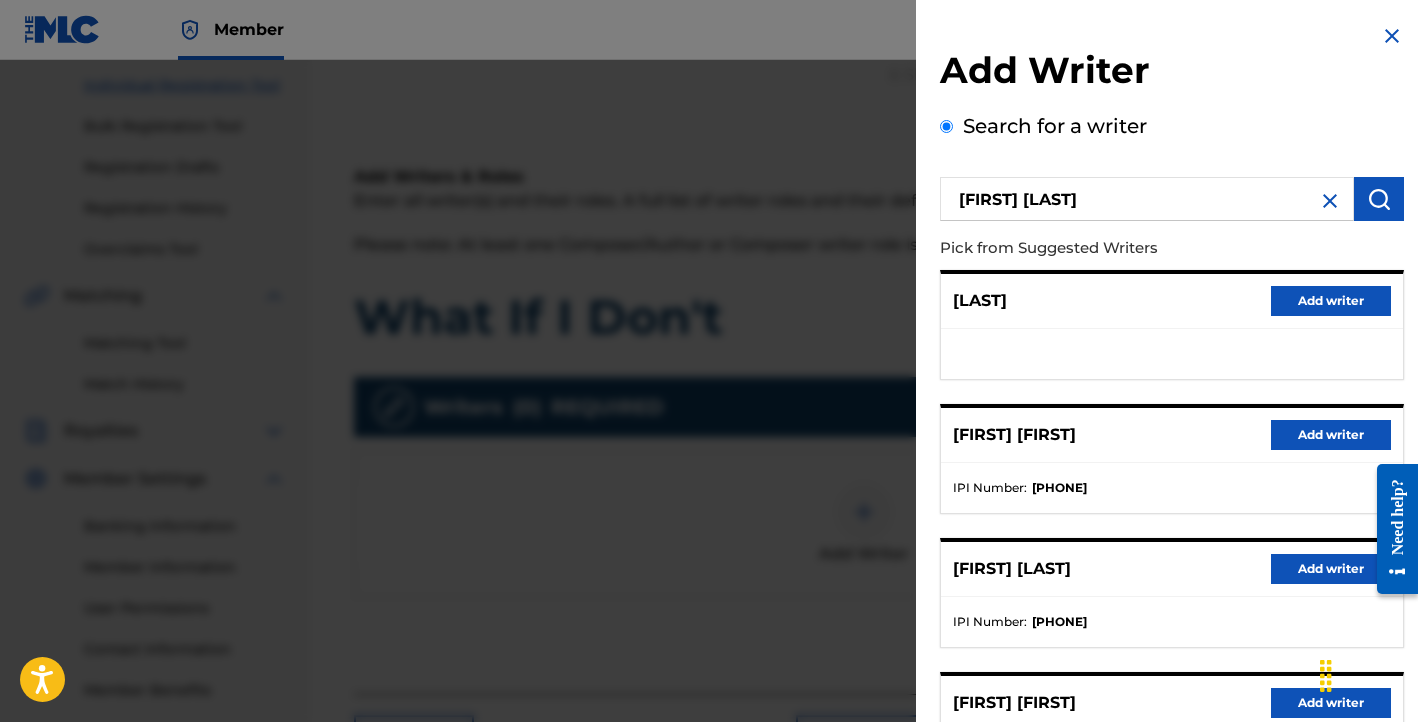 type 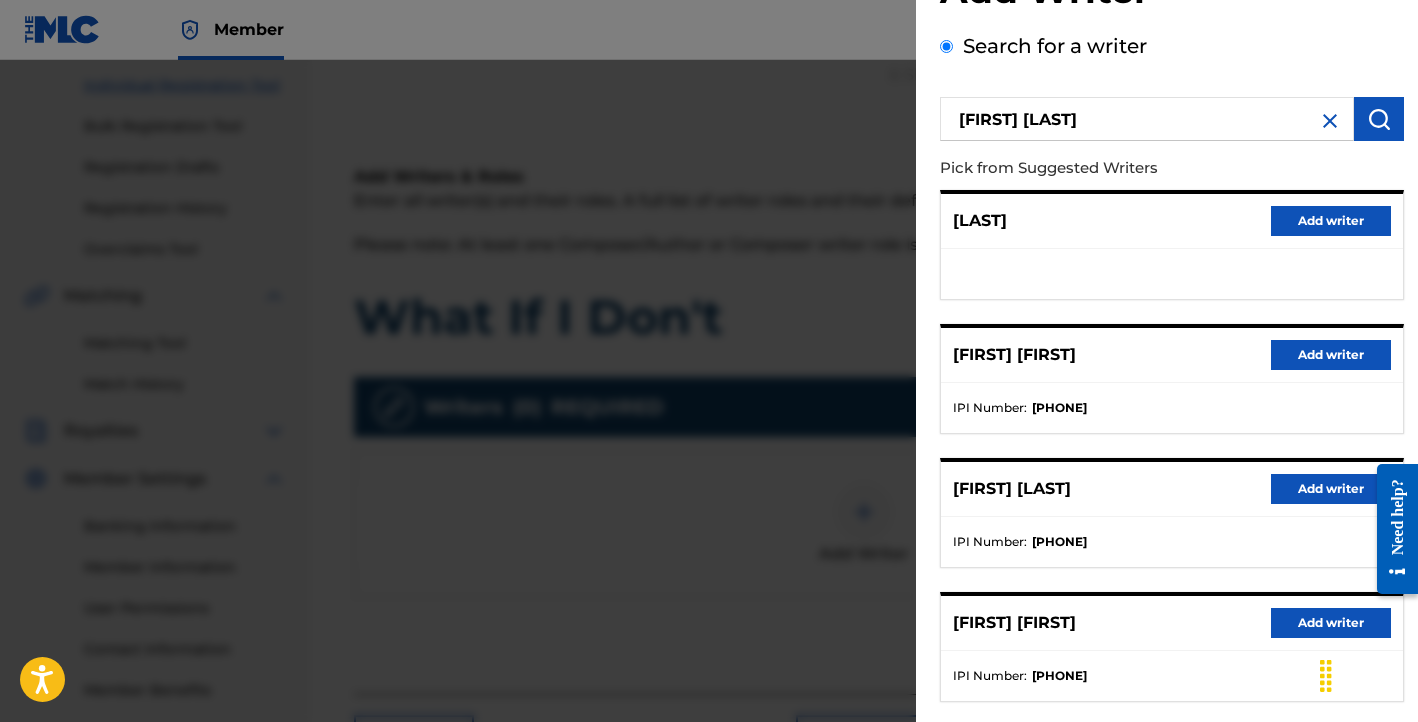 scroll, scrollTop: 120, scrollLeft: 0, axis: vertical 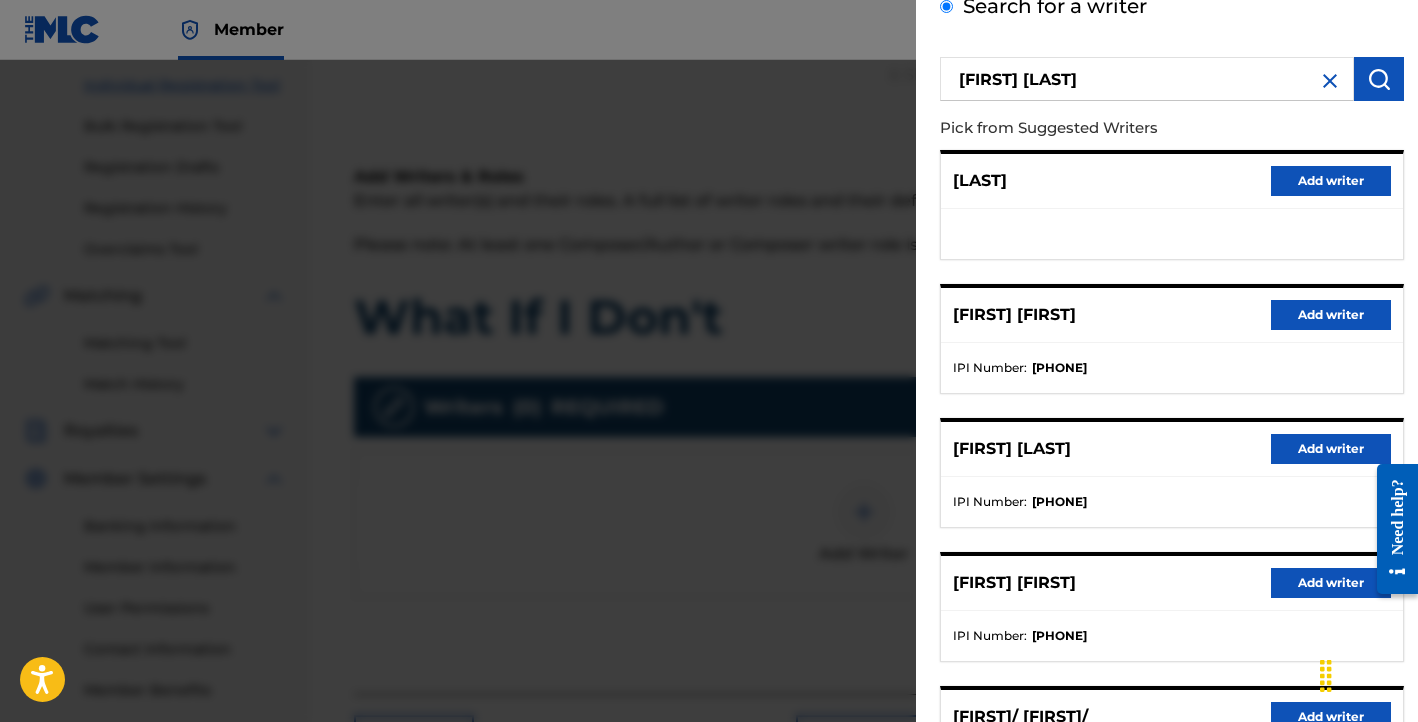 click on "Add writer" at bounding box center [1331, 449] 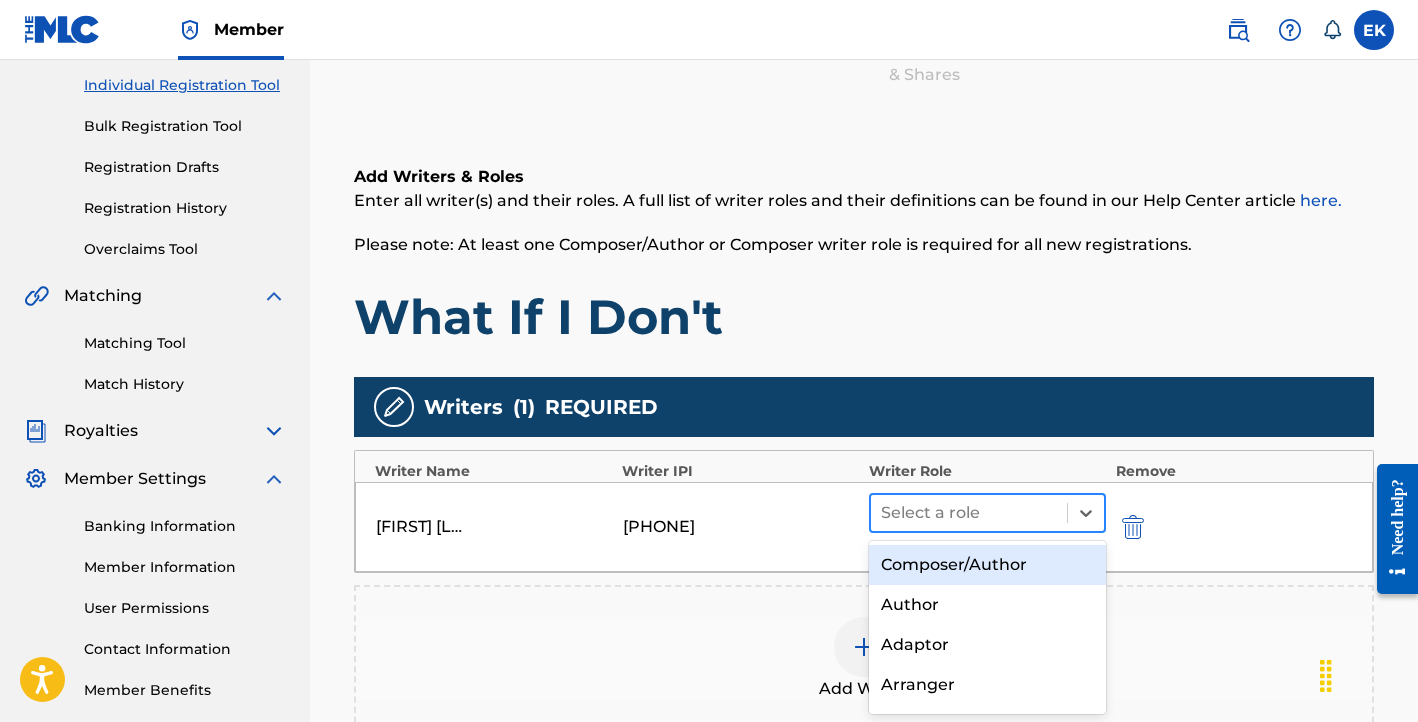 click at bounding box center (969, 513) 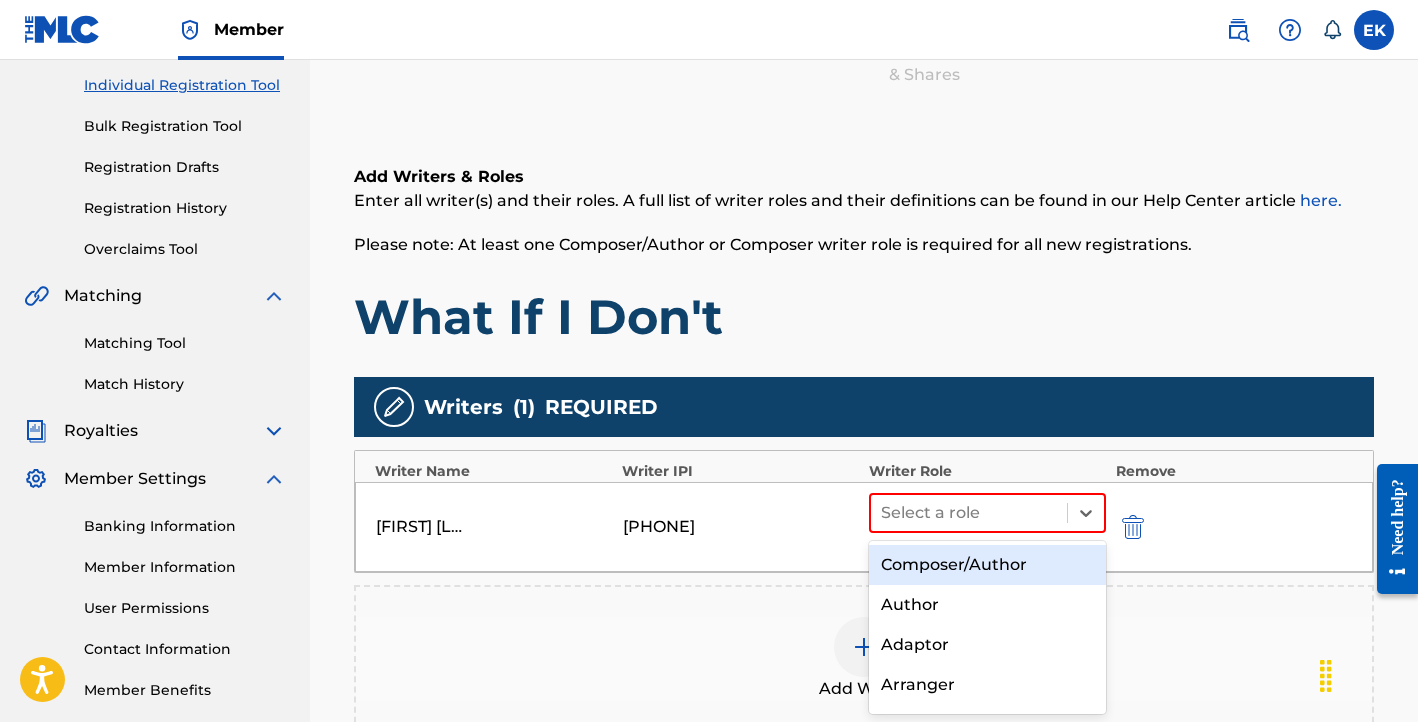 click on "Composer/Author" at bounding box center (987, 565) 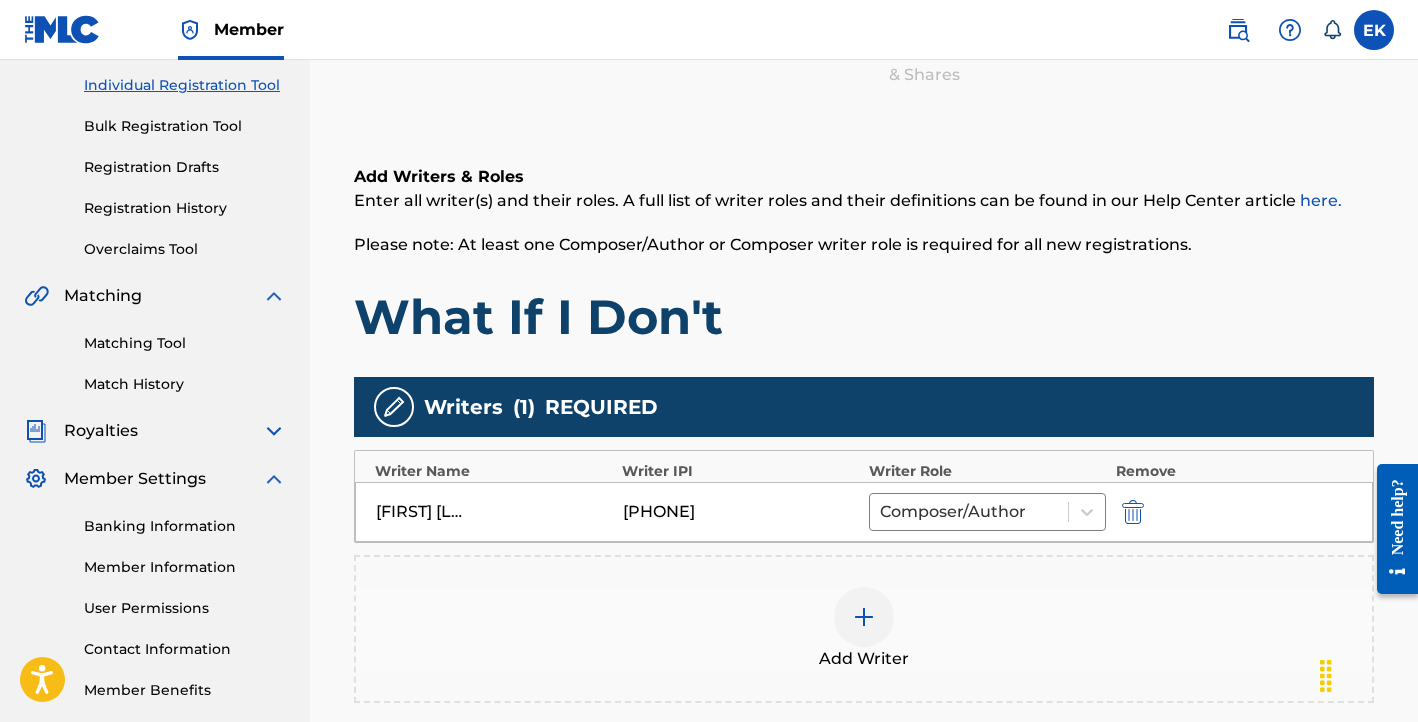 click on "What If I Don't" at bounding box center [864, 317] 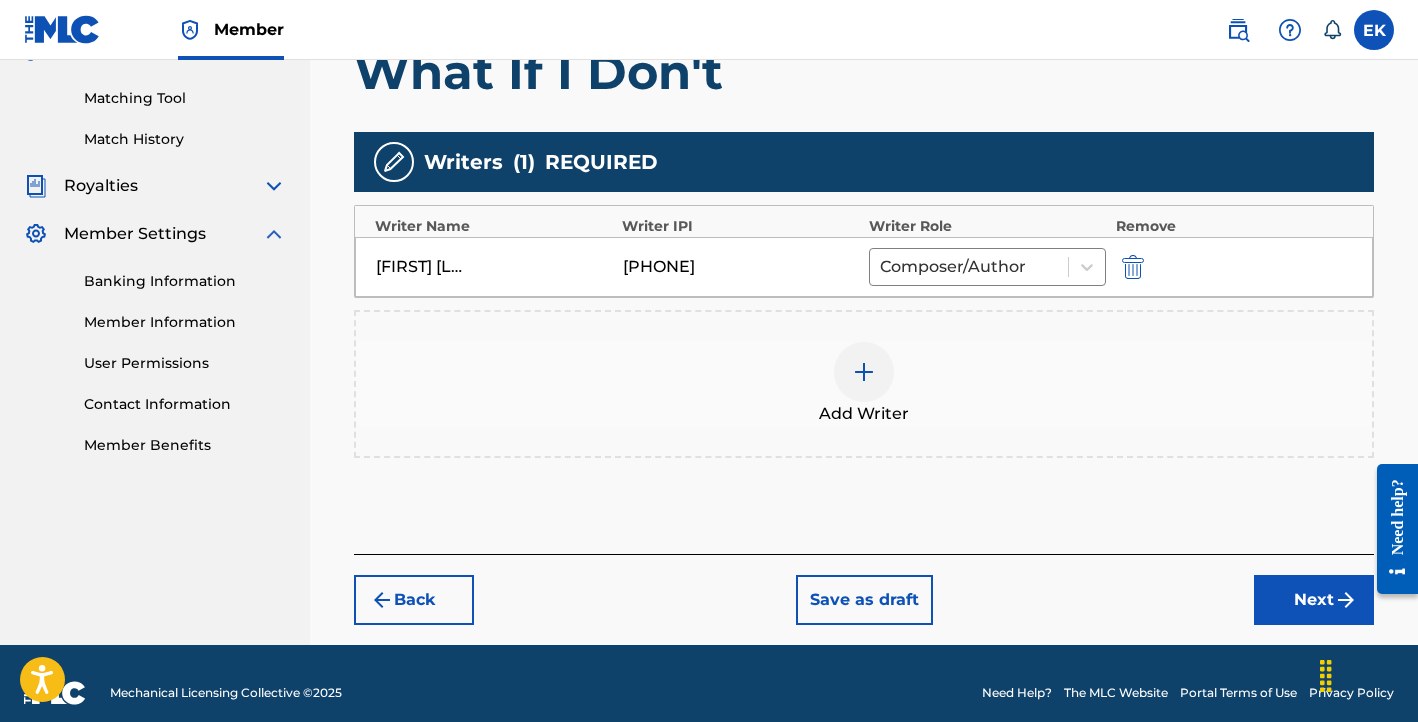 scroll, scrollTop: 514, scrollLeft: 0, axis: vertical 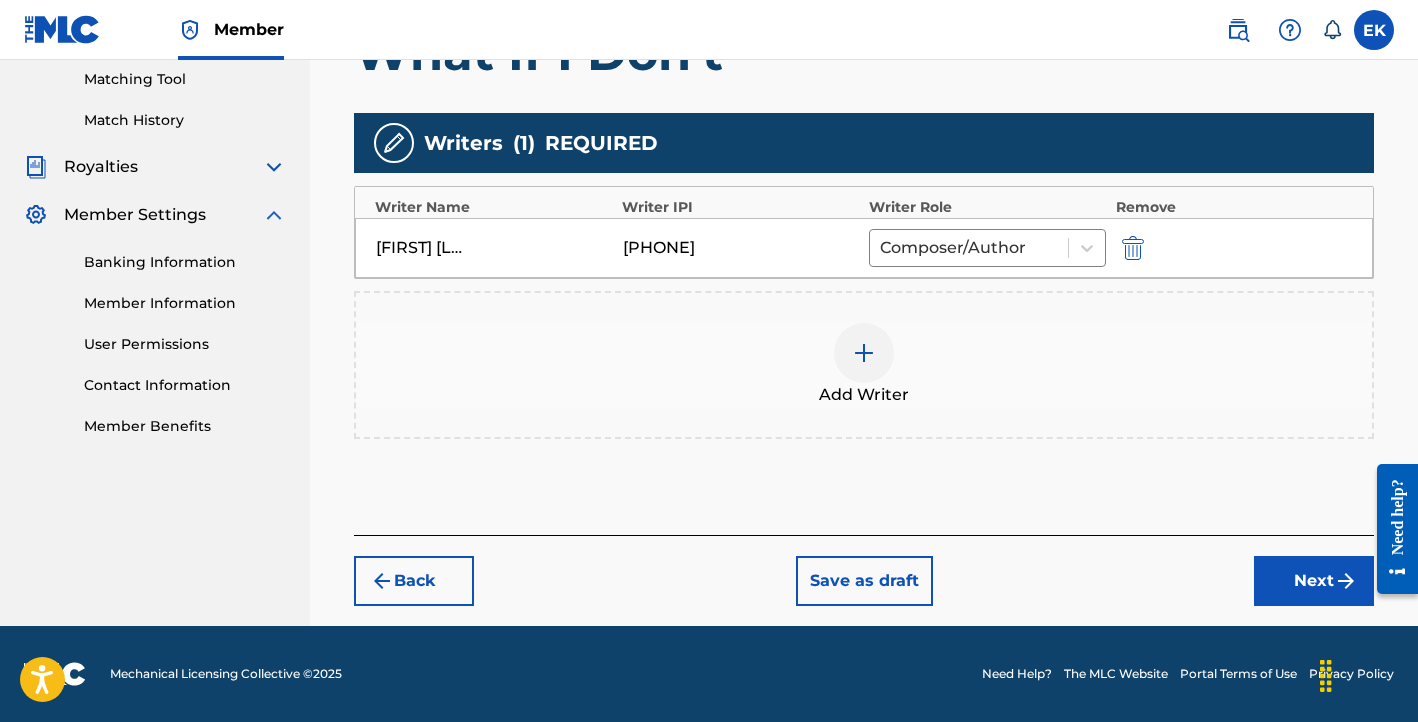 click on "Add Writer" at bounding box center (864, 365) 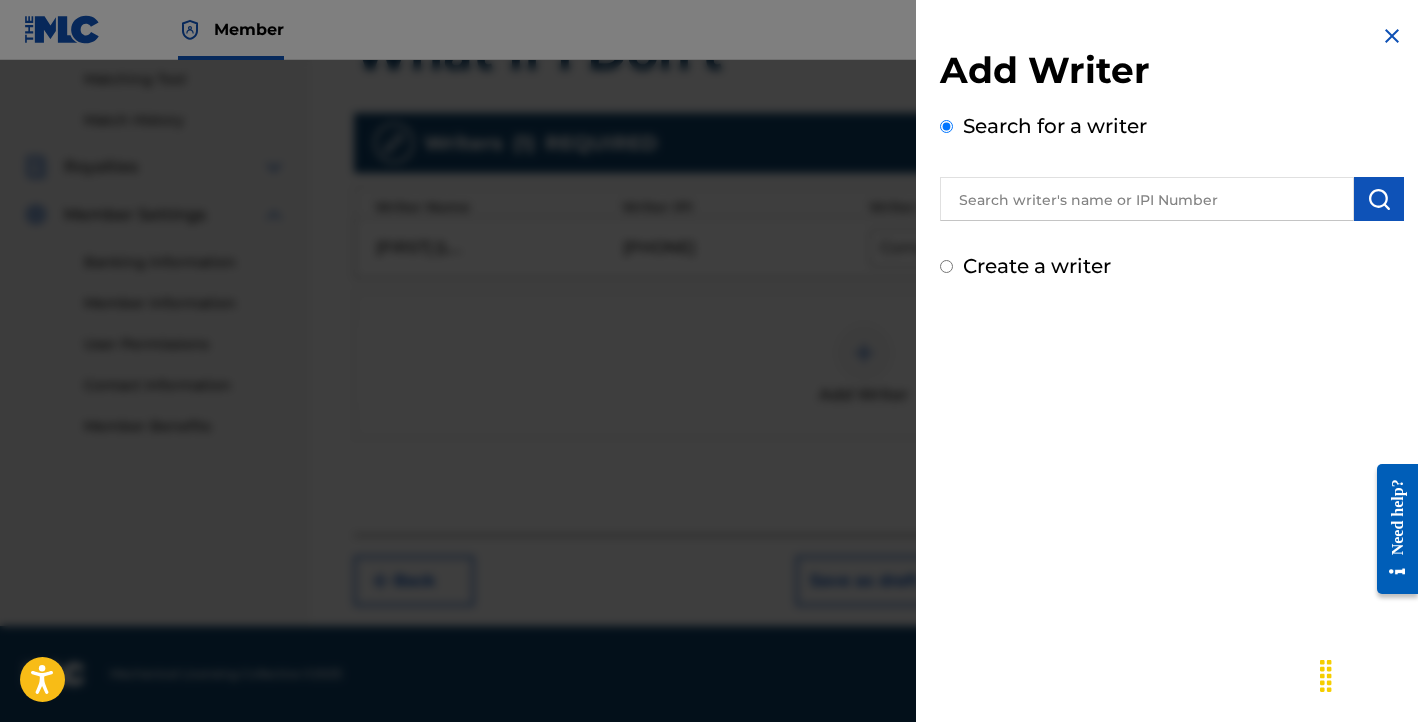 click at bounding box center [1147, 199] 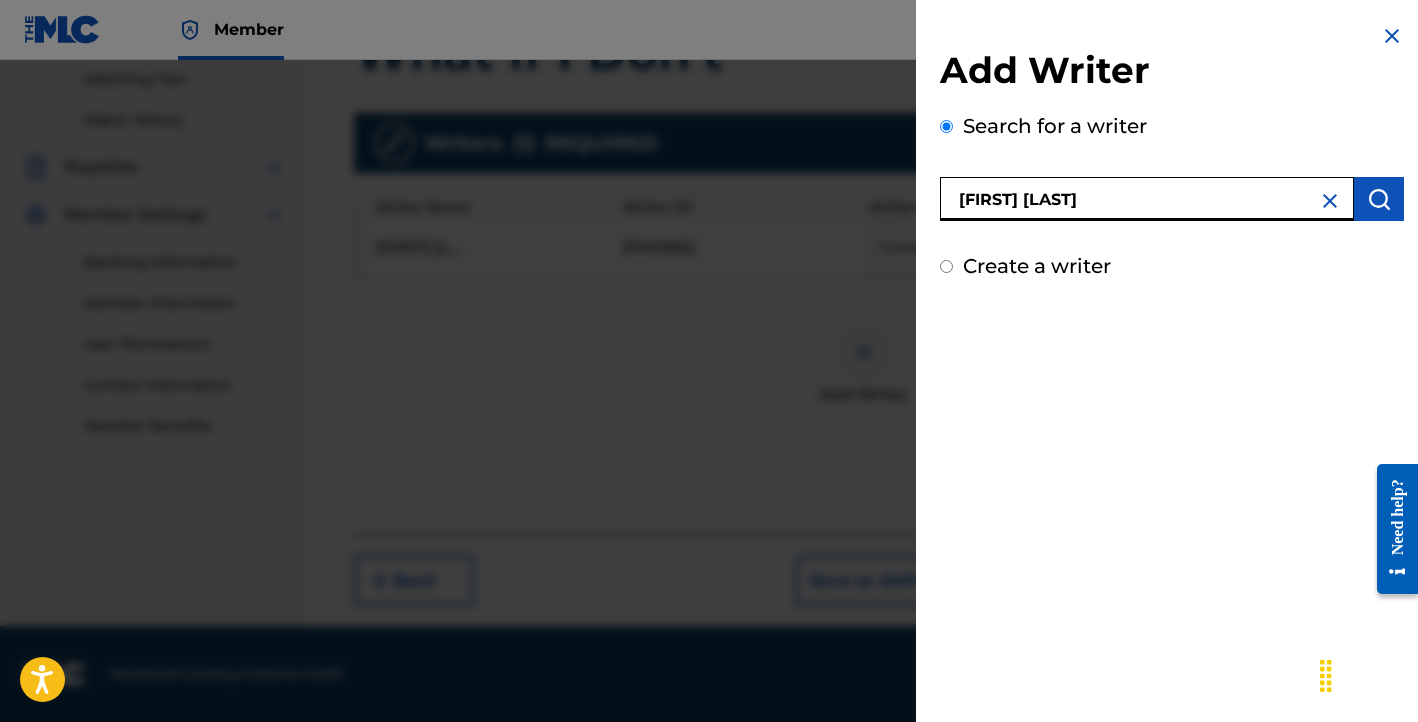 type on "[FIRST] [LAST]" 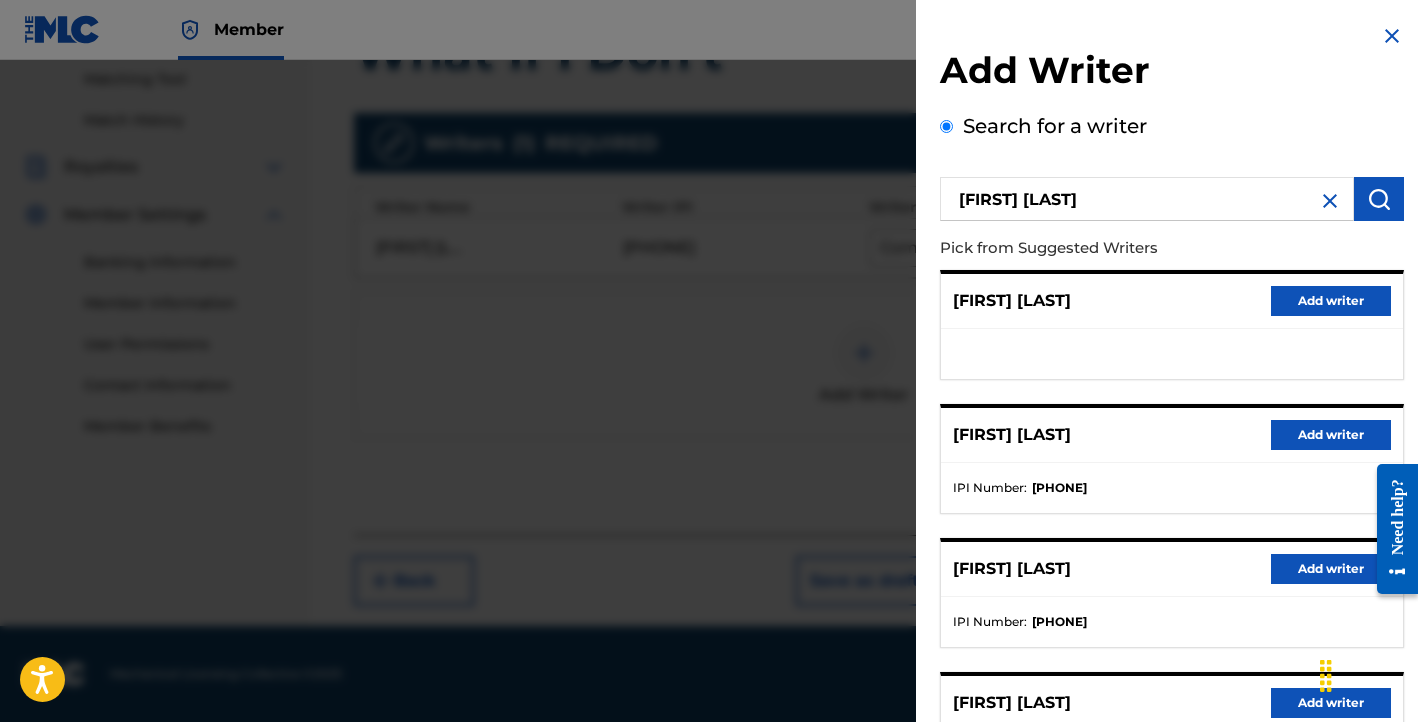 click on "[FIRST] [LAST]" at bounding box center [1012, 569] 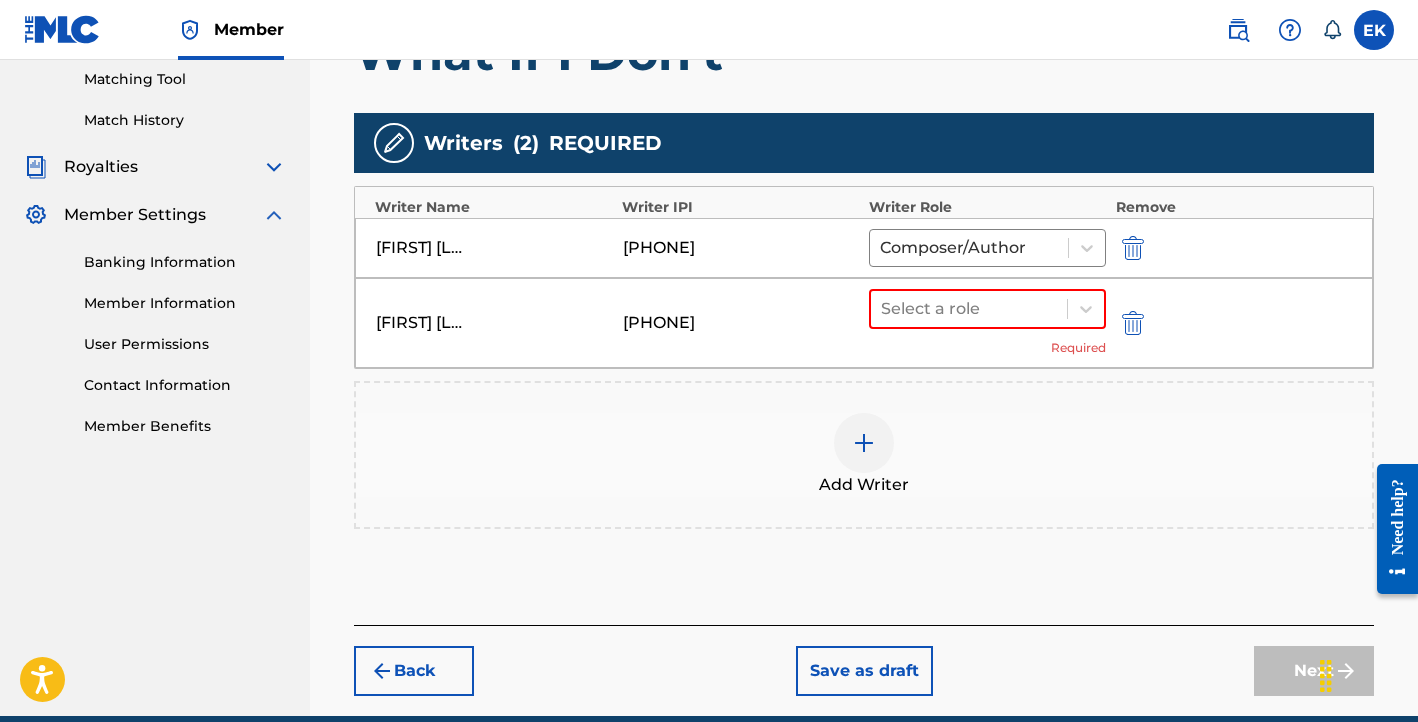 click on "[PHONE]" at bounding box center (668, 323) 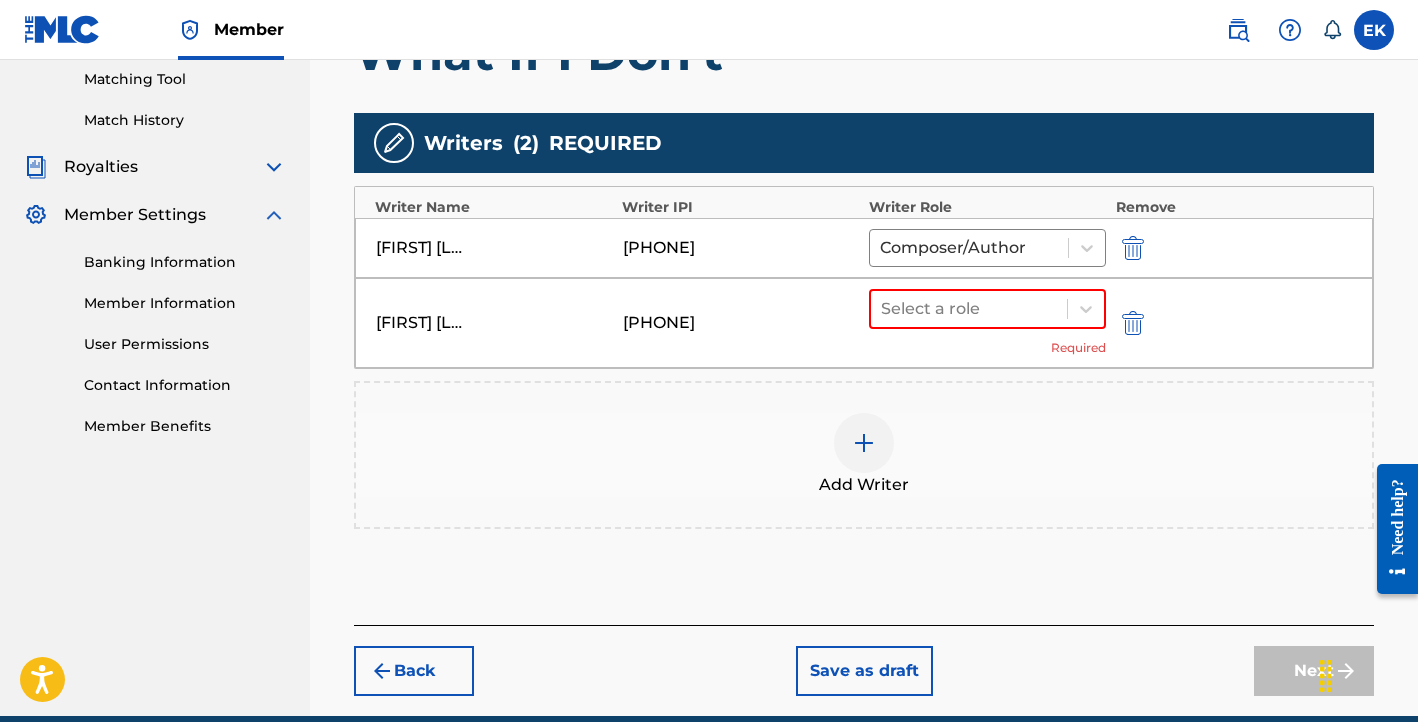 click at bounding box center [1133, 323] 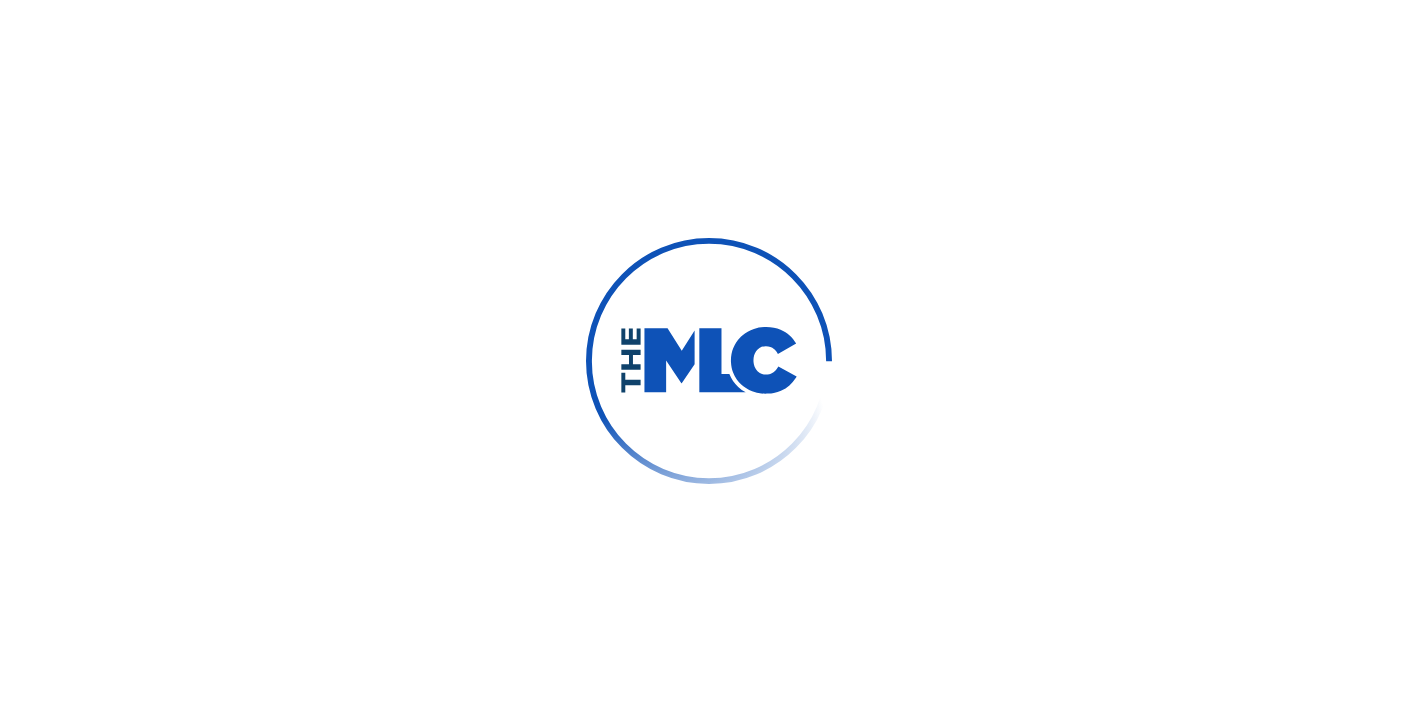 scroll, scrollTop: 0, scrollLeft: 0, axis: both 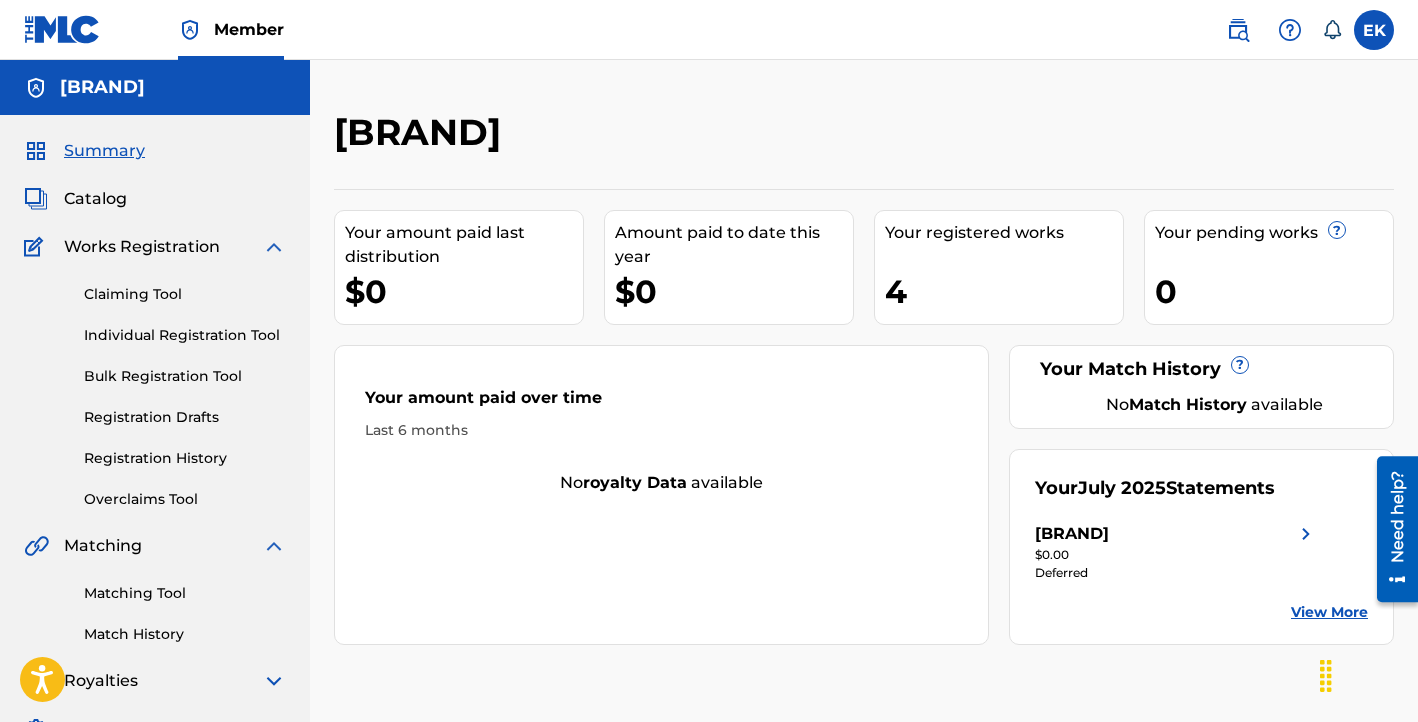 click on "Summary" at bounding box center [104, 151] 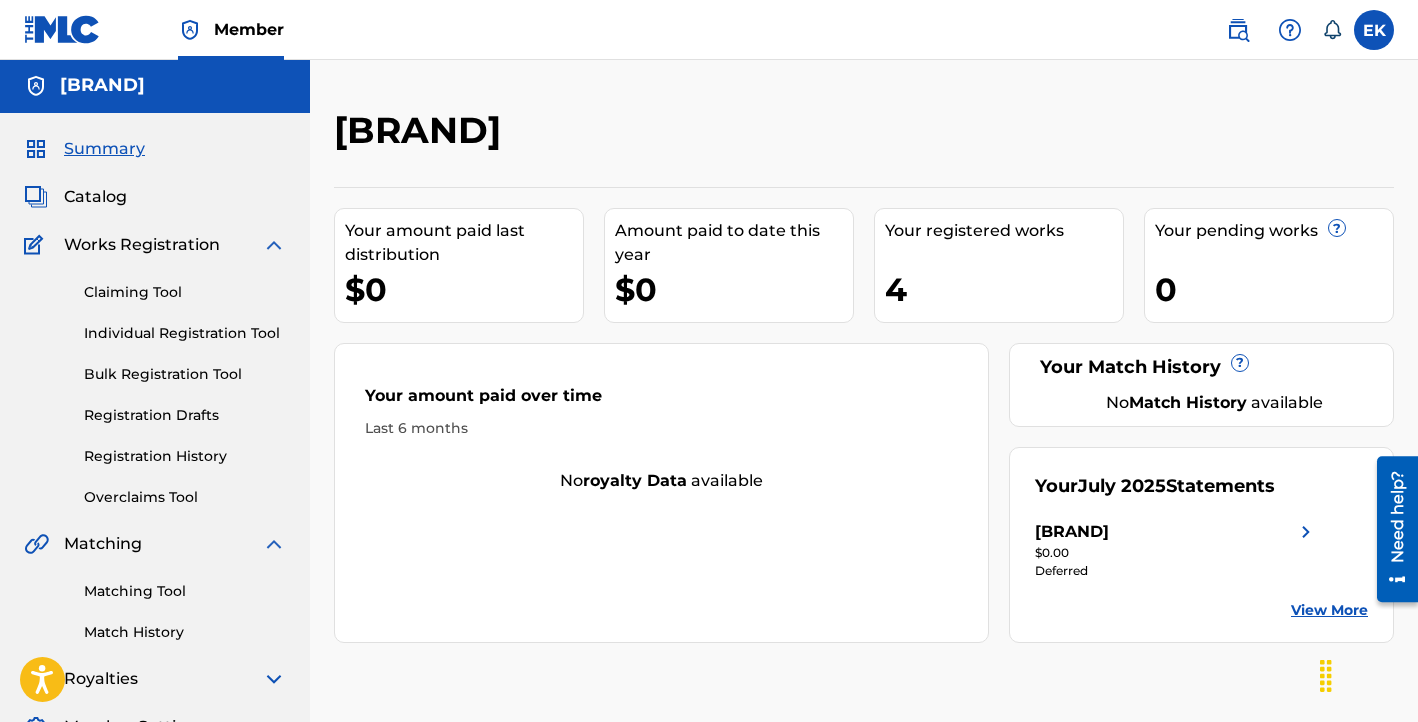 scroll, scrollTop: 0, scrollLeft: 0, axis: both 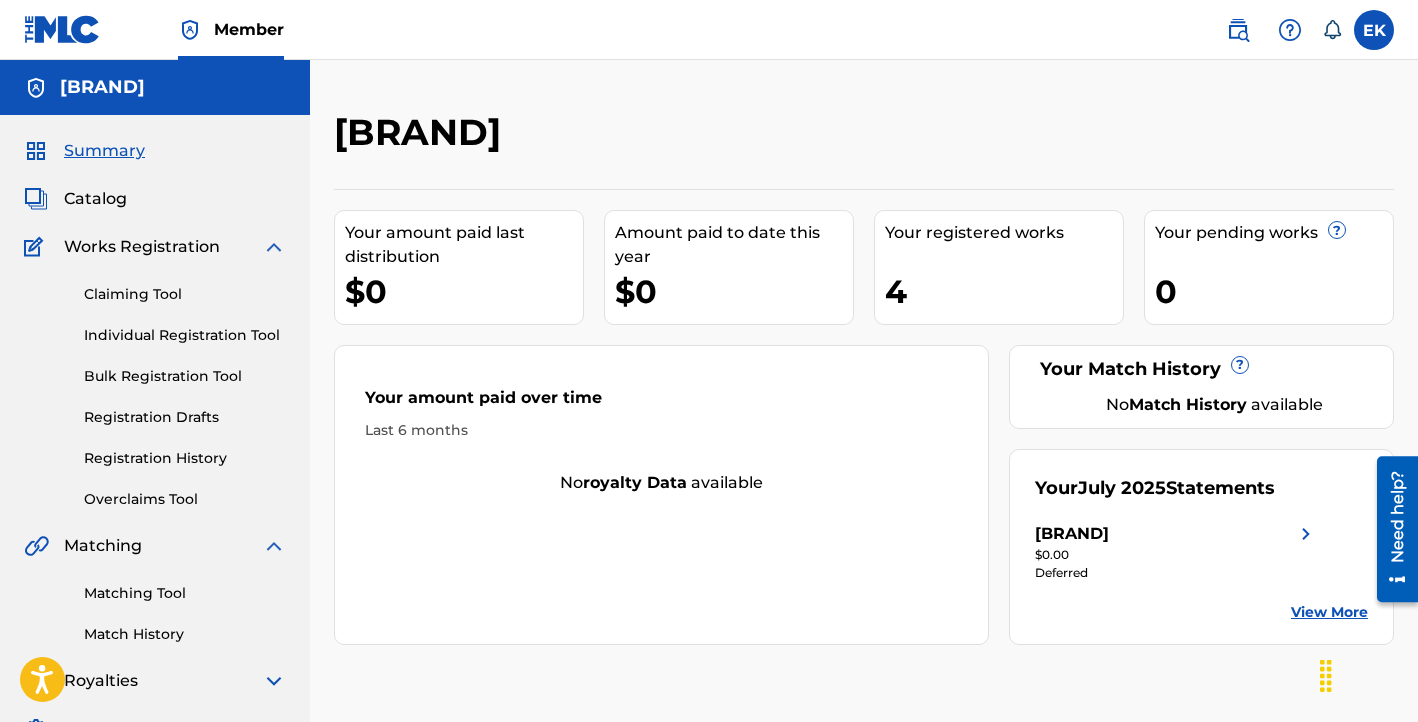 click at bounding box center (1290, 30) 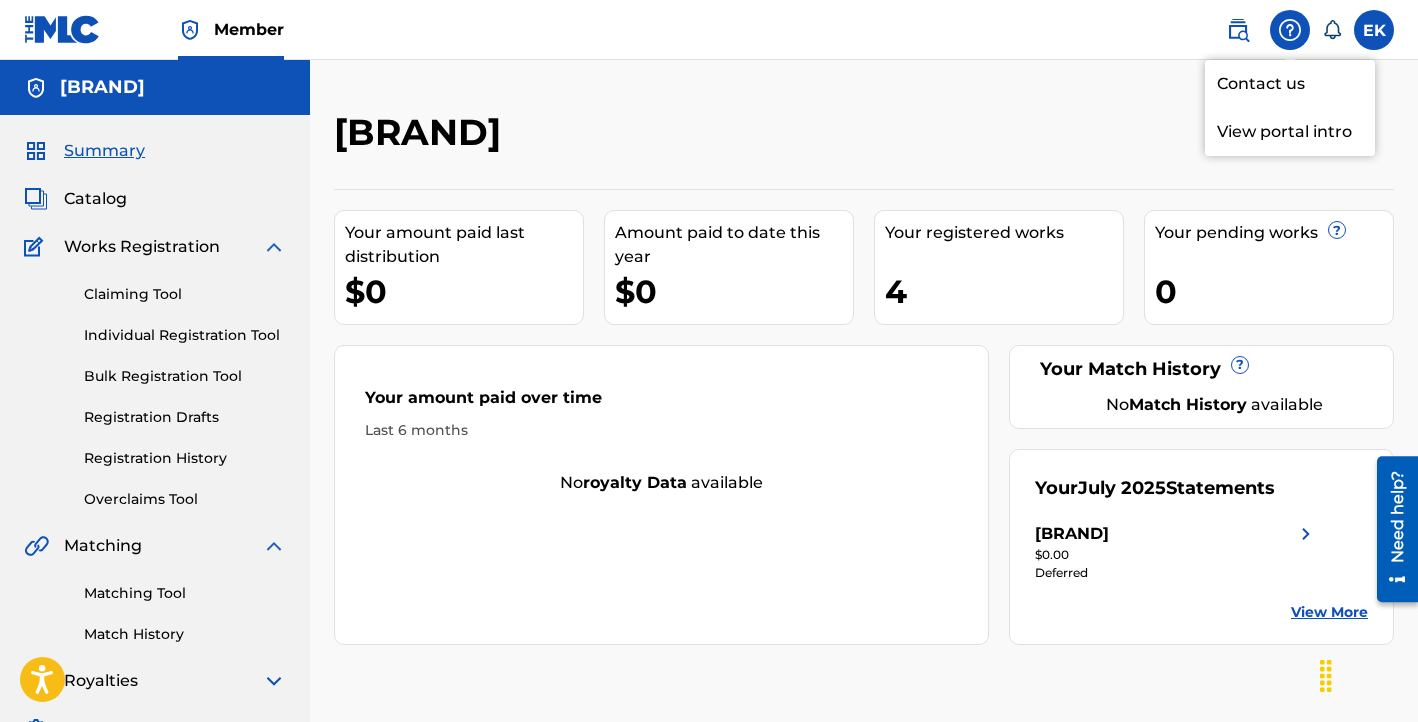 click on "EK ENTERTAINMENT Your amount paid last distribution   $0 Amount paid to date this year   $0 Your registered works   4 Your pending works   ? 0 Your Match History ? No  Match History   available Your amount paid over time Last 6 months No  royalty data   available Your  July 2025  Statements EK ENTERTAINMENT $0.00 Deferred View More" at bounding box center [864, 542] 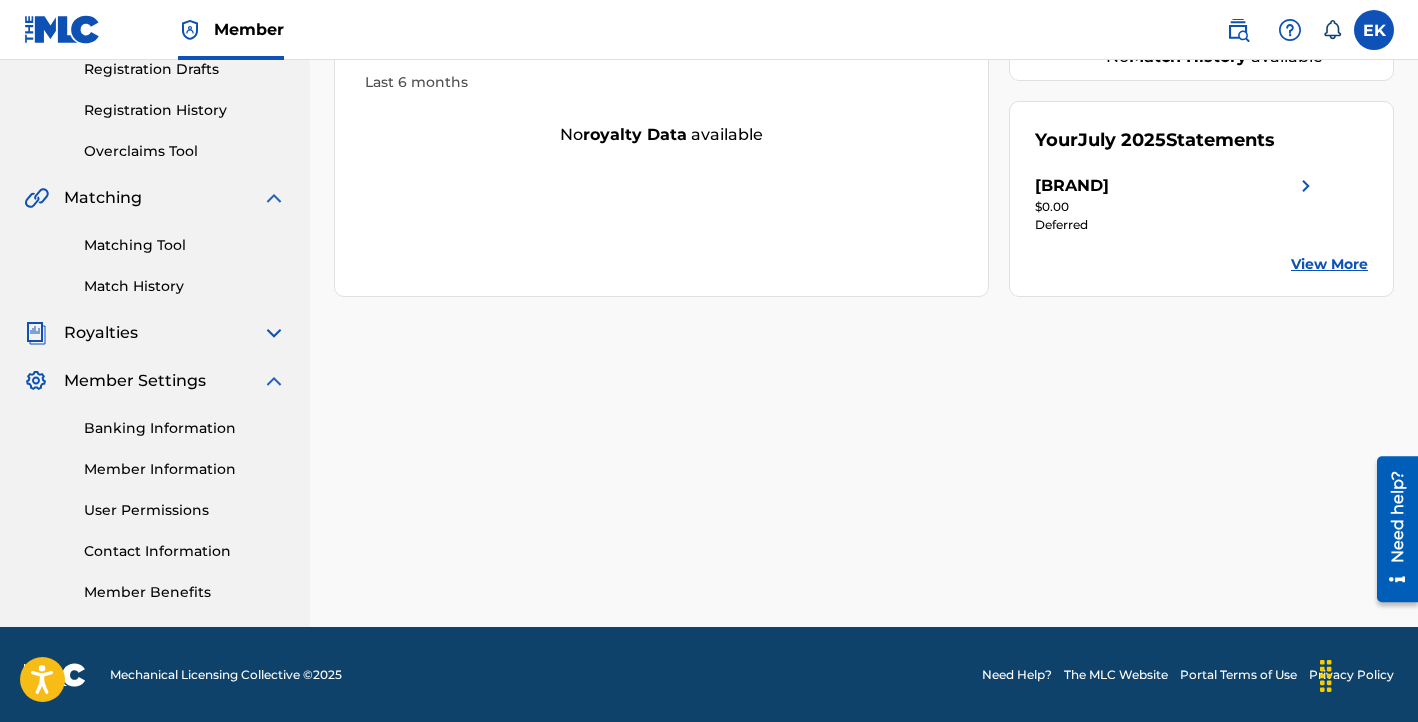 scroll, scrollTop: 349, scrollLeft: 0, axis: vertical 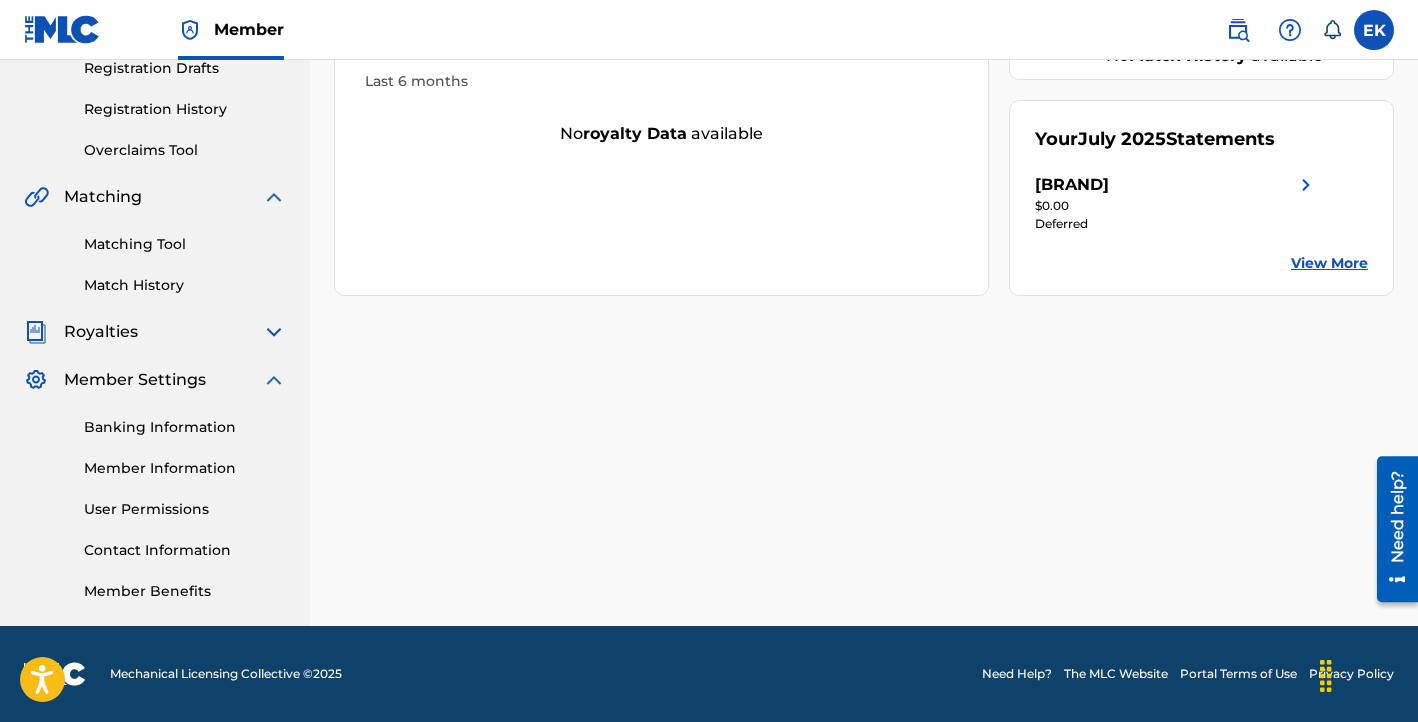 click on "Member Information" at bounding box center (185, 468) 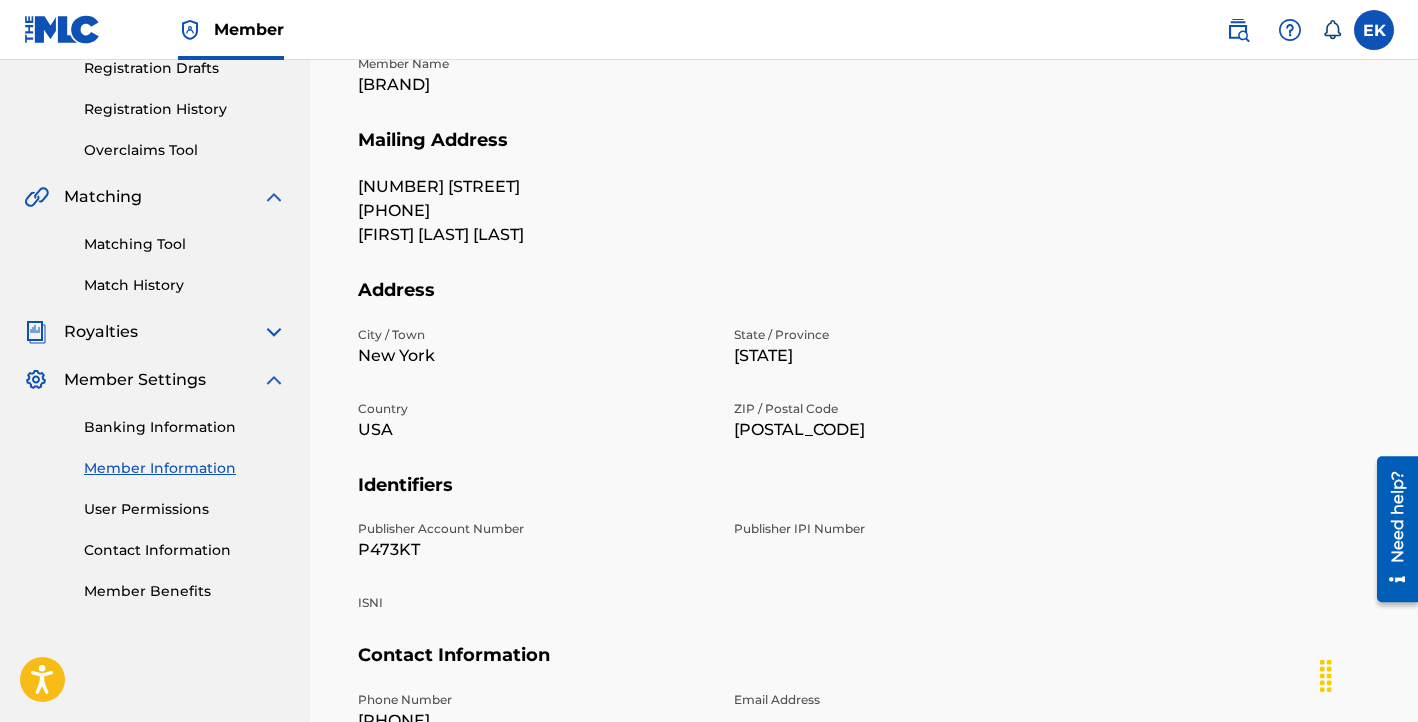 scroll, scrollTop: 0, scrollLeft: 0, axis: both 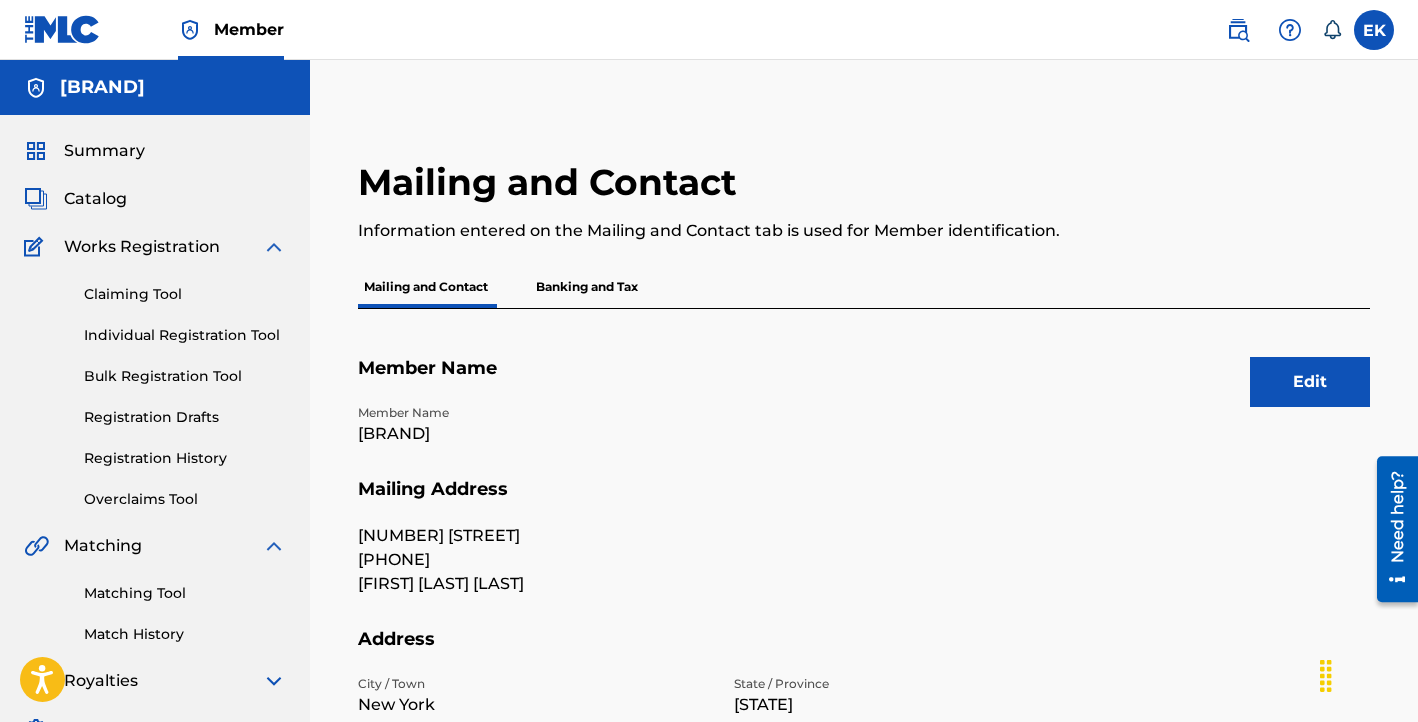 click on "[BRAND]" at bounding box center (102, 87) 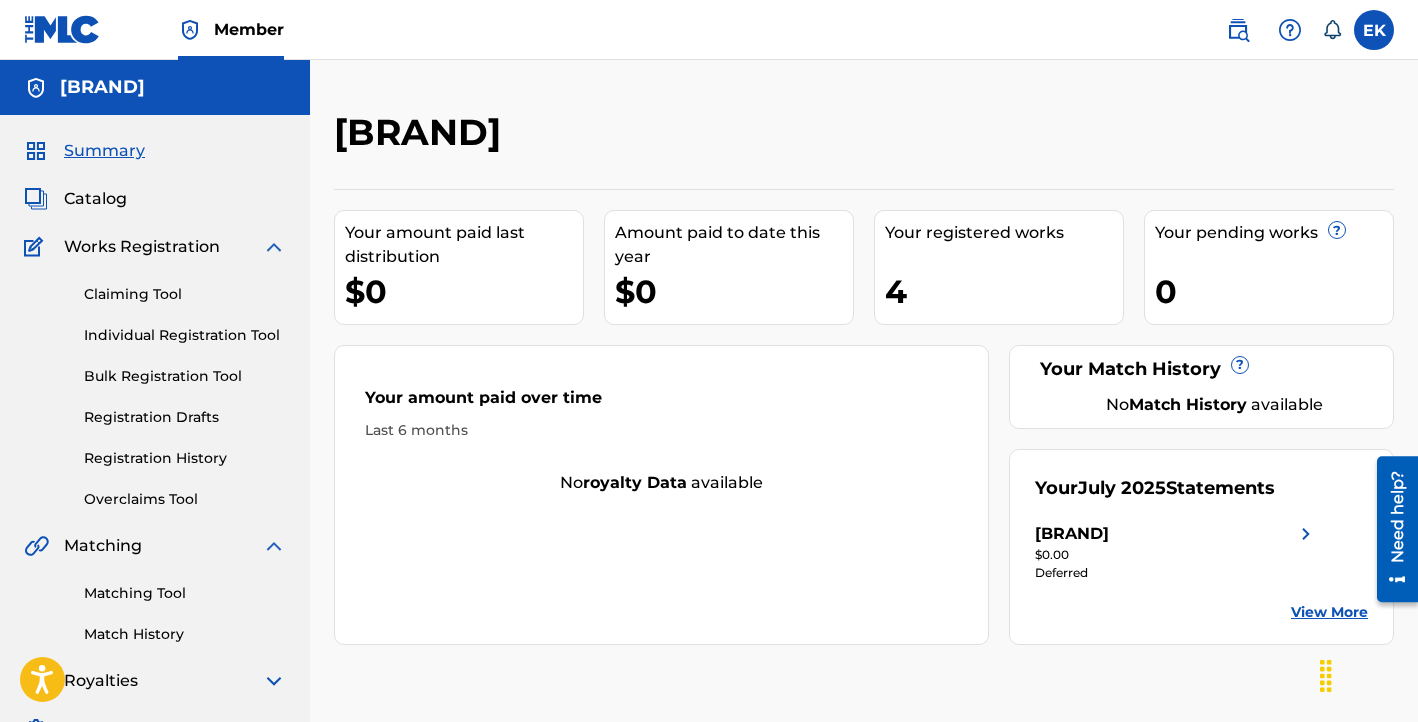 click at bounding box center (1374, 30) 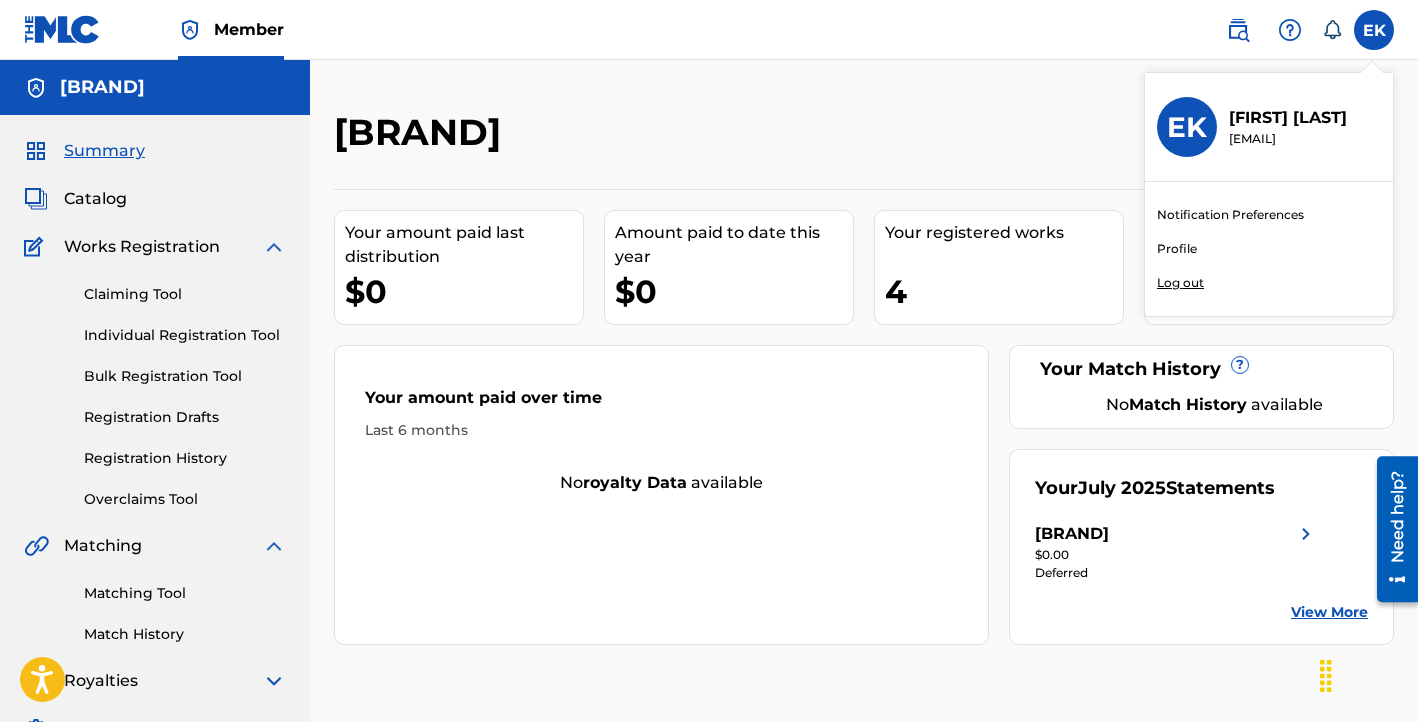 click 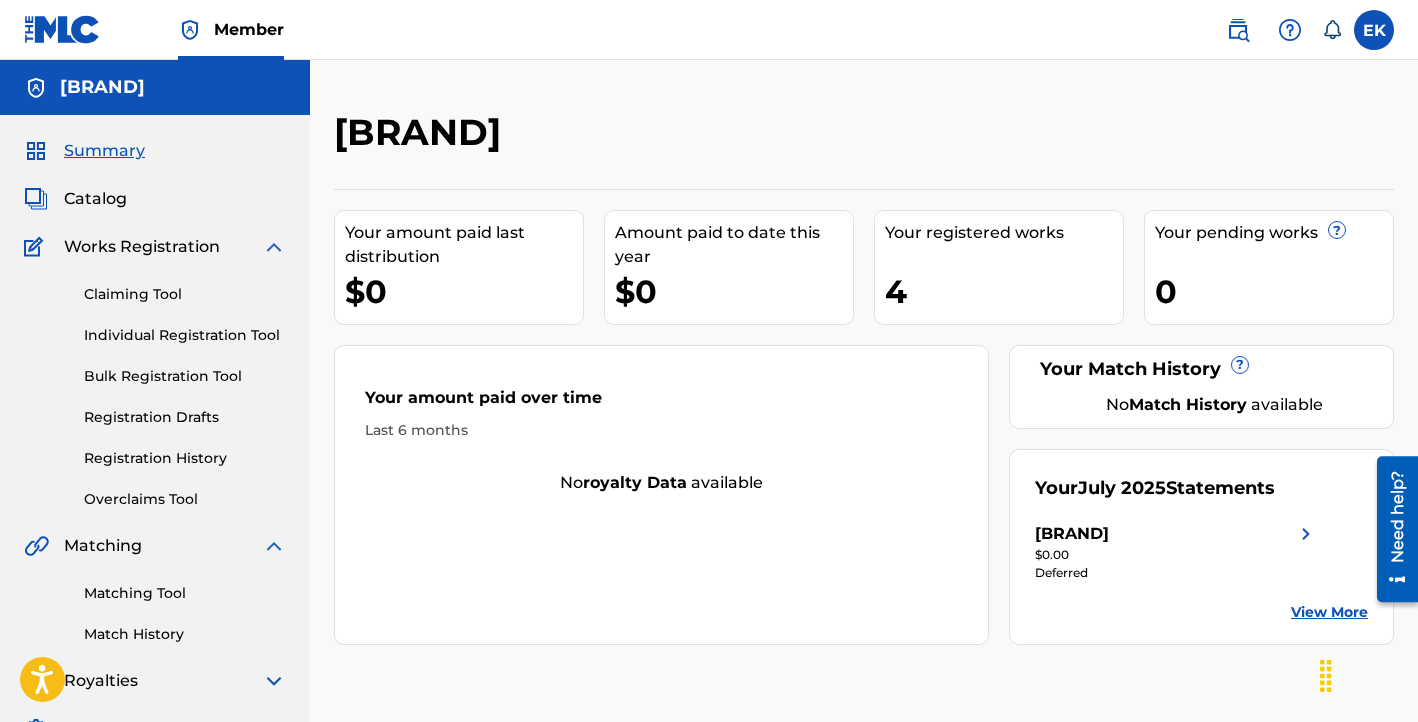 click at bounding box center [1290, 30] 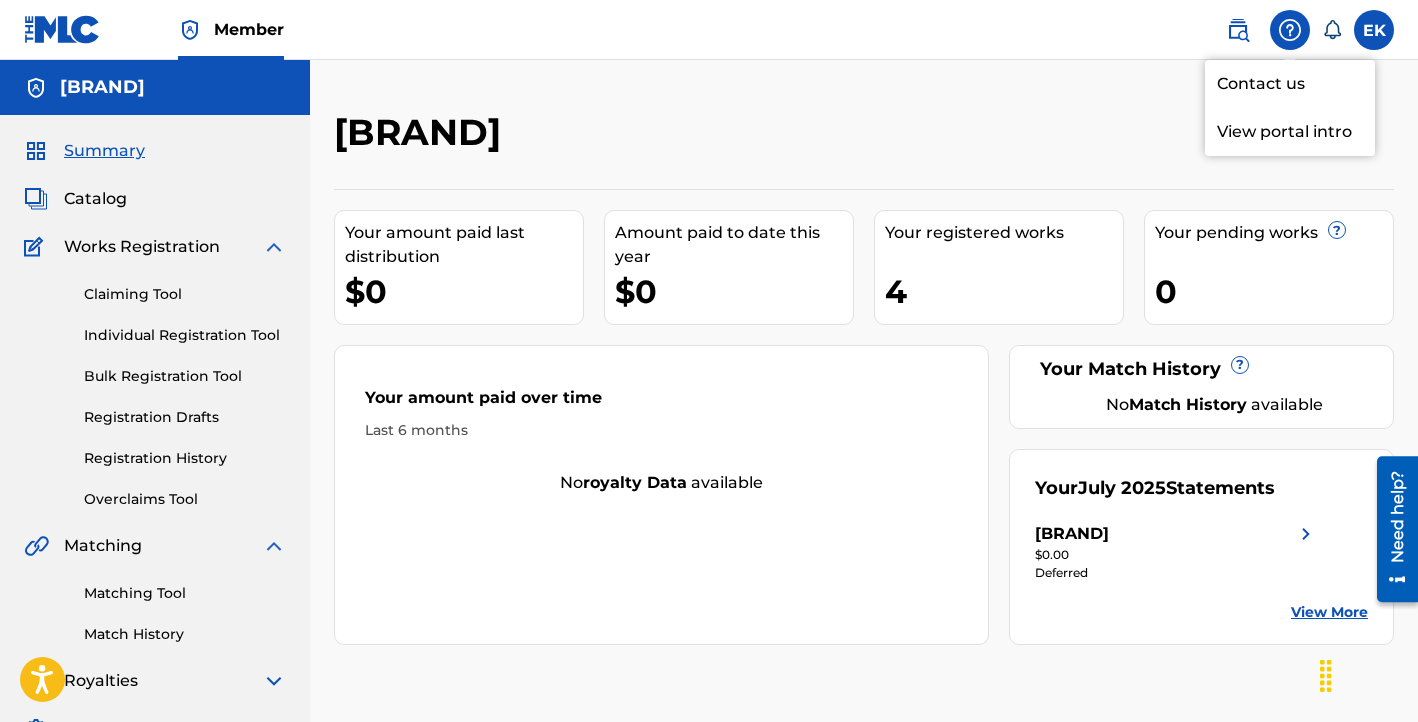 click at bounding box center [1238, 30] 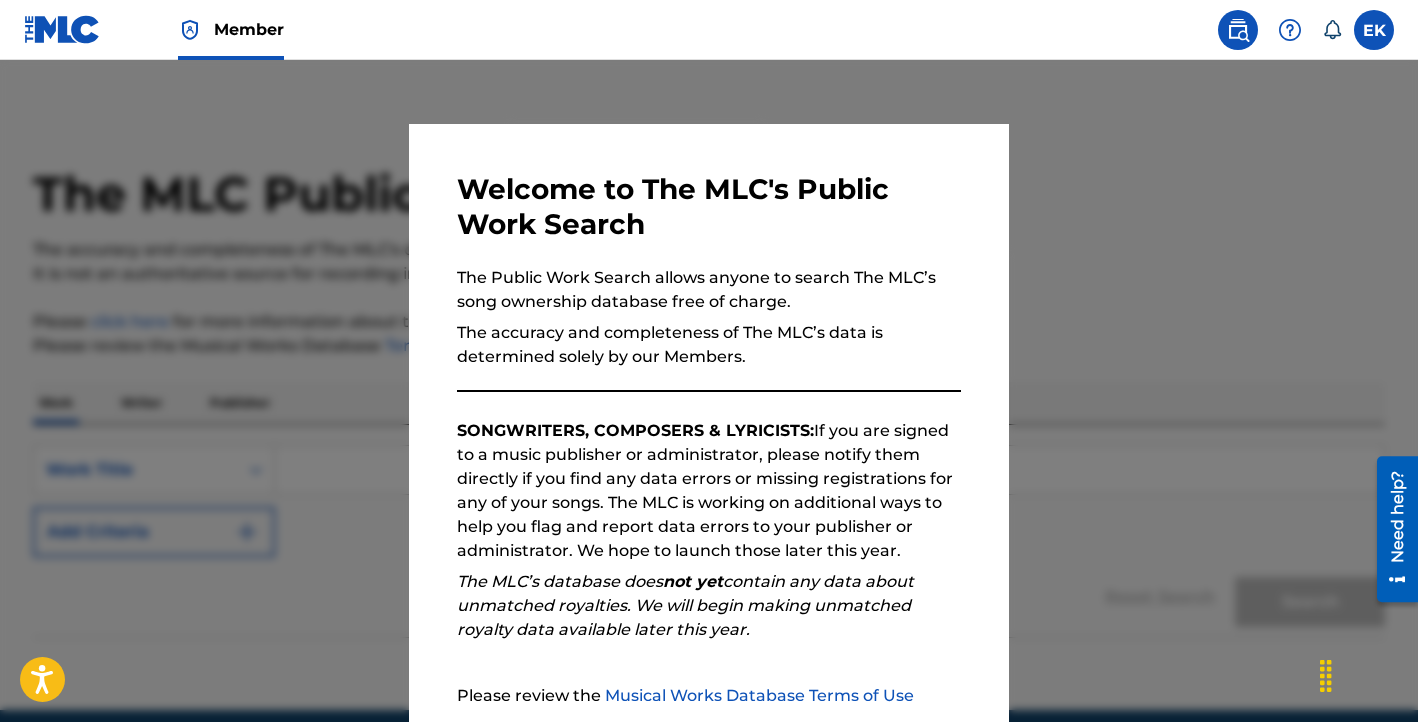 click on "The Public Work Search allows anyone to search The MLC’s song ownership database free of charge." at bounding box center [709, 290] 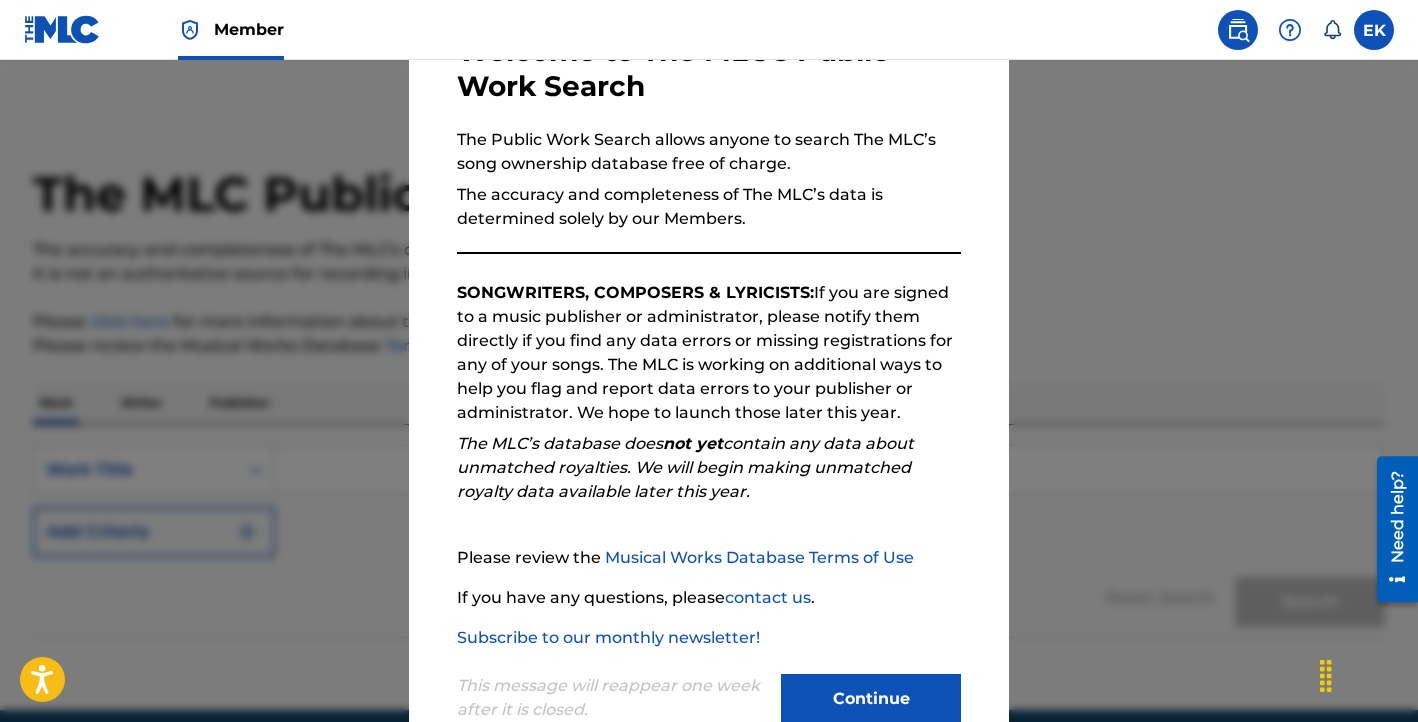 scroll, scrollTop: 182, scrollLeft: 0, axis: vertical 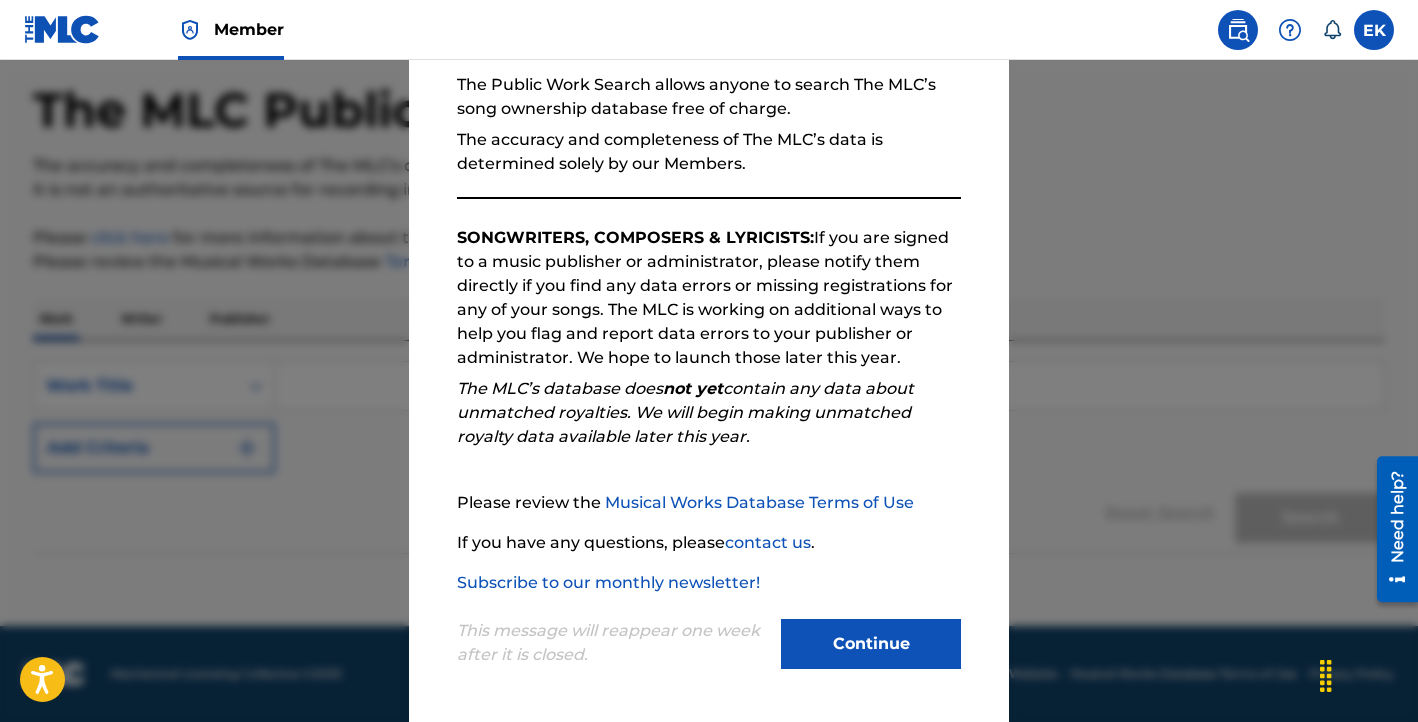 click on "Continue" at bounding box center (871, 644) 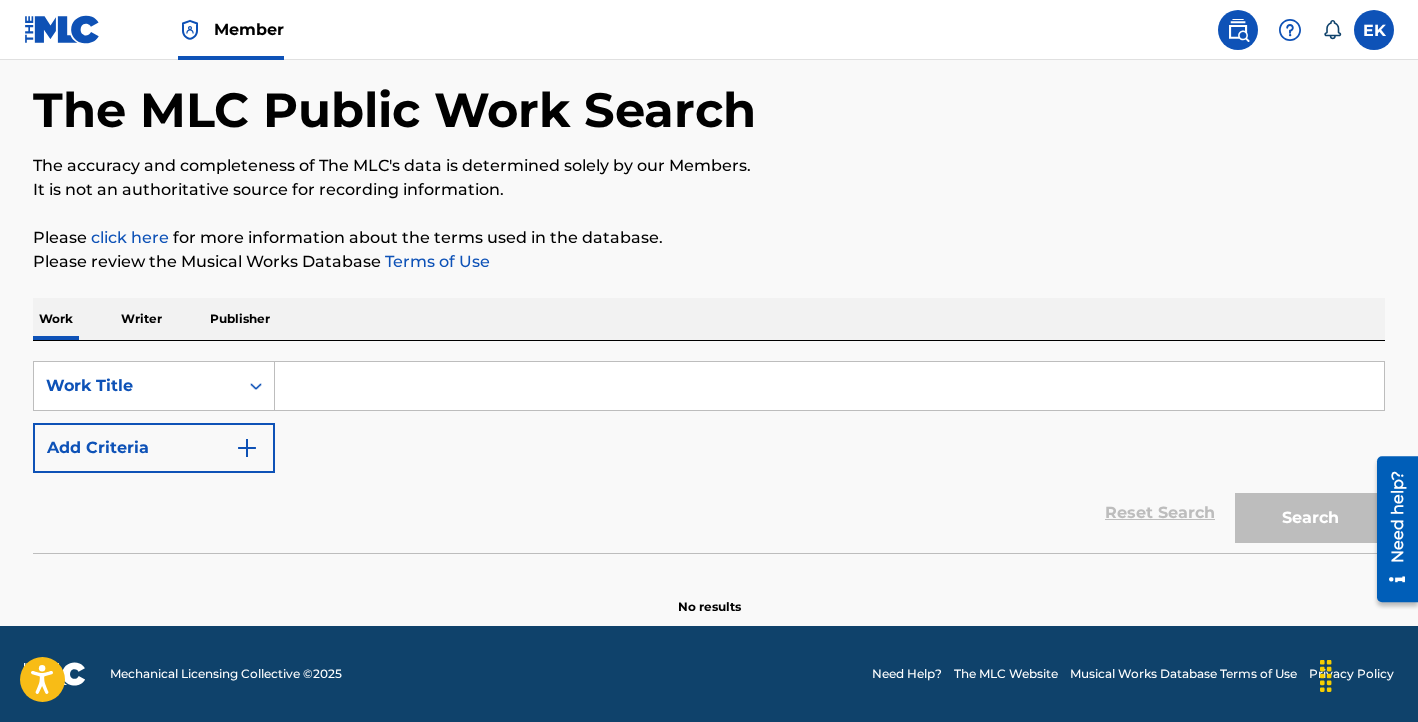 click at bounding box center (829, 386) 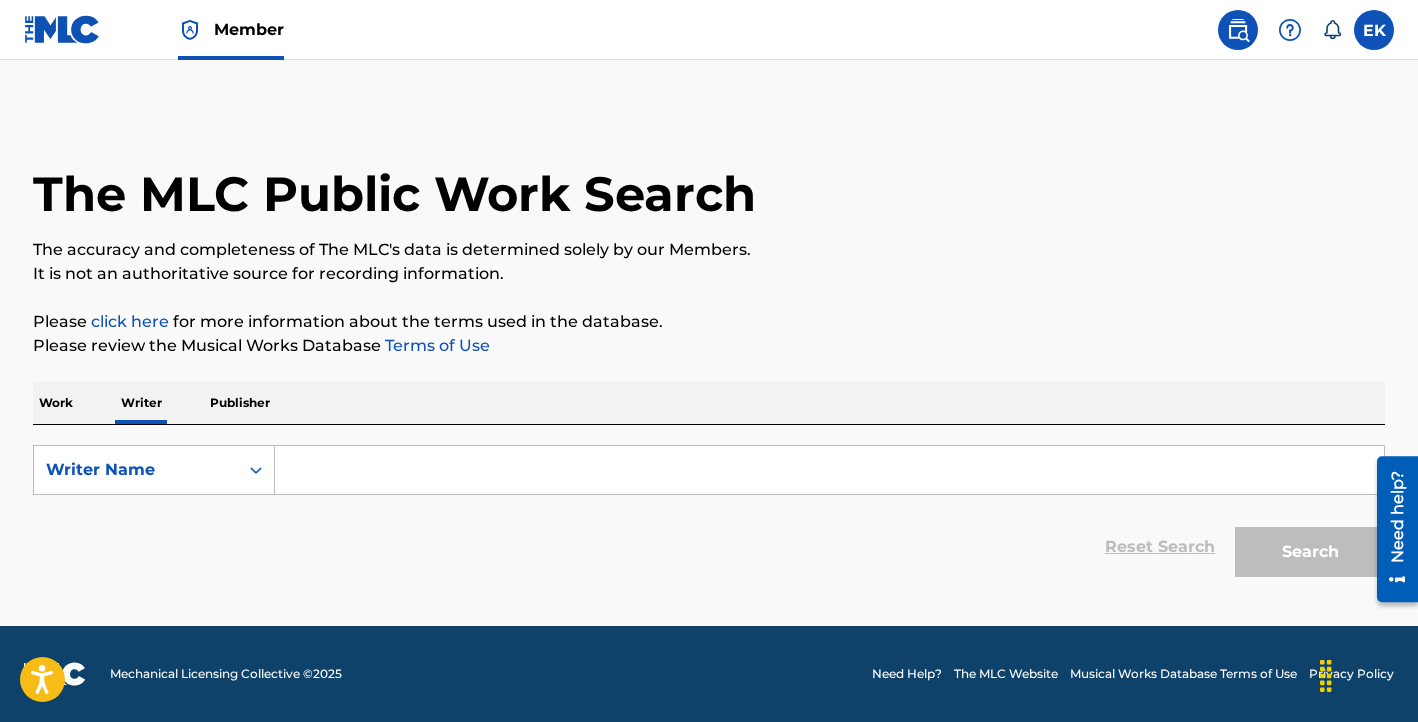 scroll, scrollTop: 0, scrollLeft: 0, axis: both 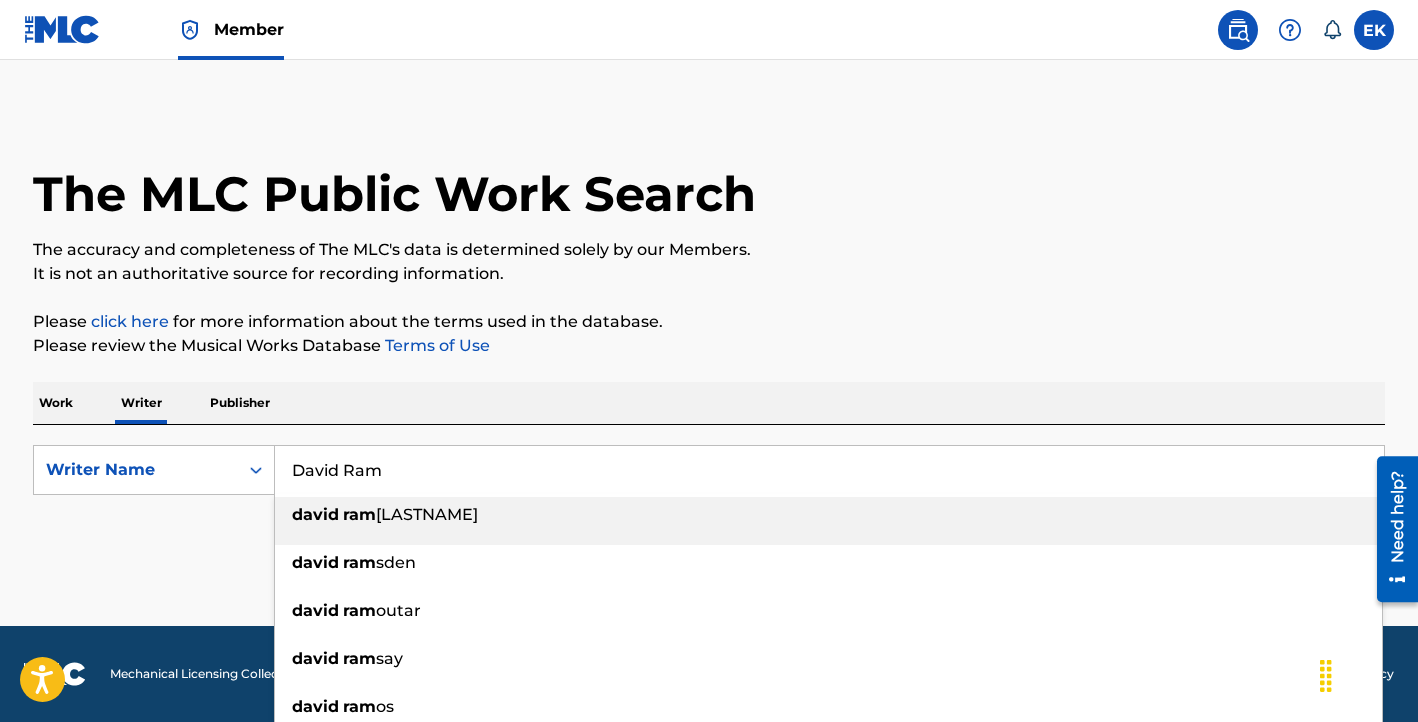 click on "ram" at bounding box center [359, 514] 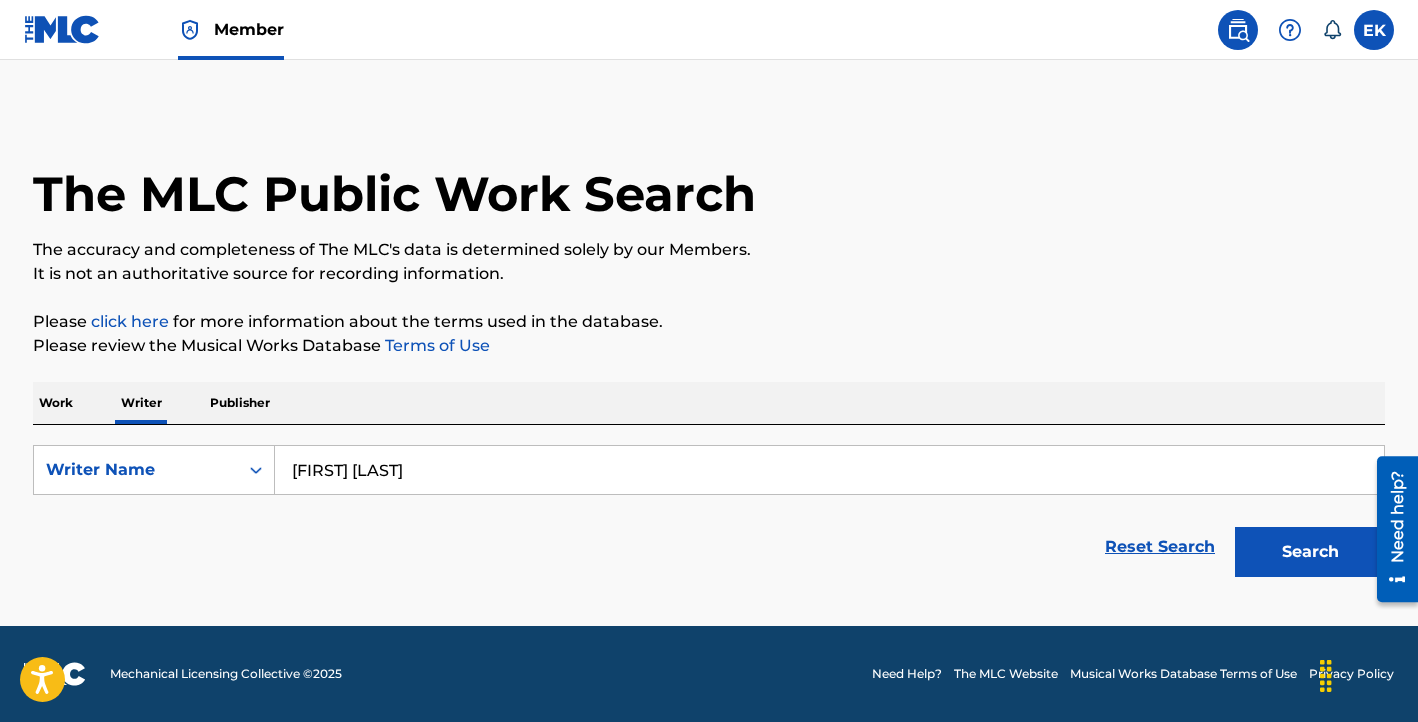 click on "Search" at bounding box center [1310, 552] 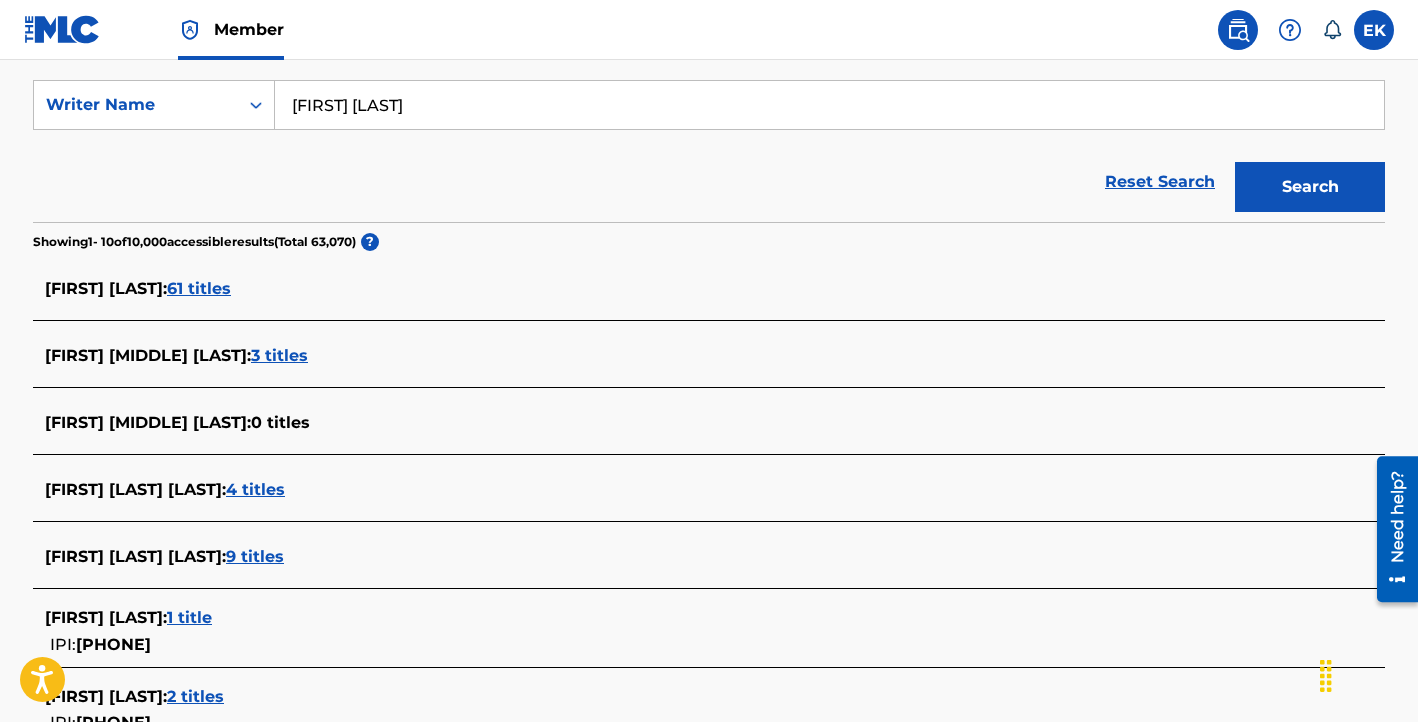 scroll, scrollTop: 400, scrollLeft: 0, axis: vertical 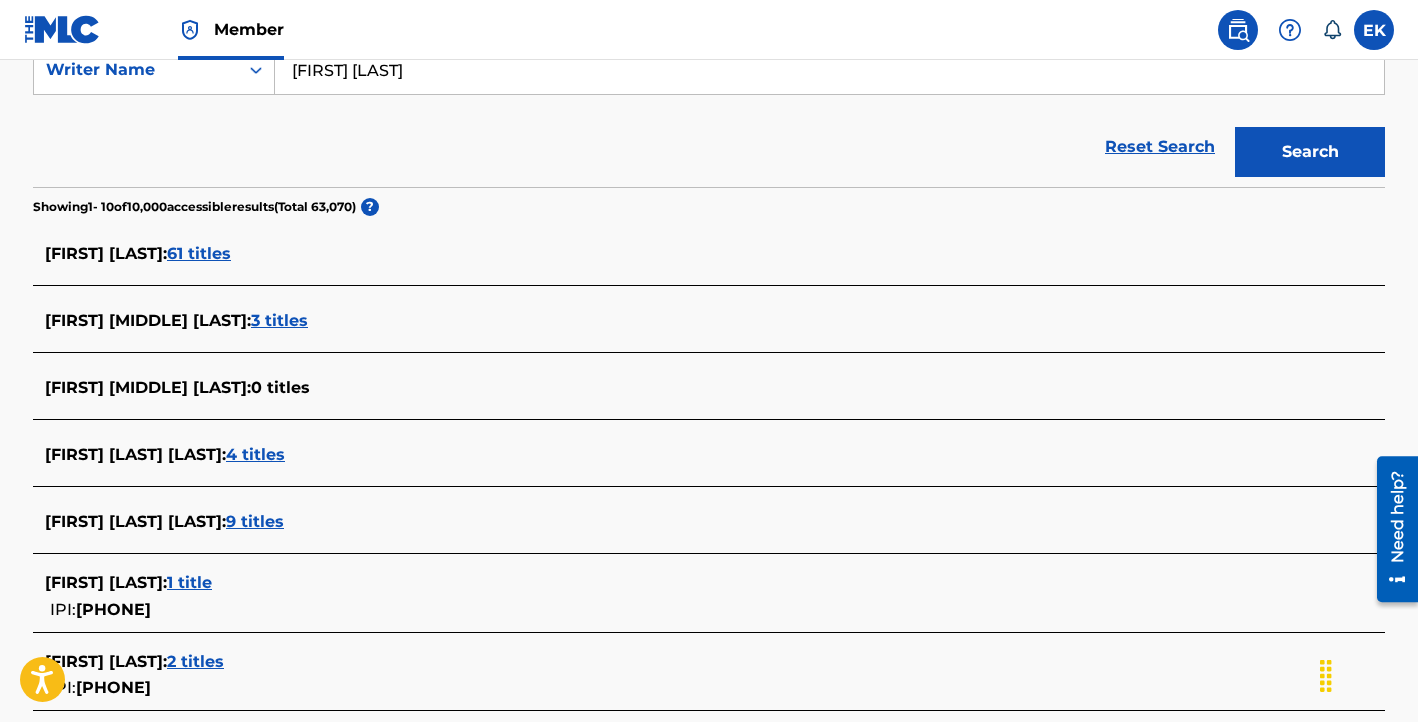 click on "61 titles" at bounding box center (199, 253) 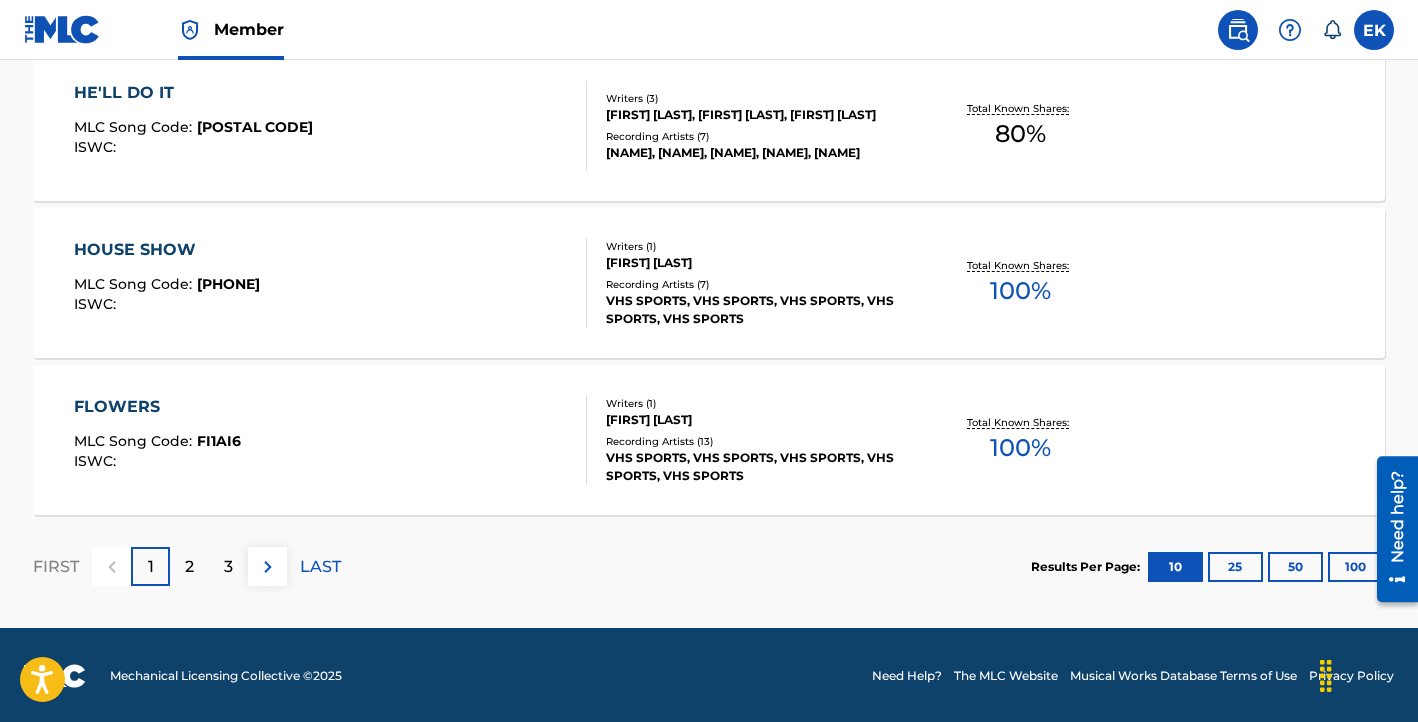 scroll, scrollTop: 1726, scrollLeft: 0, axis: vertical 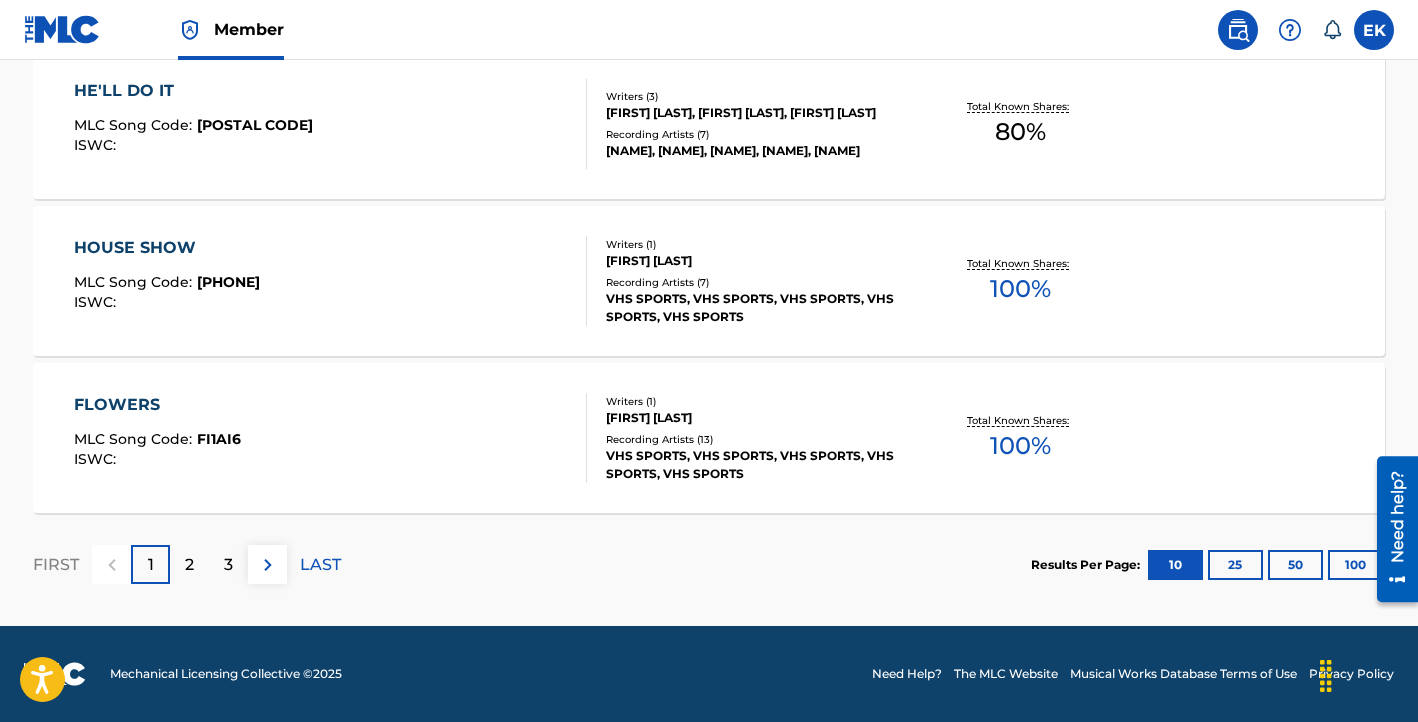 click on "2" at bounding box center [189, 564] 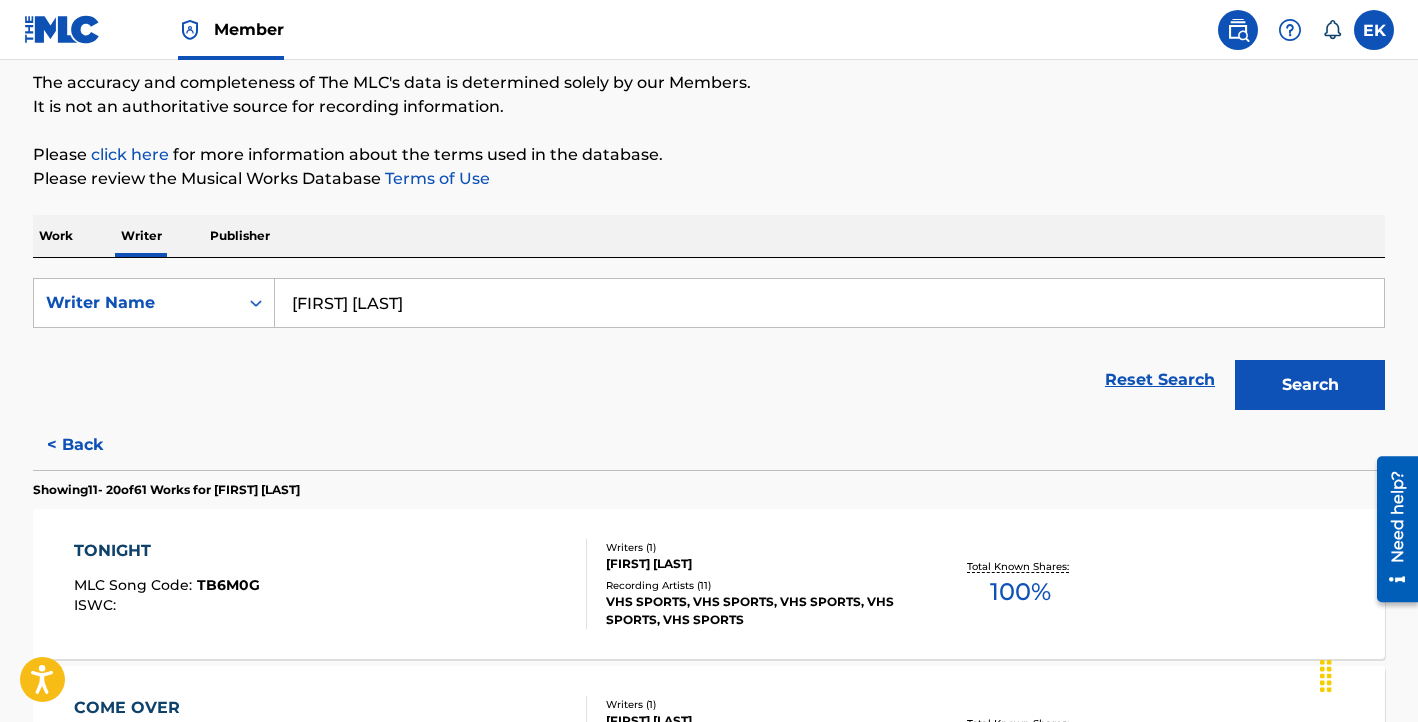scroll, scrollTop: 166, scrollLeft: 0, axis: vertical 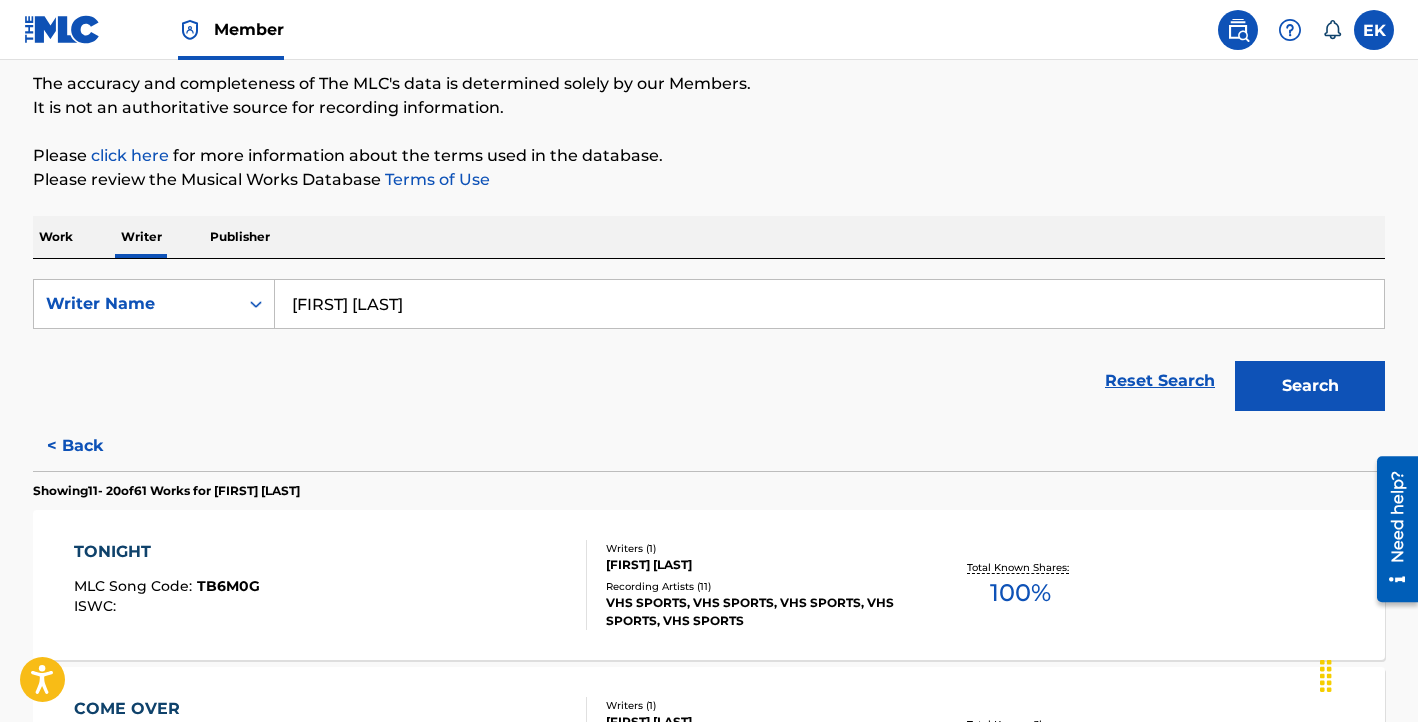 click on "[FIRST] [LAST]" at bounding box center (829, 304) 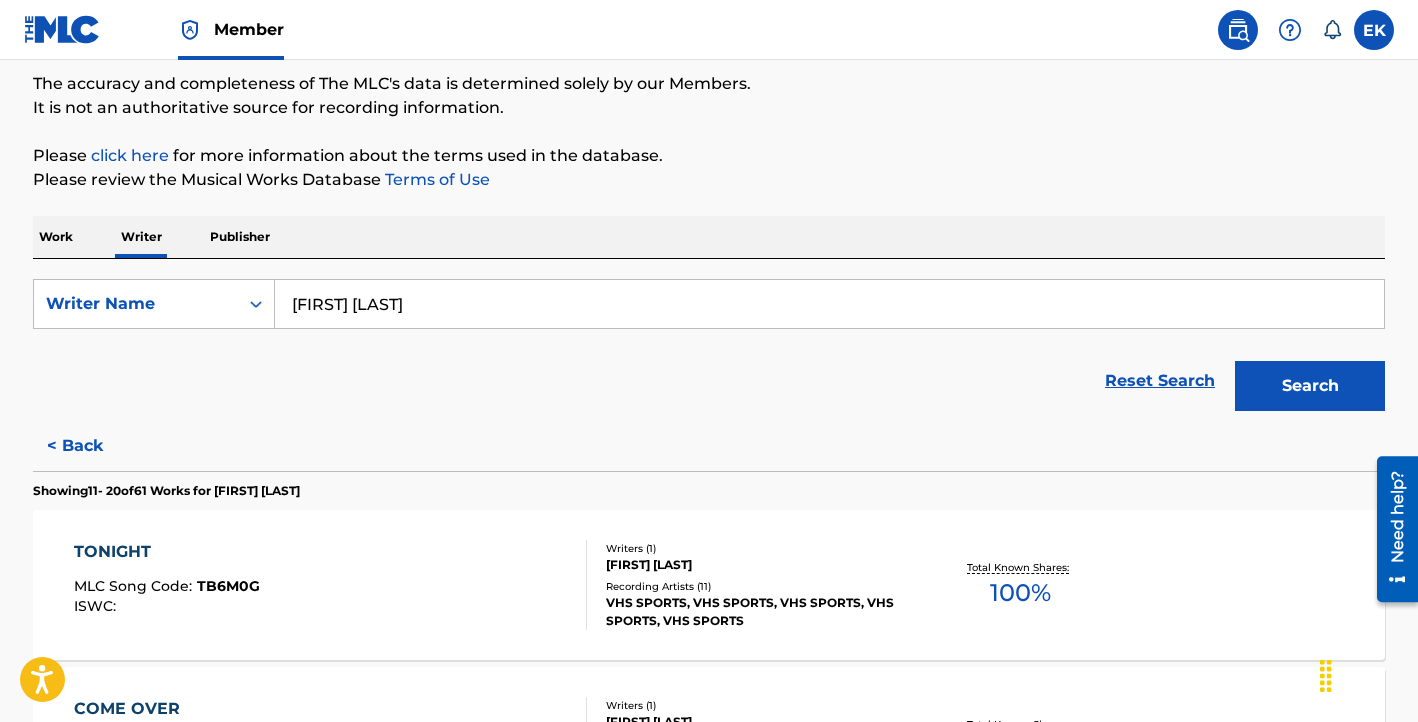 click on "Search" at bounding box center [1310, 386] 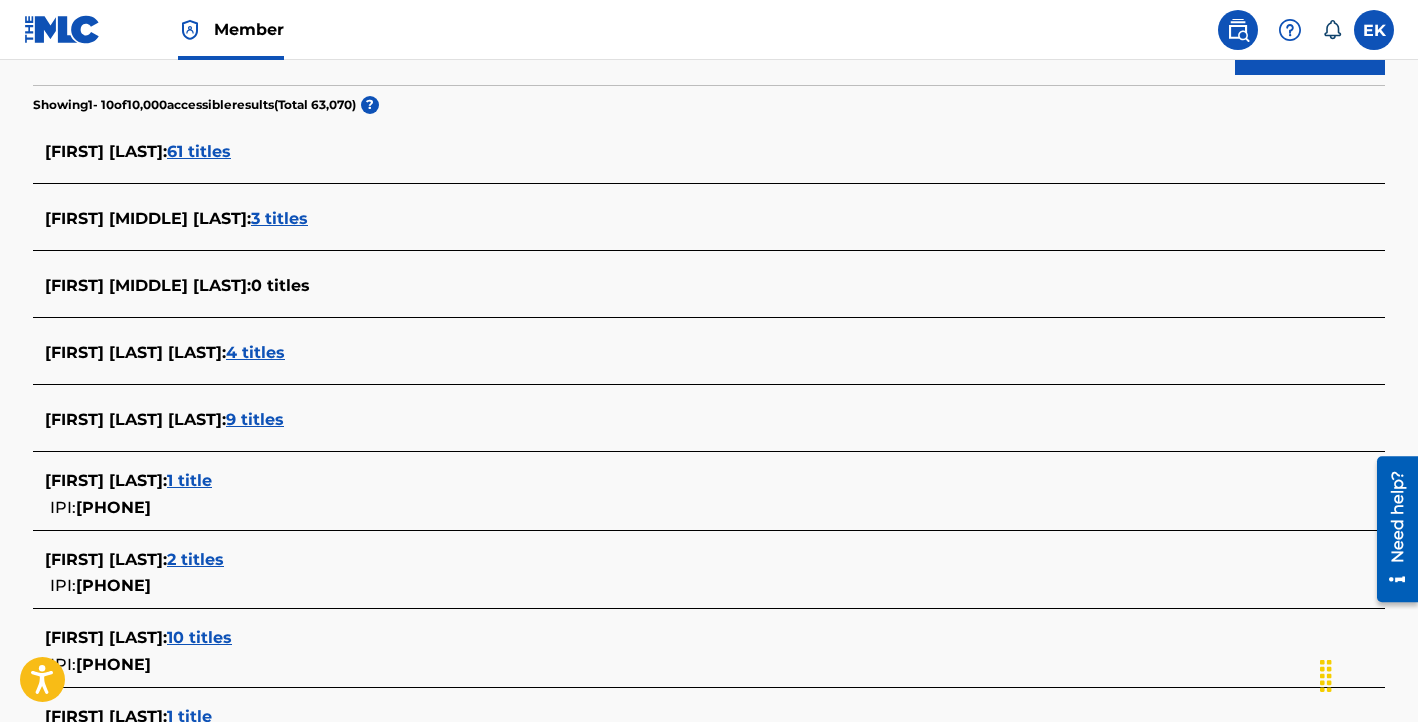 scroll, scrollTop: 526, scrollLeft: 0, axis: vertical 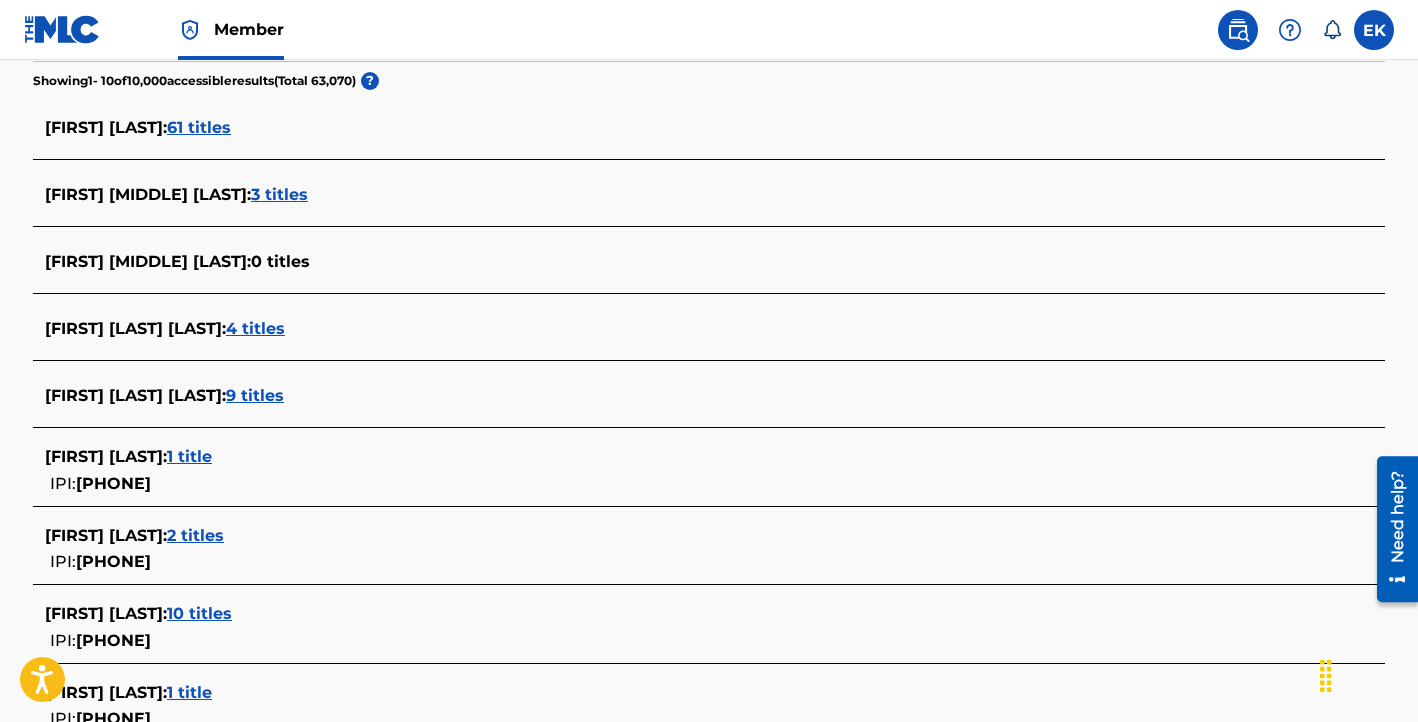 click on "1 title" at bounding box center (189, 456) 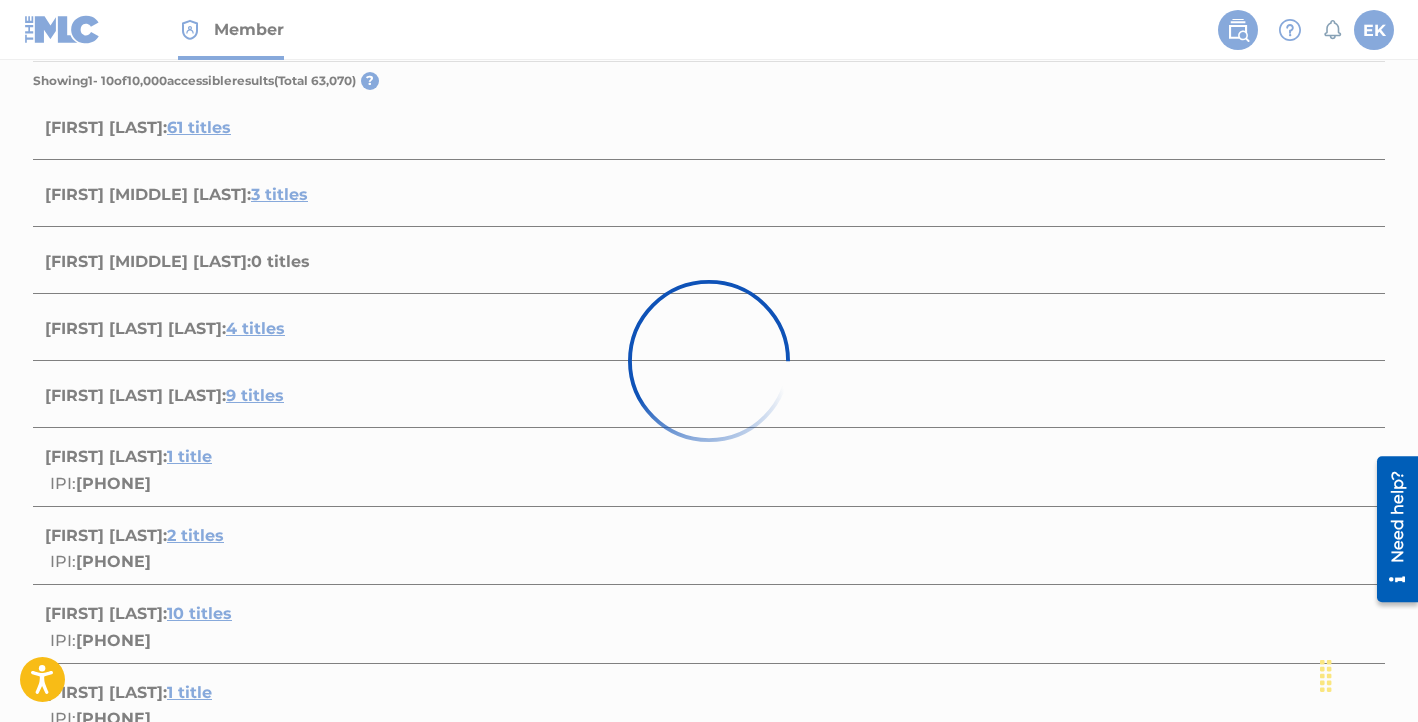 scroll, scrollTop: 304, scrollLeft: 0, axis: vertical 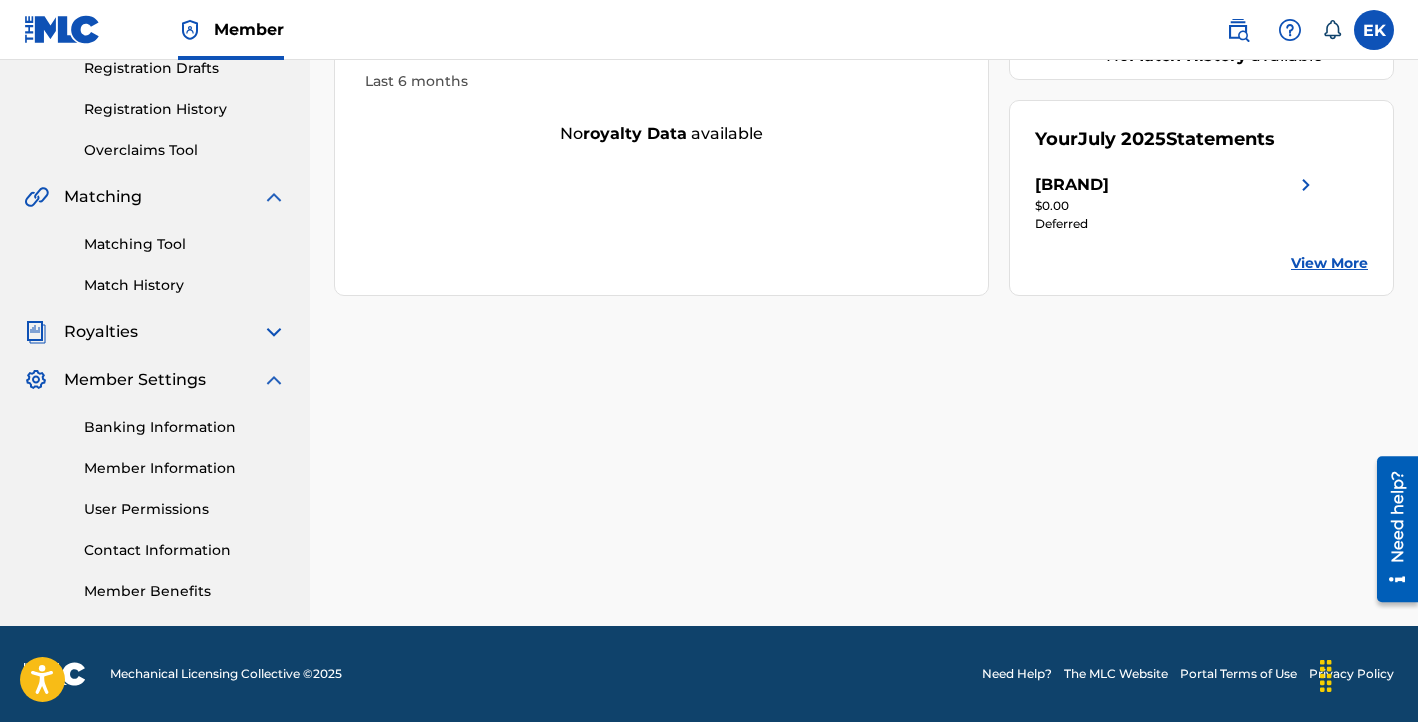 click on "Member Information" at bounding box center (185, 468) 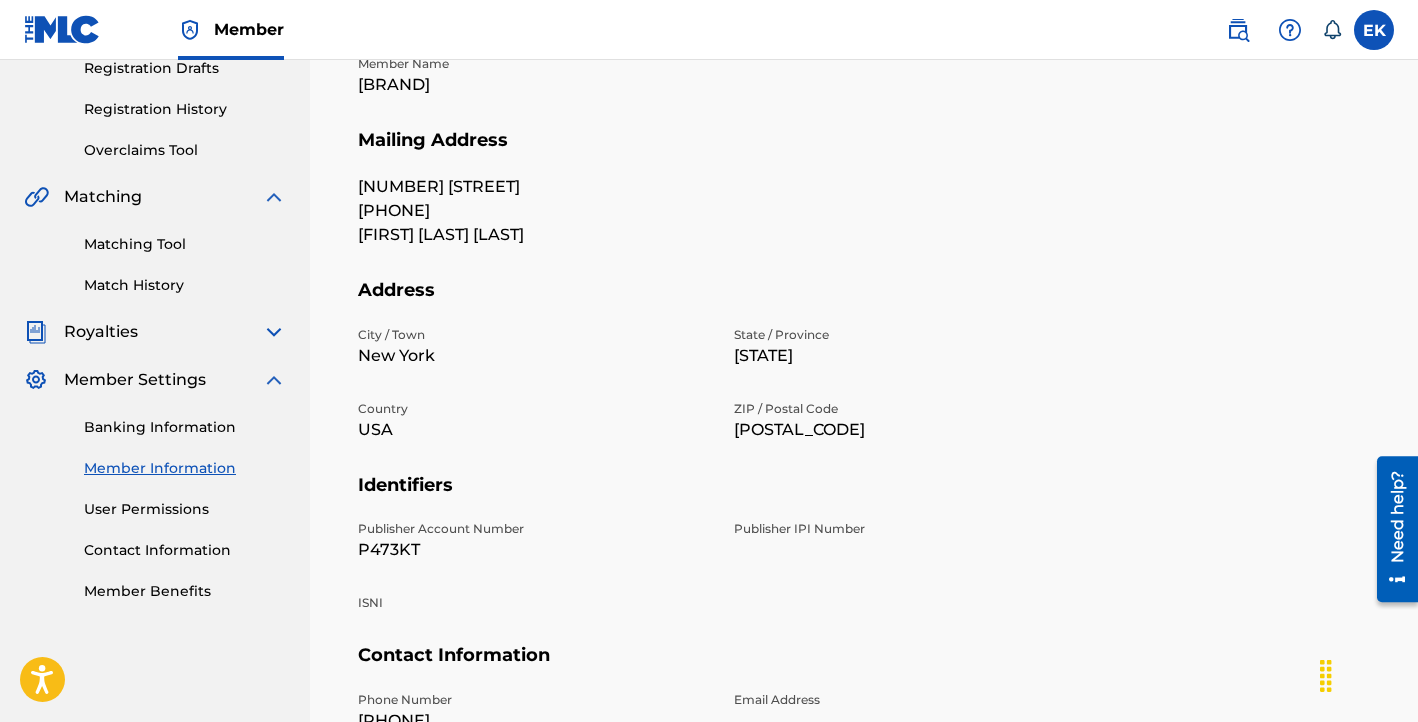 scroll, scrollTop: 0, scrollLeft: 0, axis: both 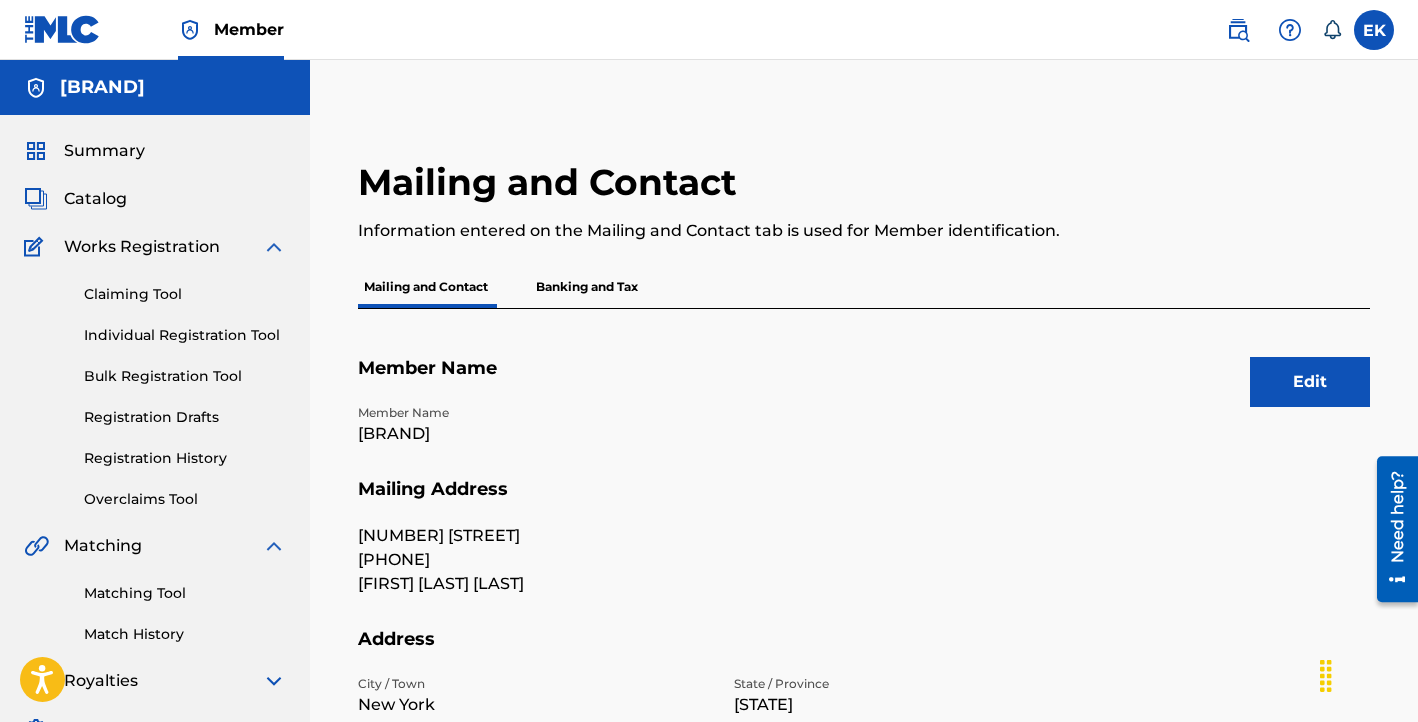 click on "Catalog" at bounding box center [95, 199] 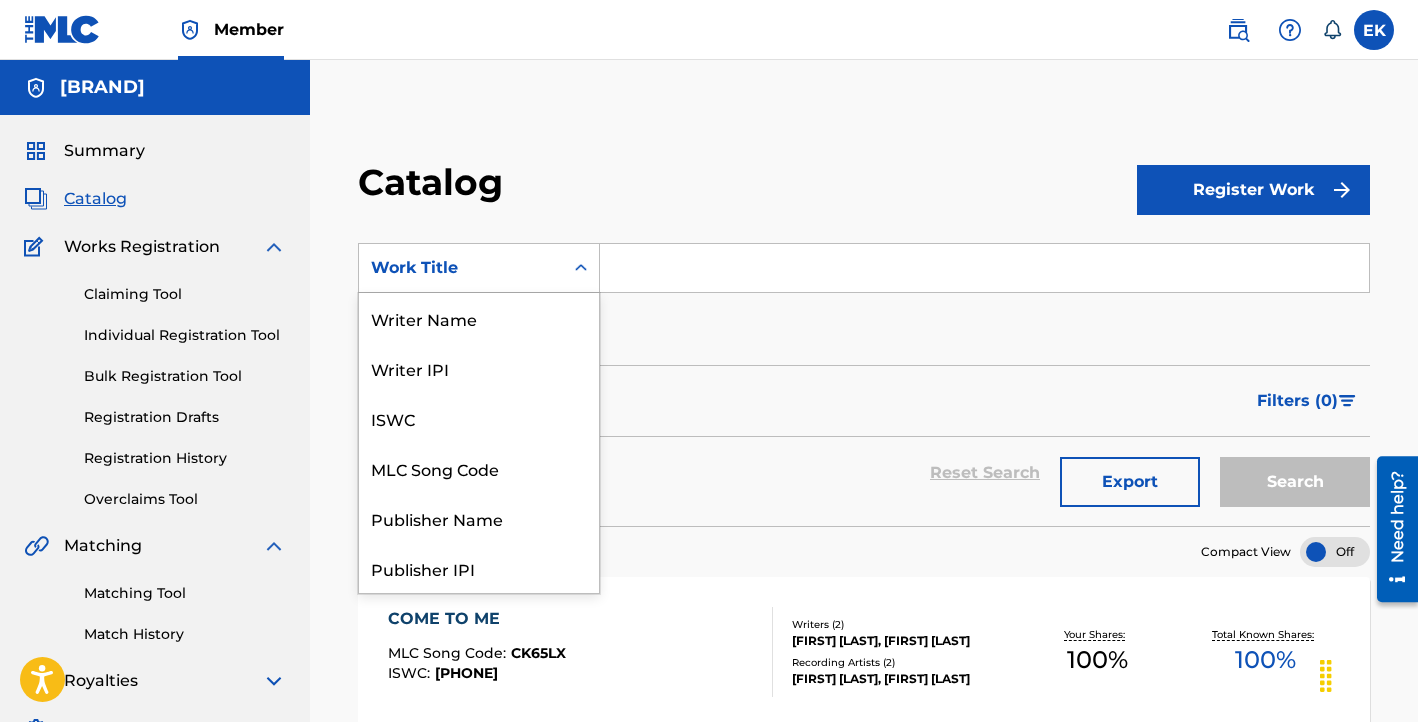 click on "Work Title" at bounding box center [461, 268] 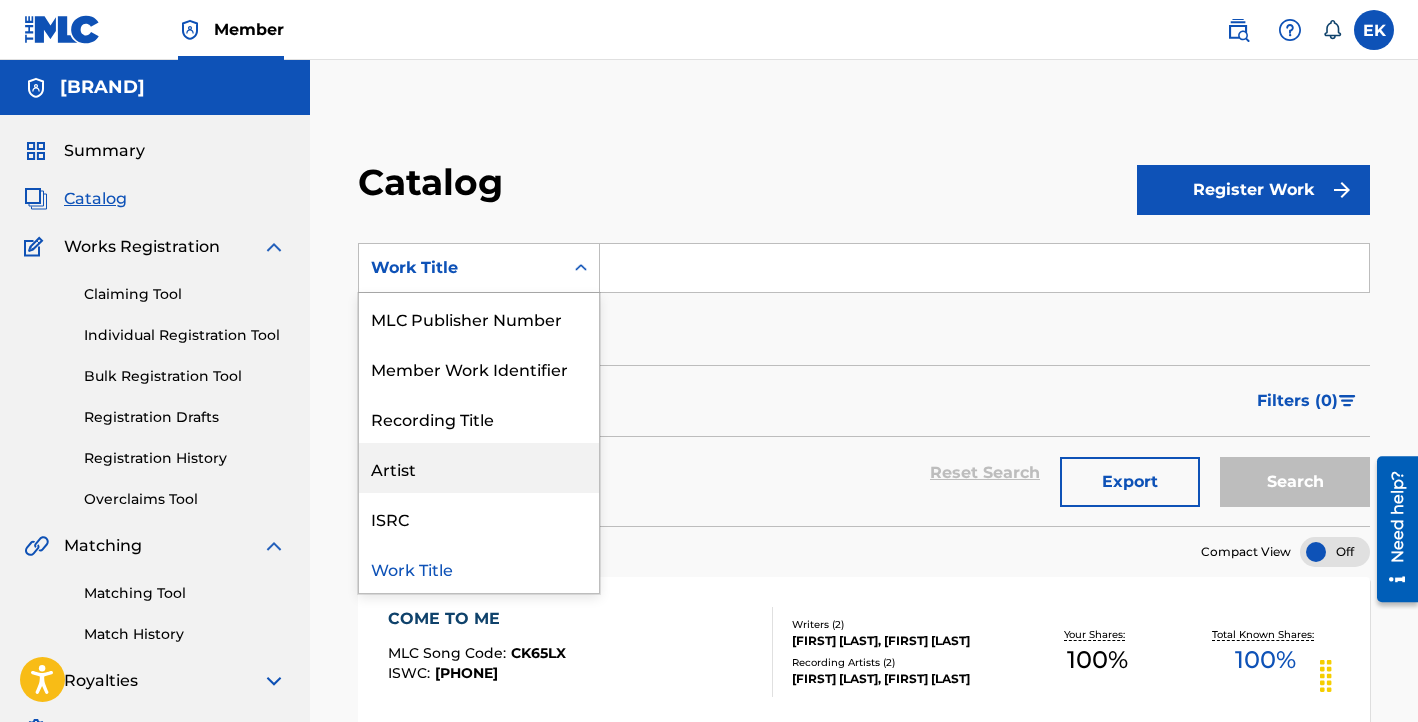 click on "Artist" at bounding box center (479, 468) 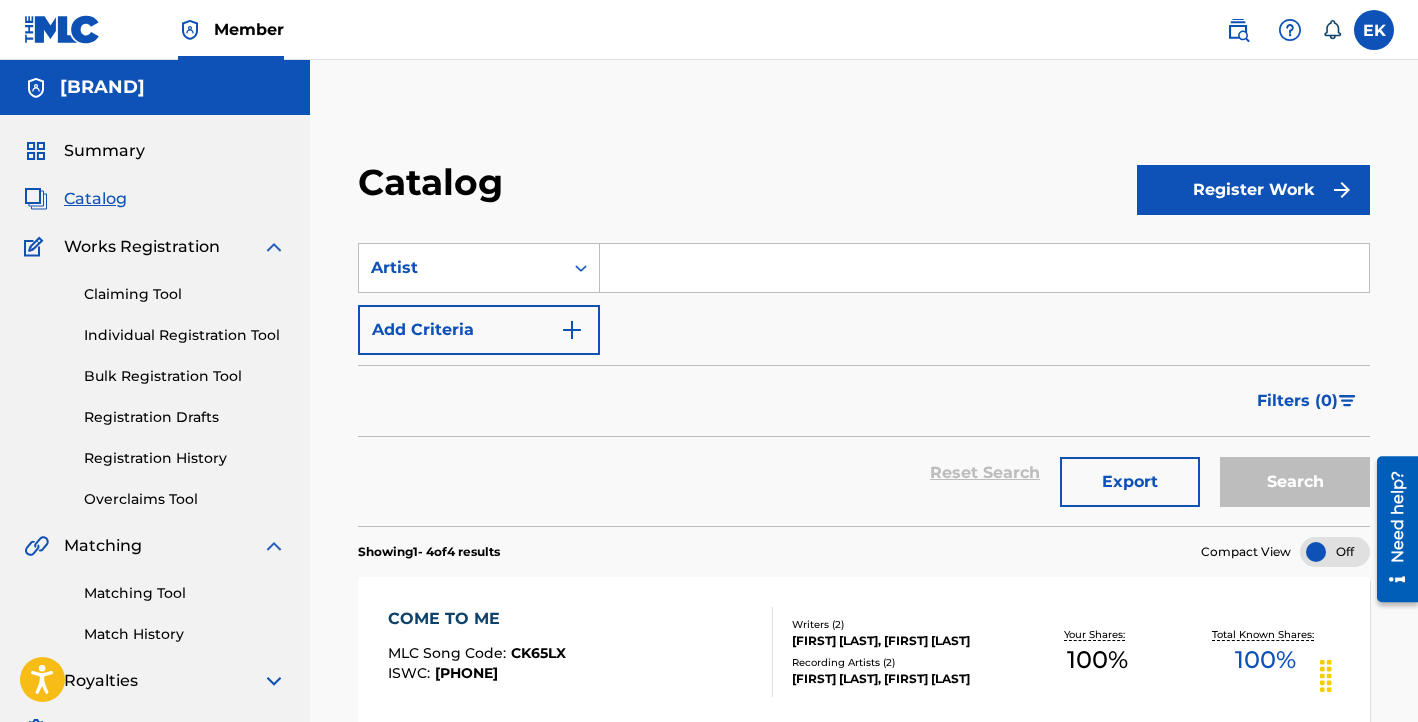 click at bounding box center (984, 268) 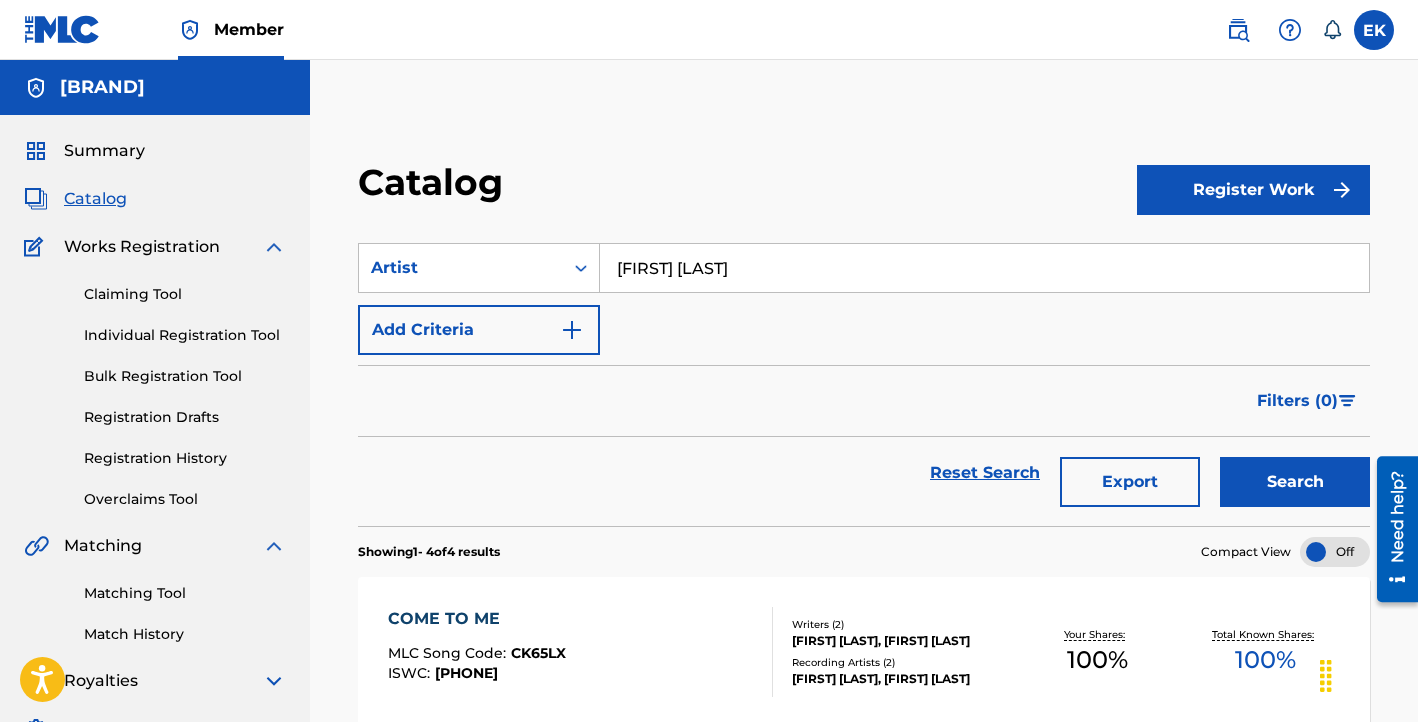 type on "[FIRST] [LAST]" 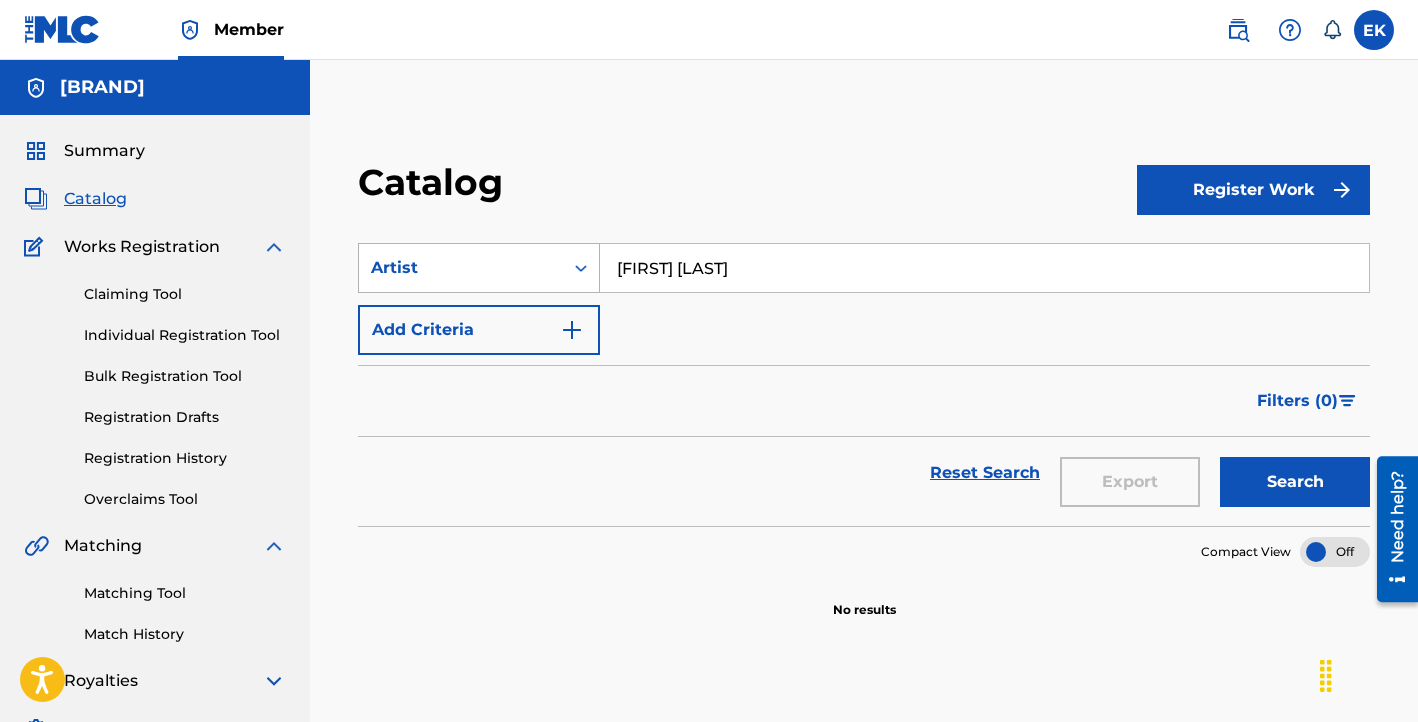 drag, startPoint x: 741, startPoint y: 278, endPoint x: 545, endPoint y: 271, distance: 196.12495 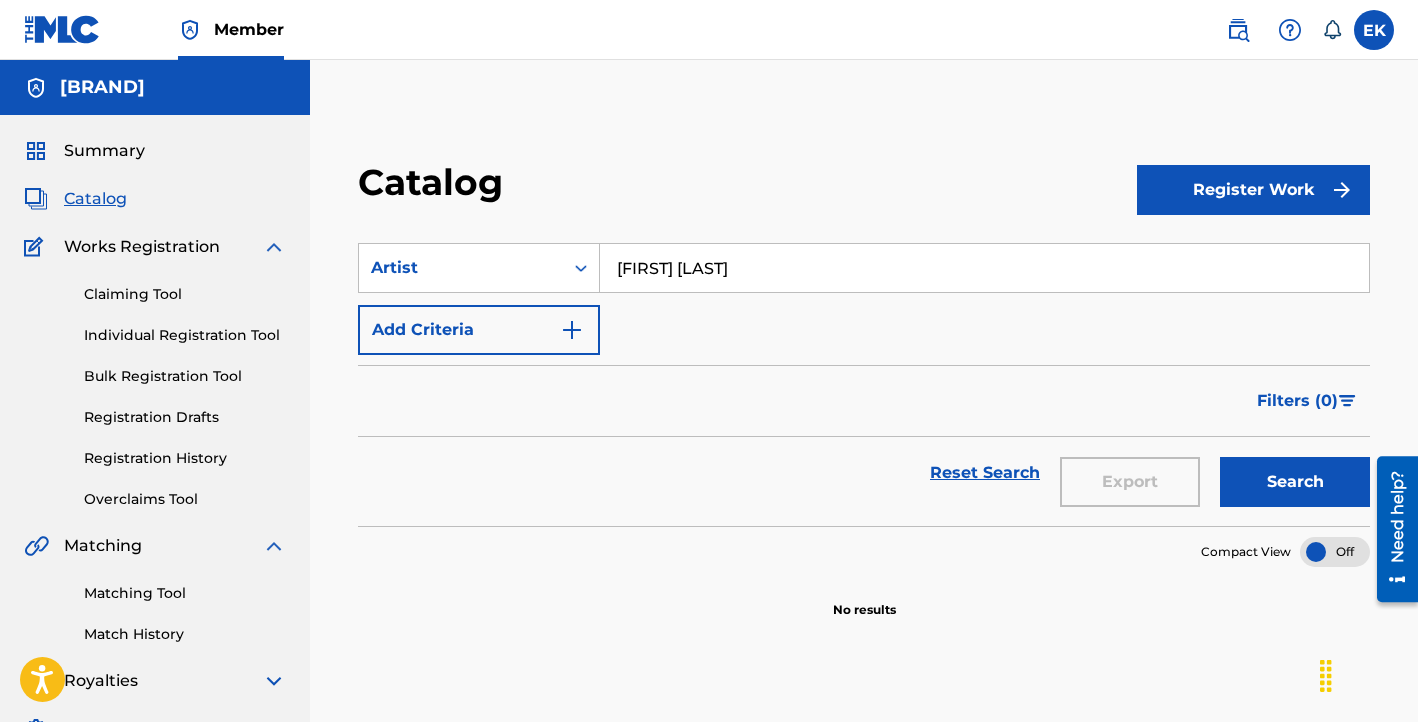 click on "Catalog" at bounding box center (95, 199) 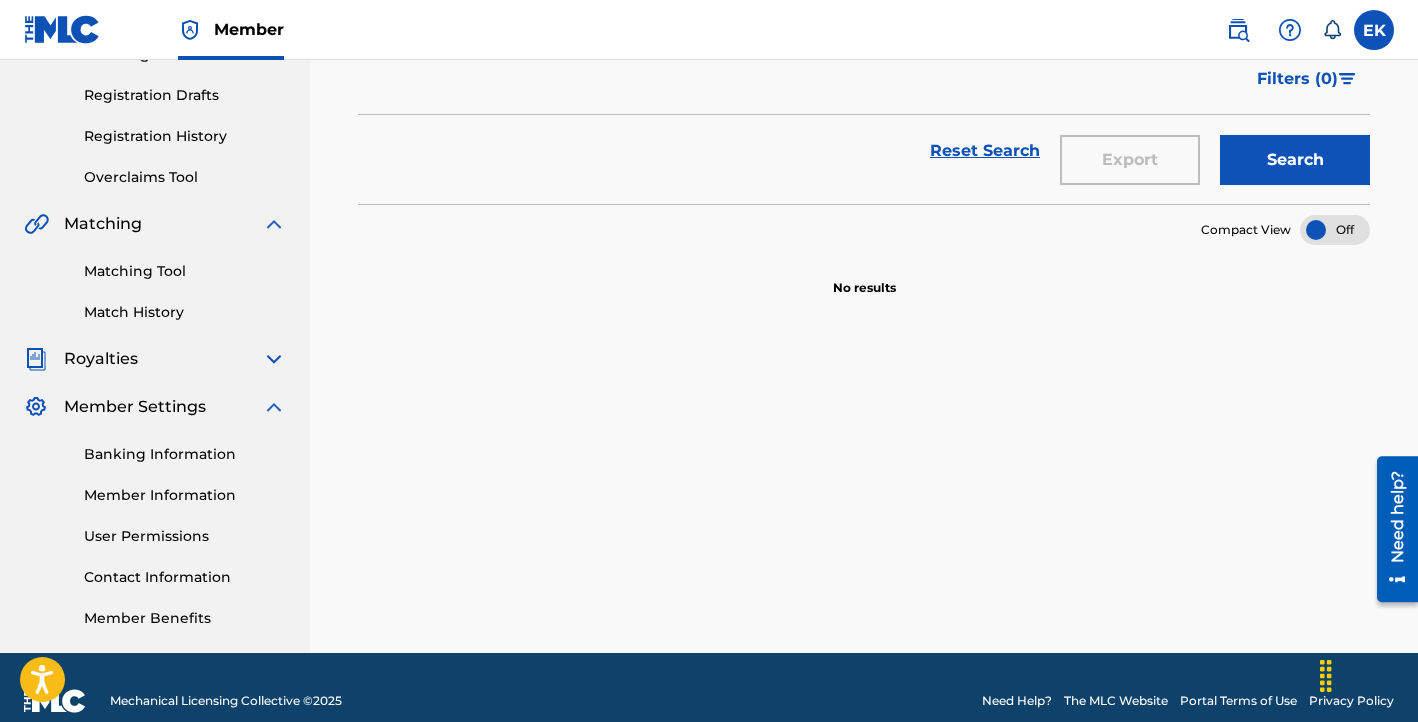 scroll, scrollTop: 349, scrollLeft: 0, axis: vertical 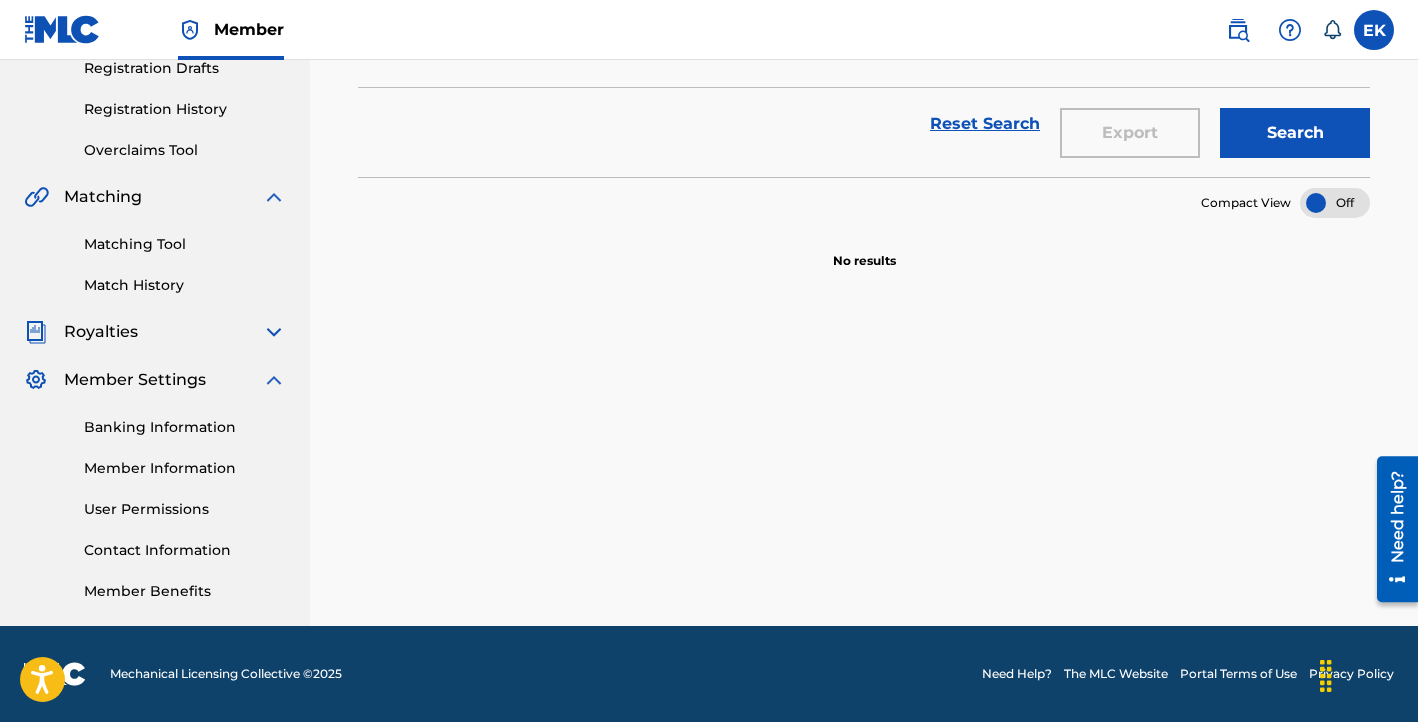 click on "Member Information" at bounding box center [185, 468] 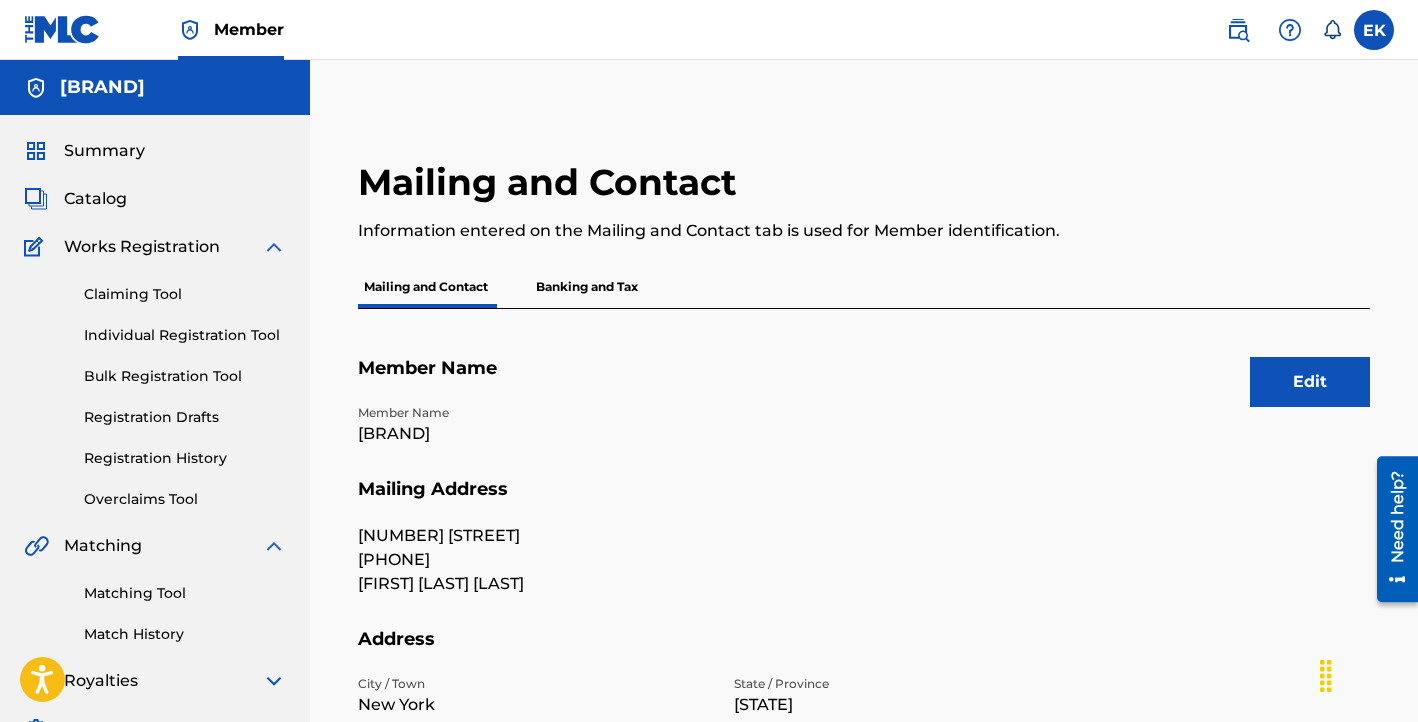 click on "Individual Registration Tool" at bounding box center (185, 335) 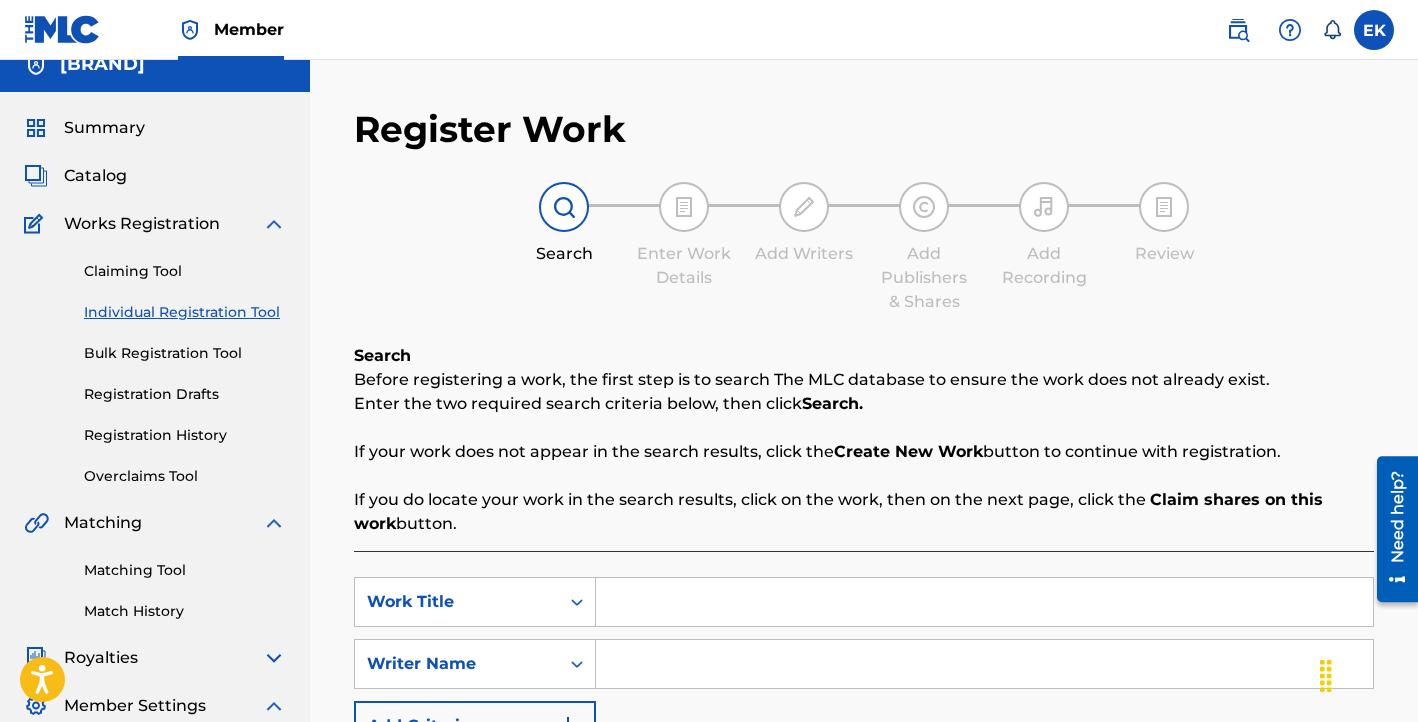 scroll, scrollTop: 0, scrollLeft: 0, axis: both 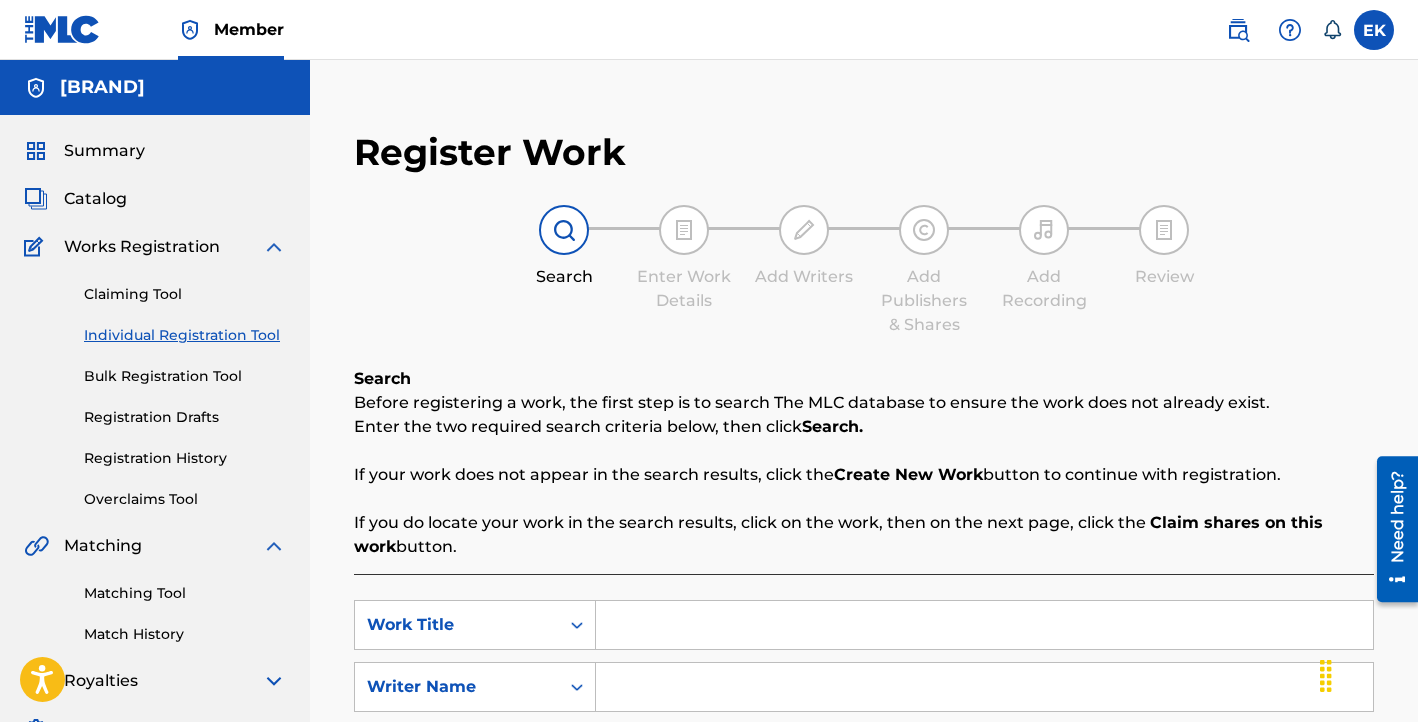 click on "Summary" at bounding box center (104, 151) 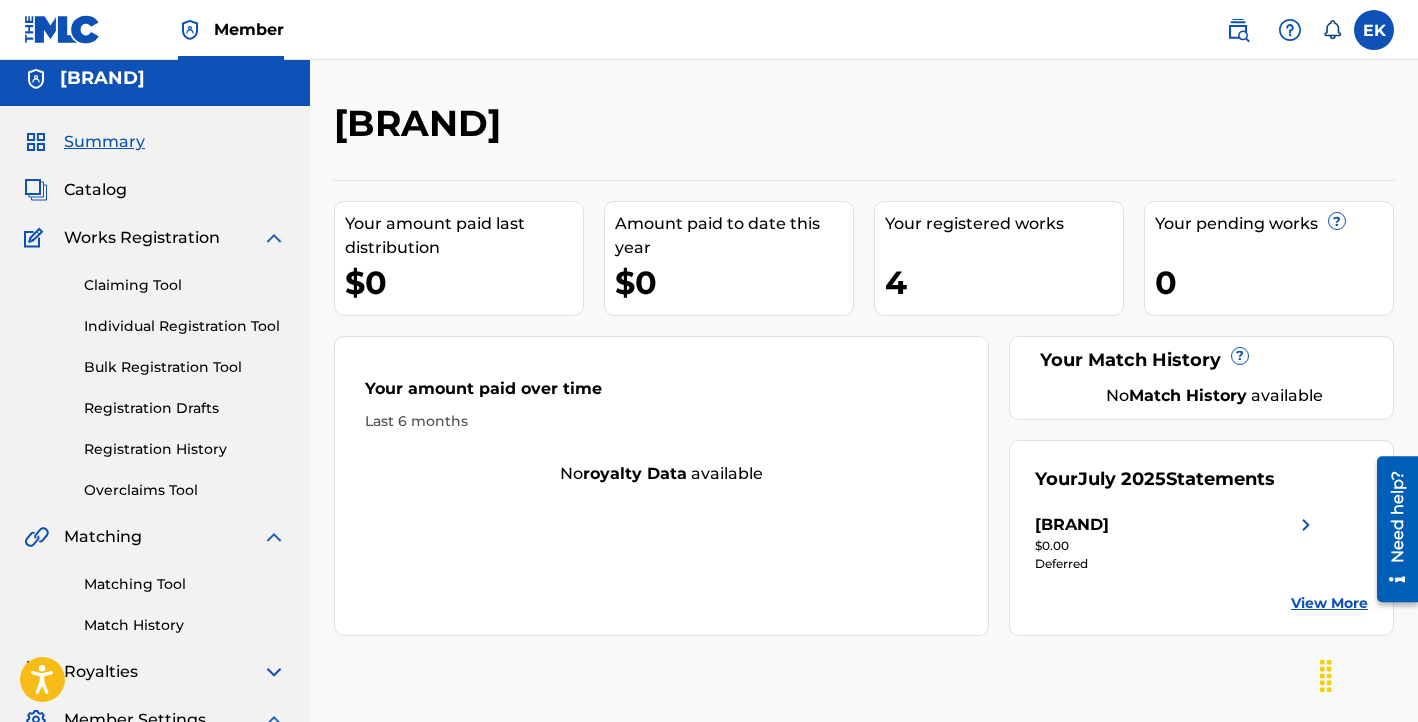 scroll, scrollTop: 0, scrollLeft: 0, axis: both 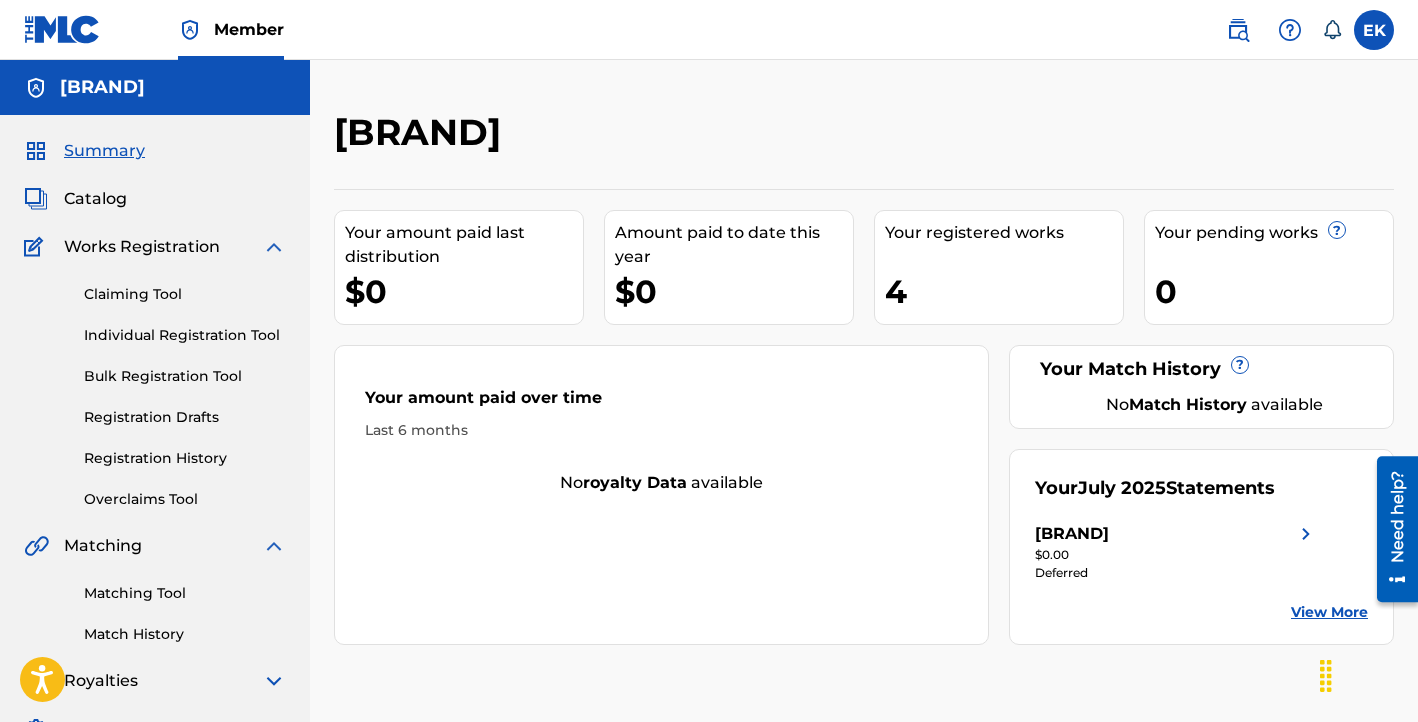 click at bounding box center (1238, 30) 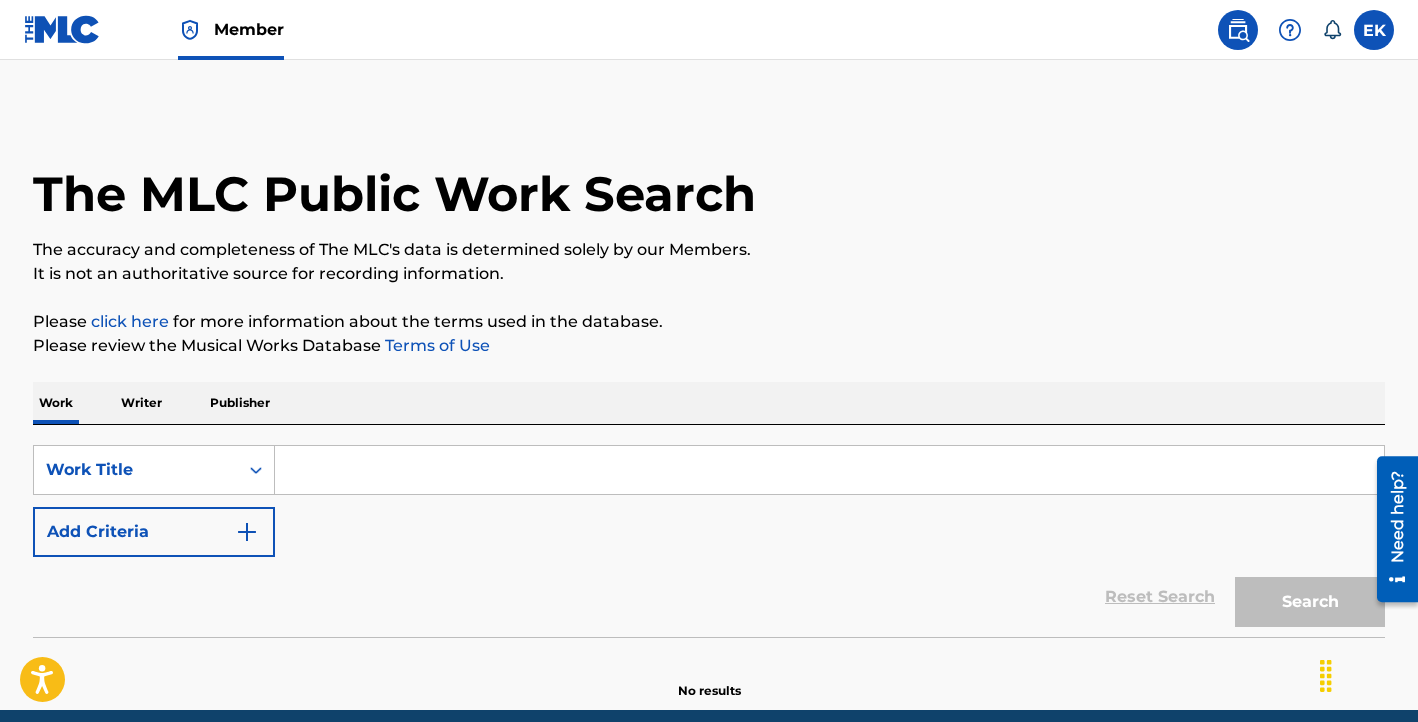 click on "Writer" at bounding box center (141, 403) 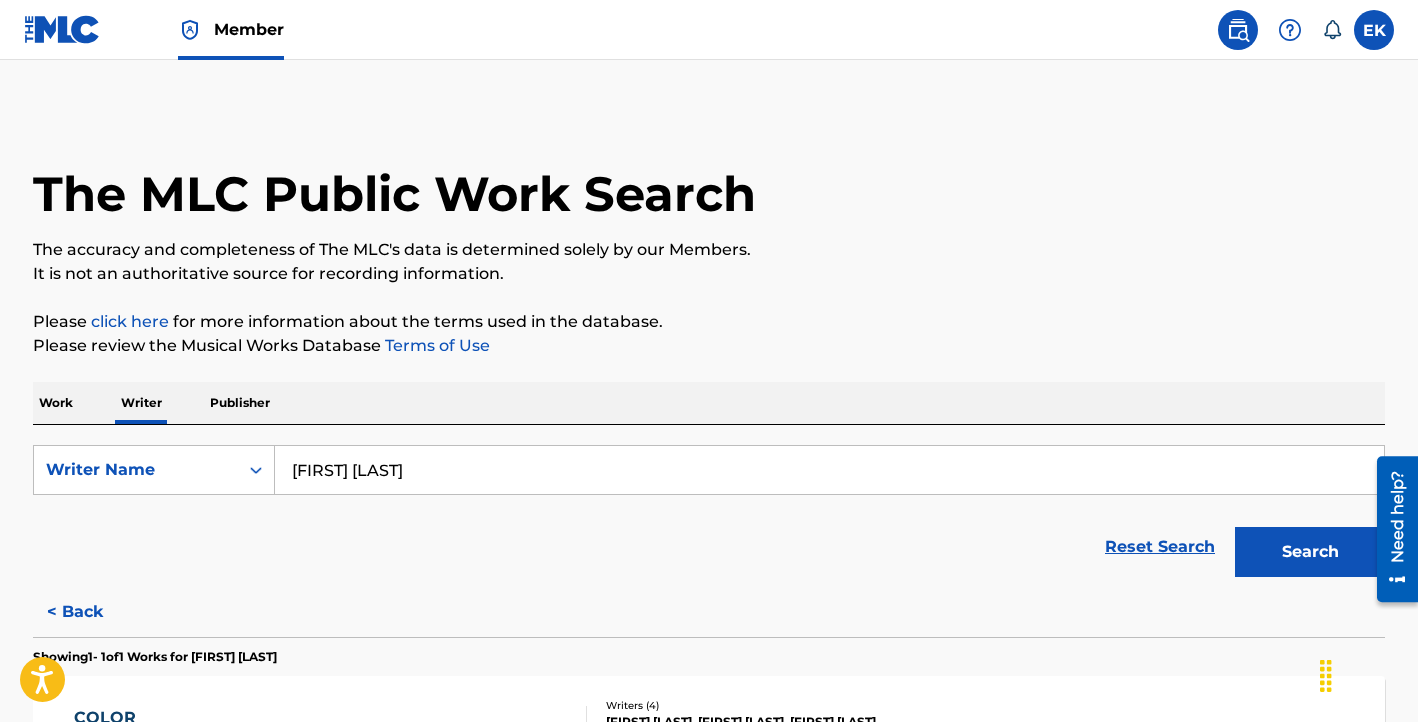 click on "[FIRST] [LAST]" at bounding box center (829, 470) 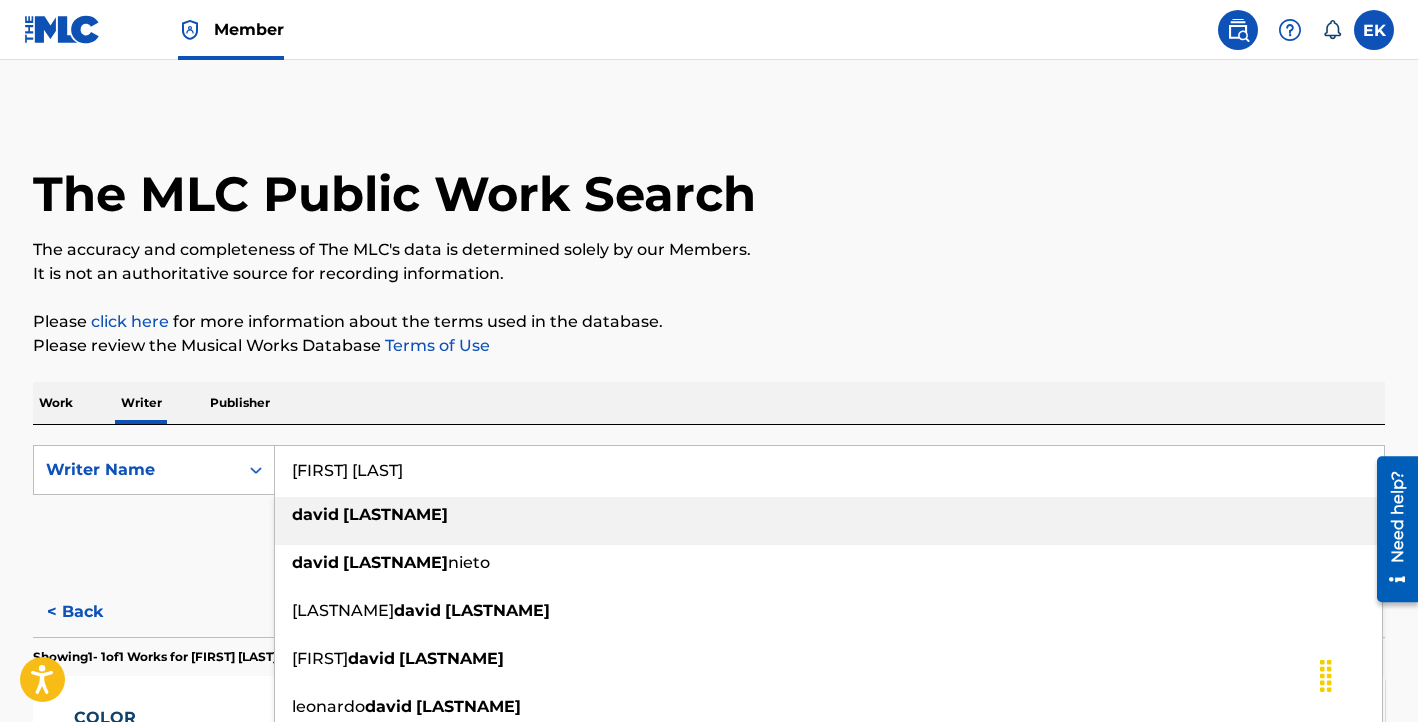 click on "[LASTNAME]" at bounding box center (395, 514) 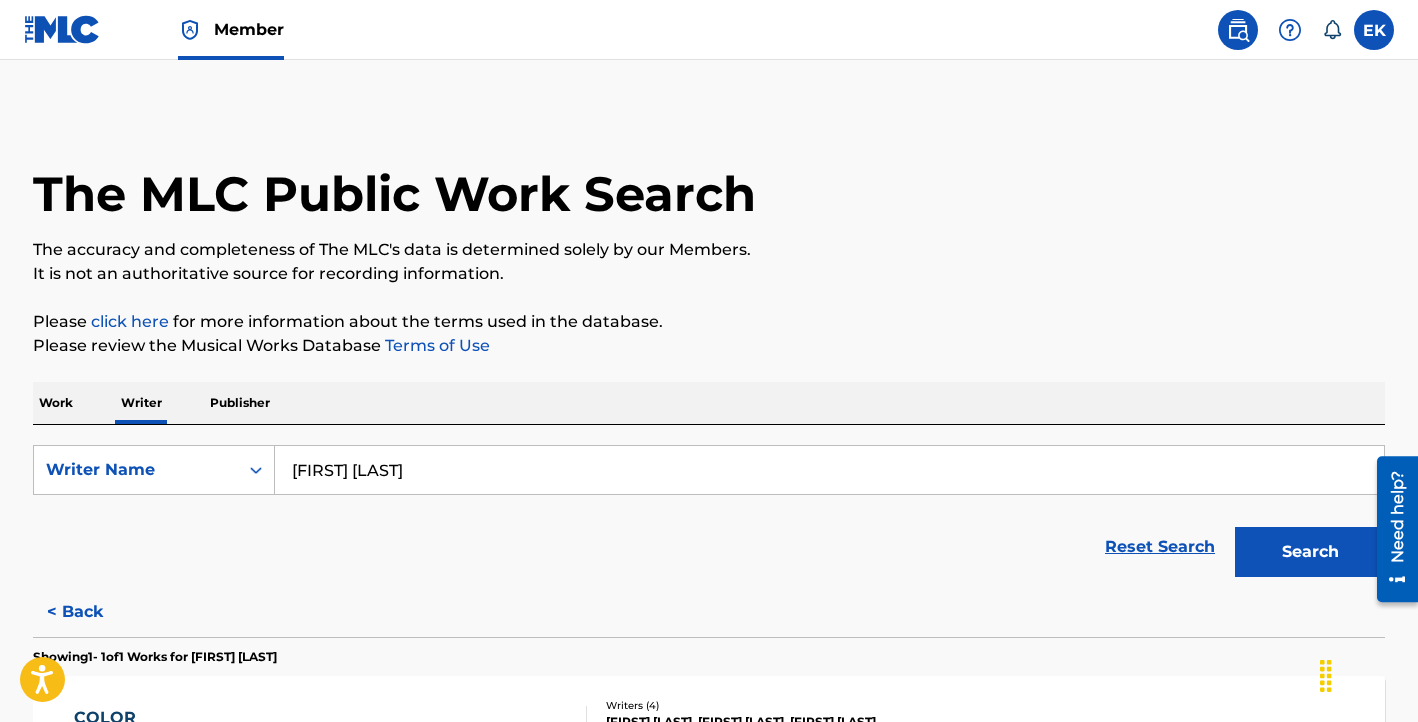 click on "[FIRST] [LAST]" at bounding box center (829, 470) 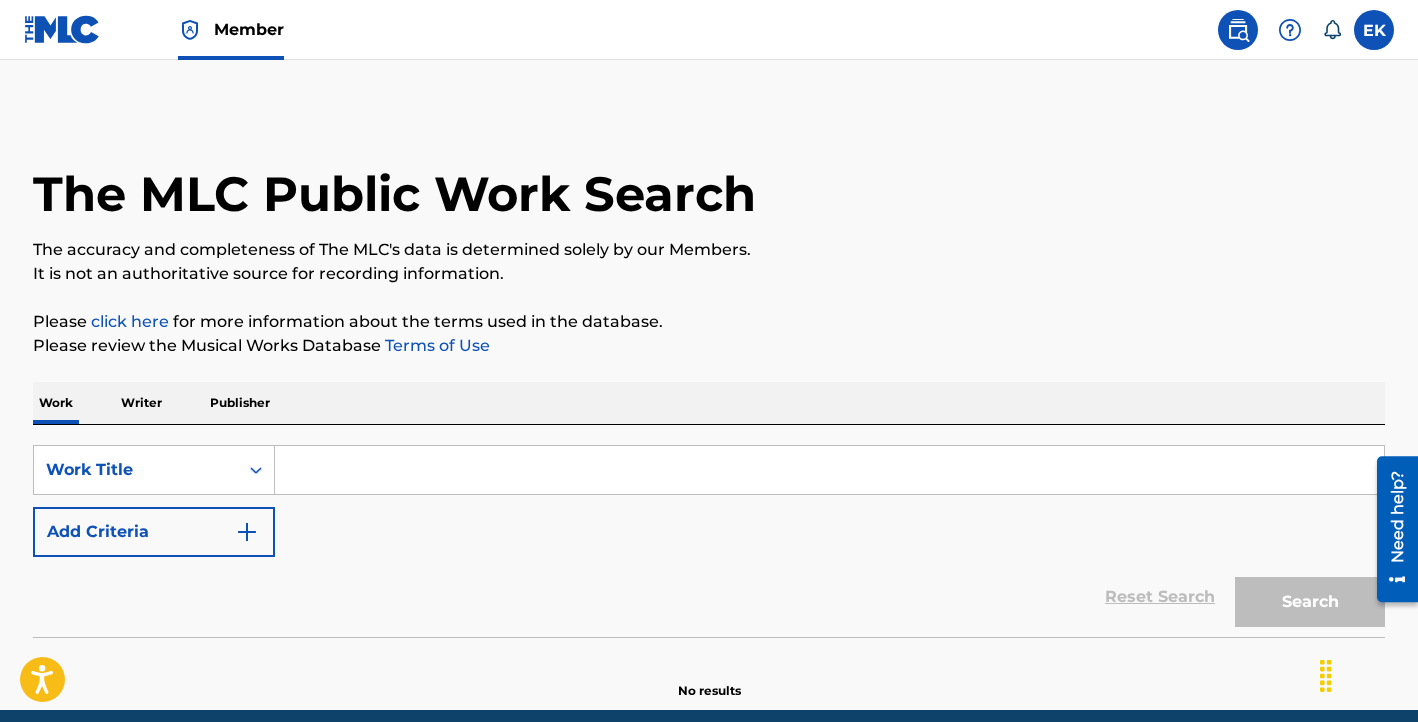 click at bounding box center [829, 470] 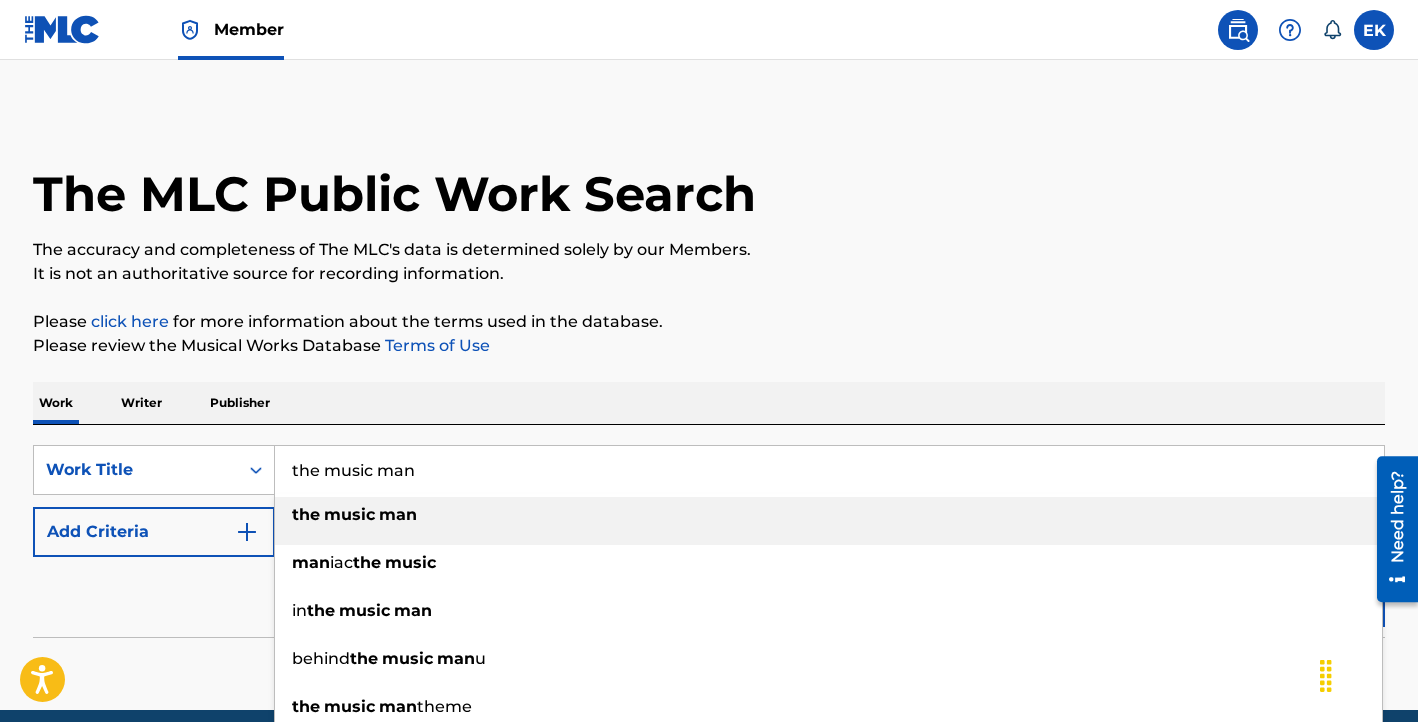 click on "man" at bounding box center (398, 514) 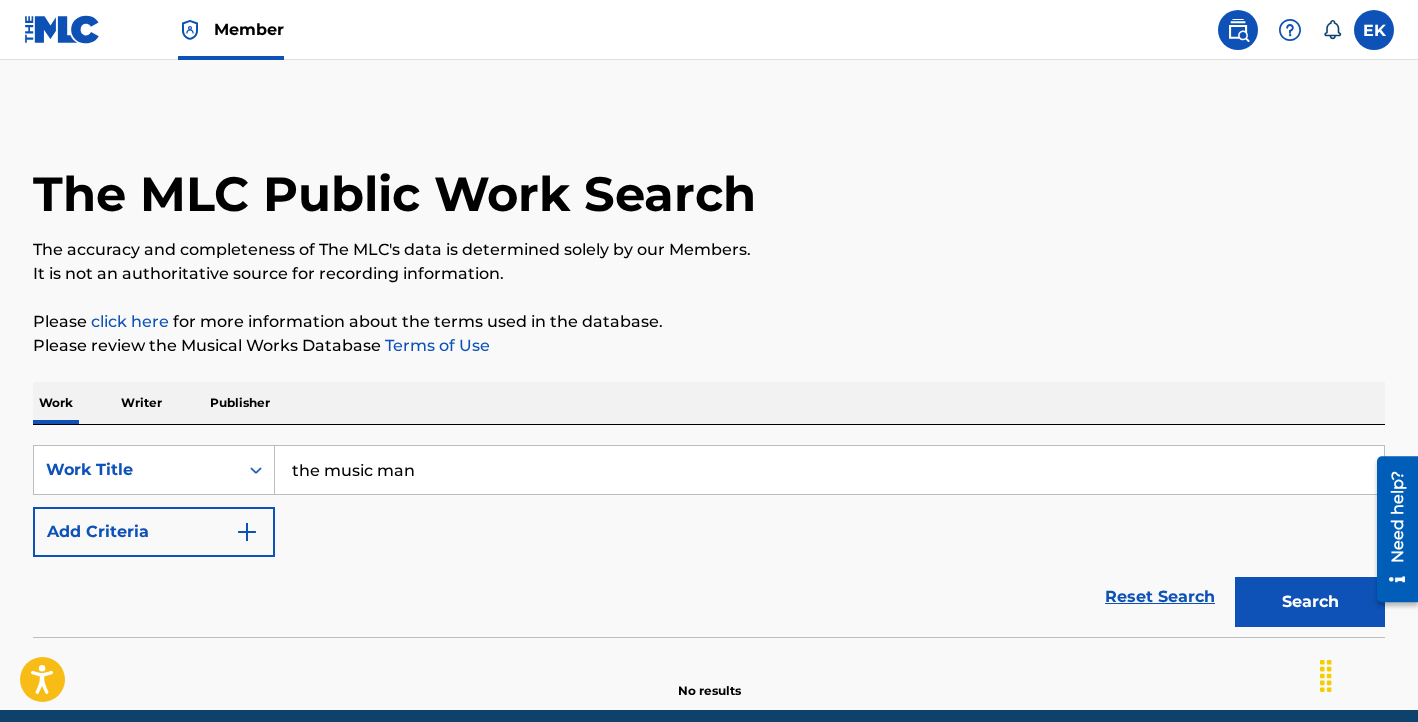 click on "Search" at bounding box center [1310, 602] 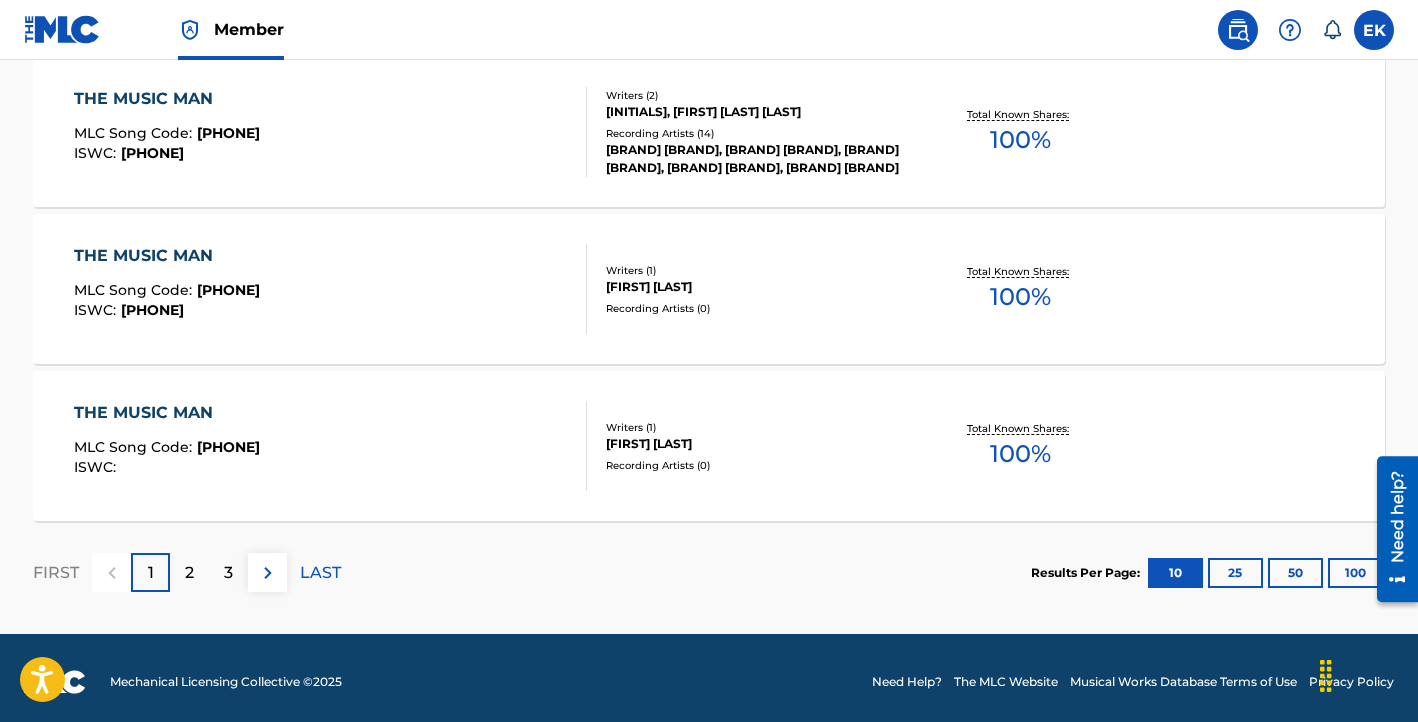 scroll, scrollTop: 1726, scrollLeft: 0, axis: vertical 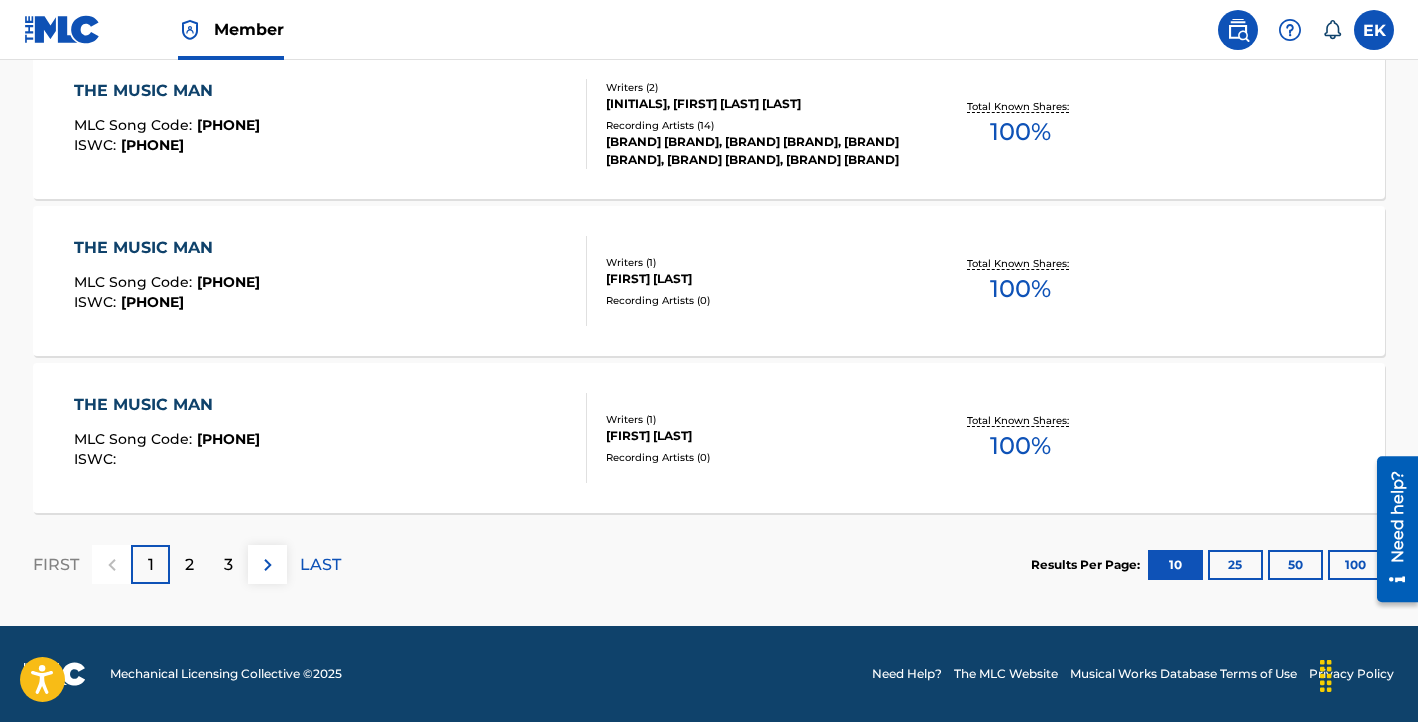 click on "2" at bounding box center [189, 564] 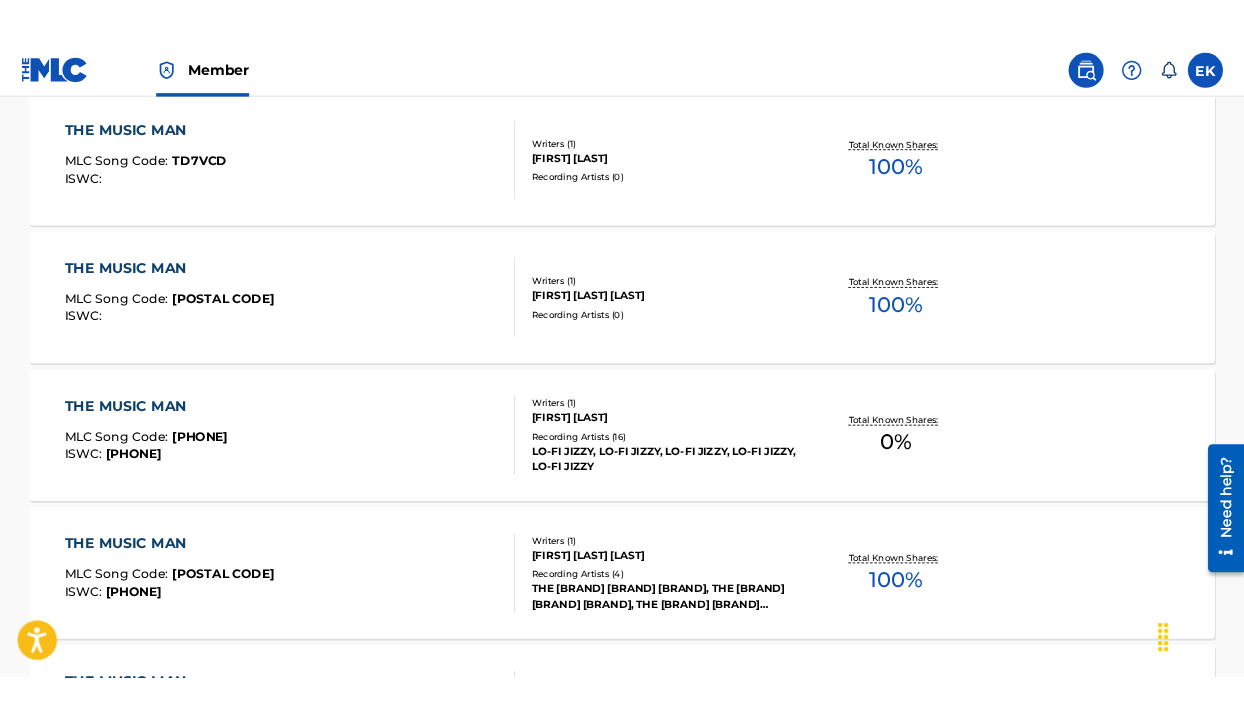 scroll, scrollTop: 1246, scrollLeft: 0, axis: vertical 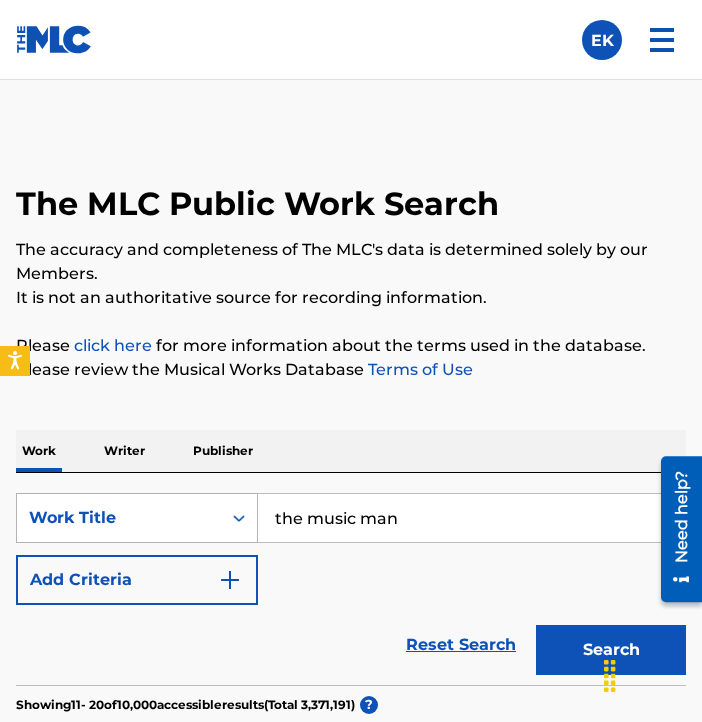 drag, startPoint x: 416, startPoint y: 523, endPoint x: 101, endPoint y: 499, distance: 315.91296 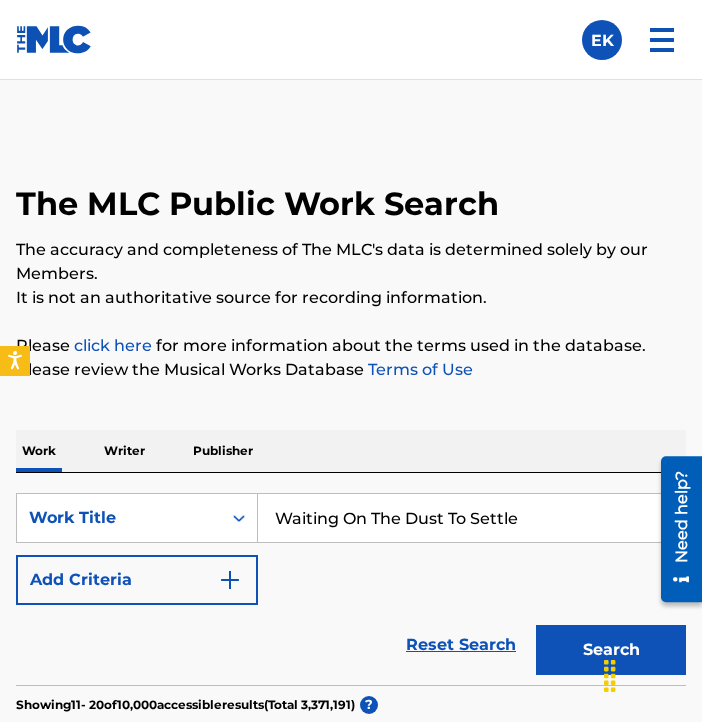 type on "Waiting On The Dust To Settle" 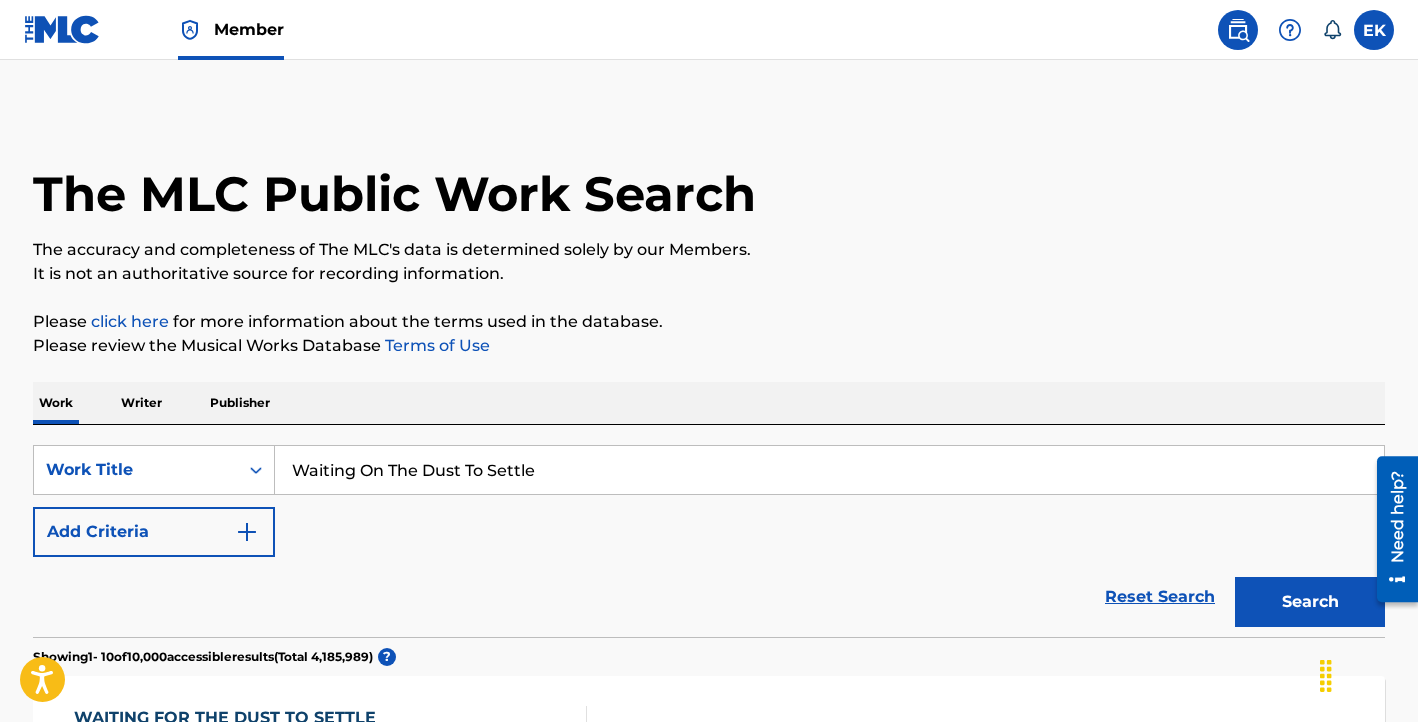 click on "The MLC Public Work Search" at bounding box center (709, 183) 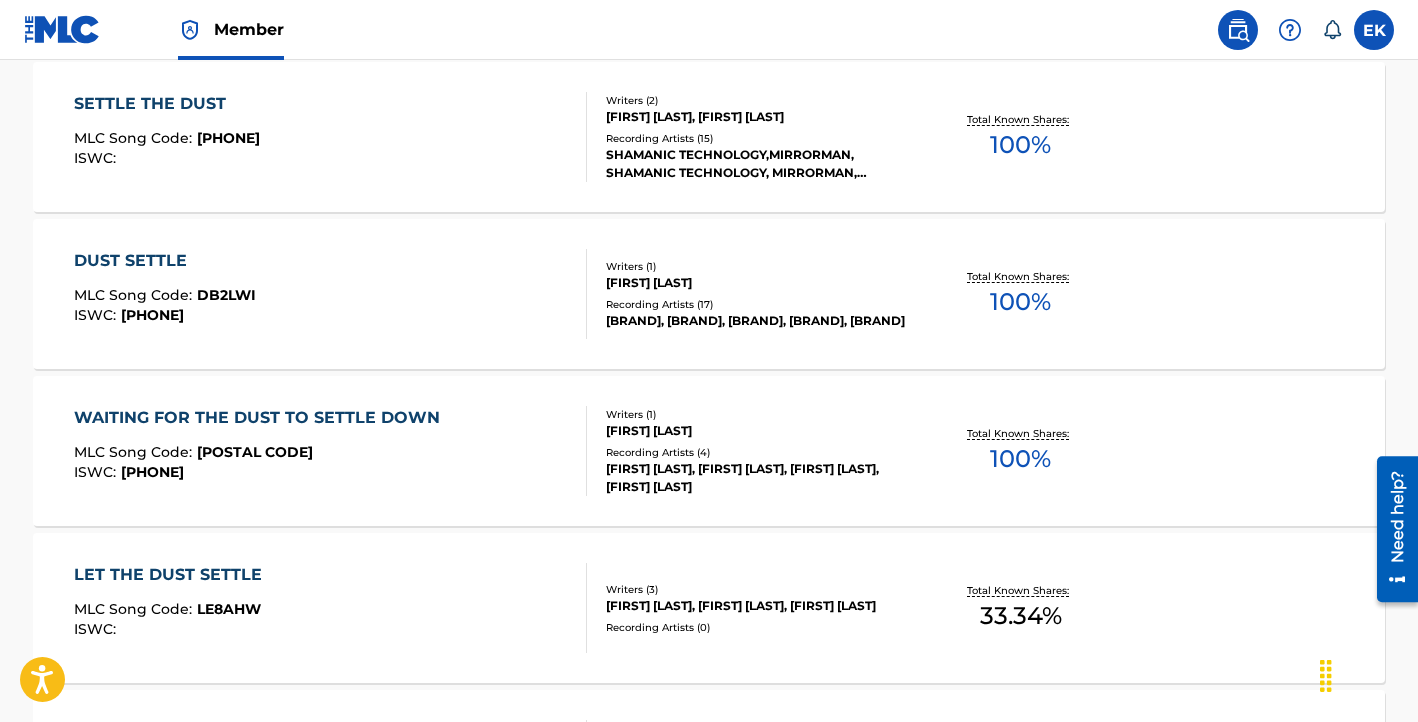 scroll, scrollTop: 1400, scrollLeft: 0, axis: vertical 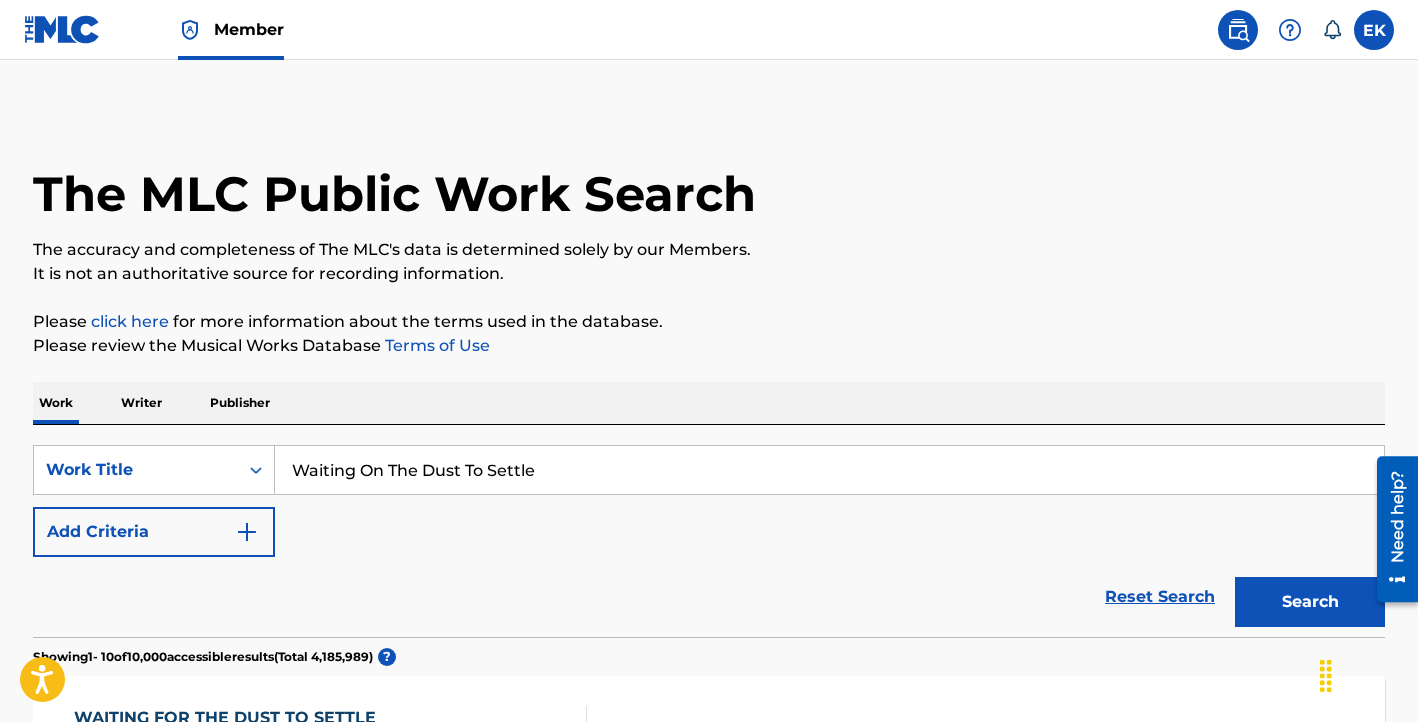 click on "Waiting On The Dust To Settle" at bounding box center (829, 470) 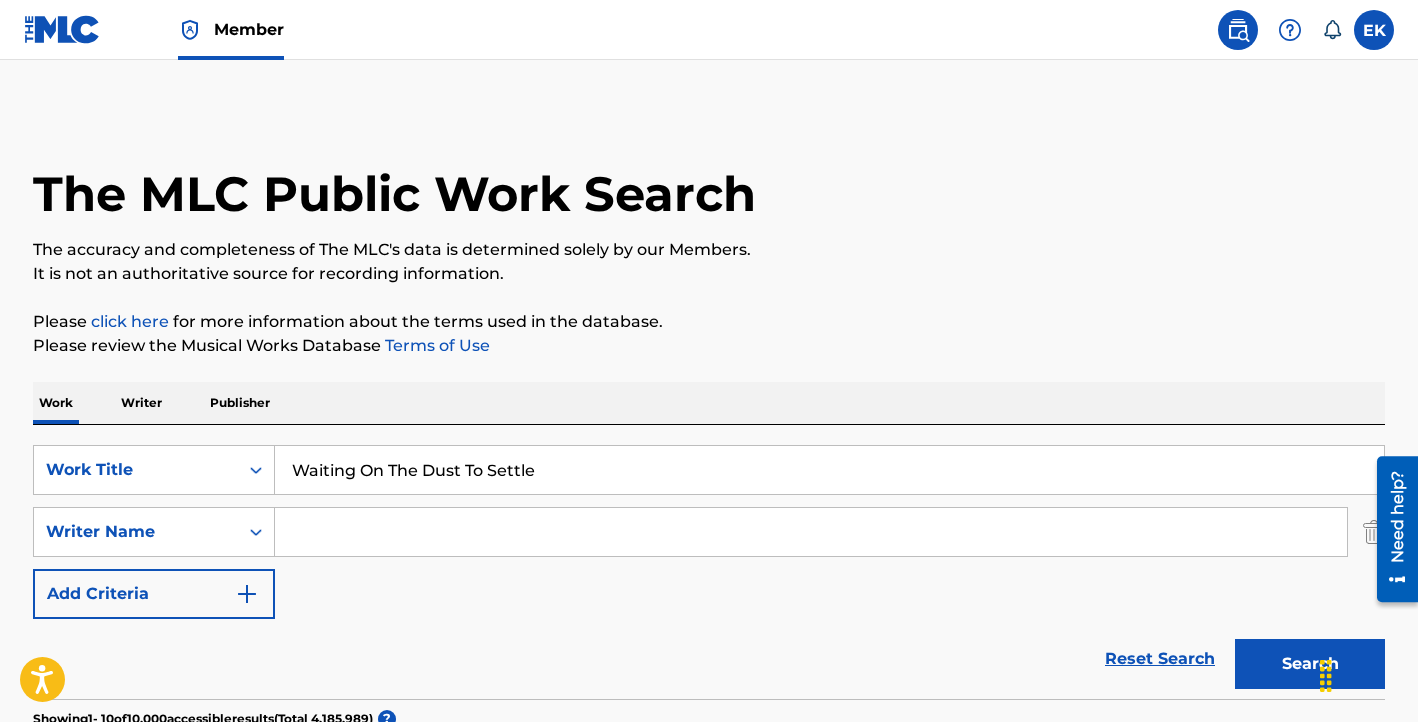 click at bounding box center (811, 532) 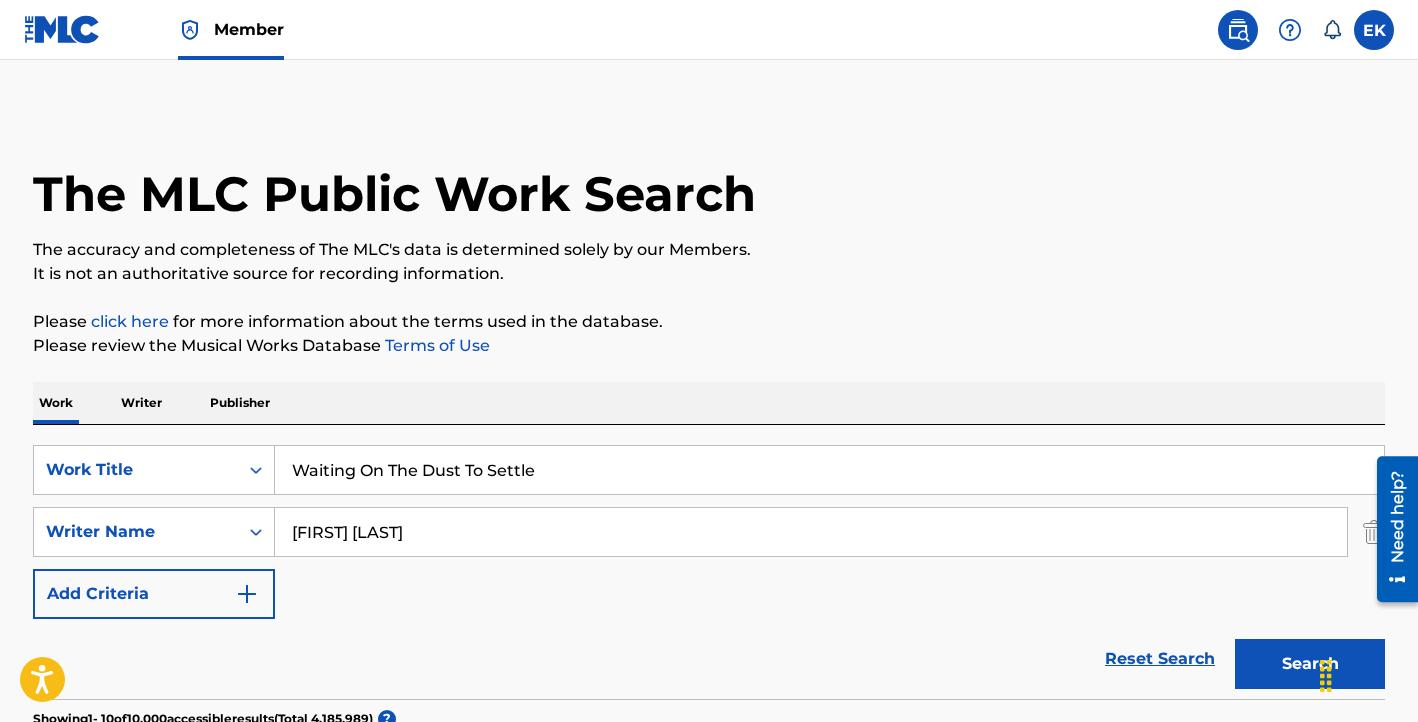 type on "[FIRST] [LAST]" 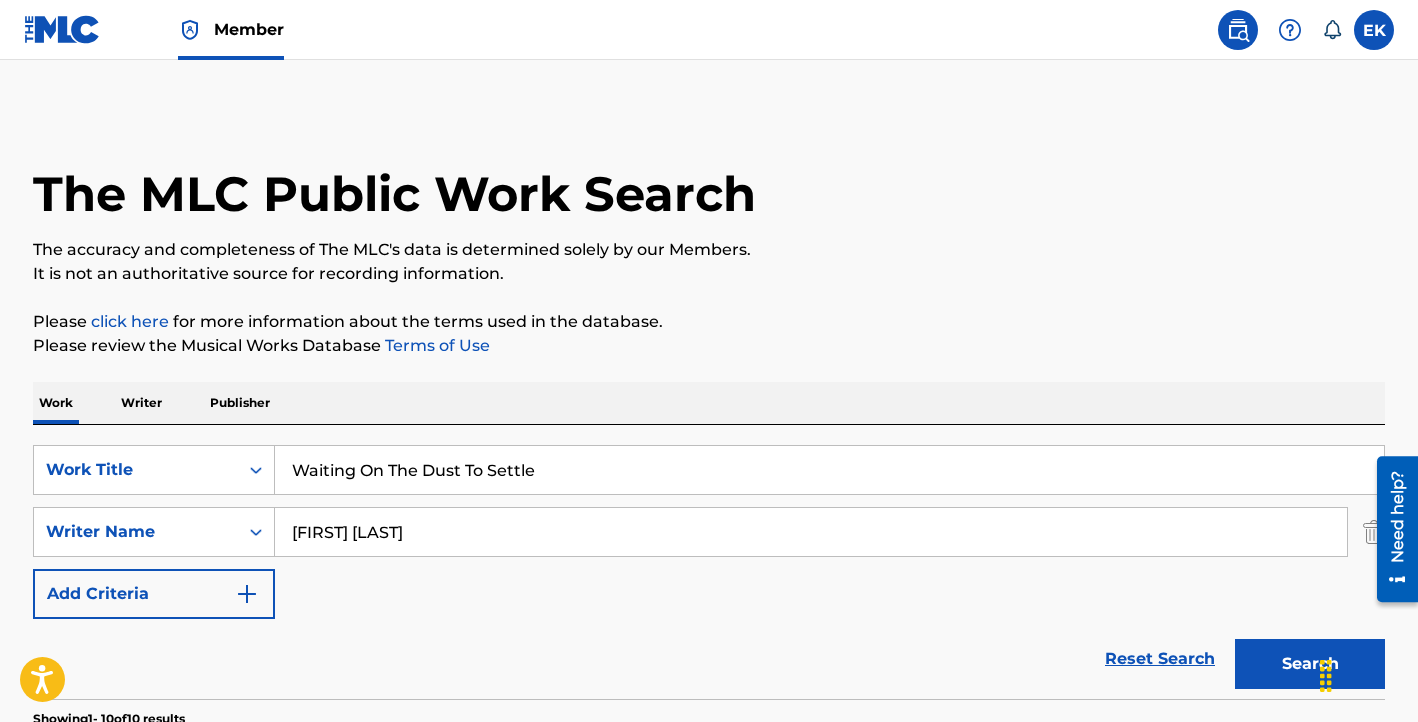 click on "Work Writer Publisher" at bounding box center (709, 403) 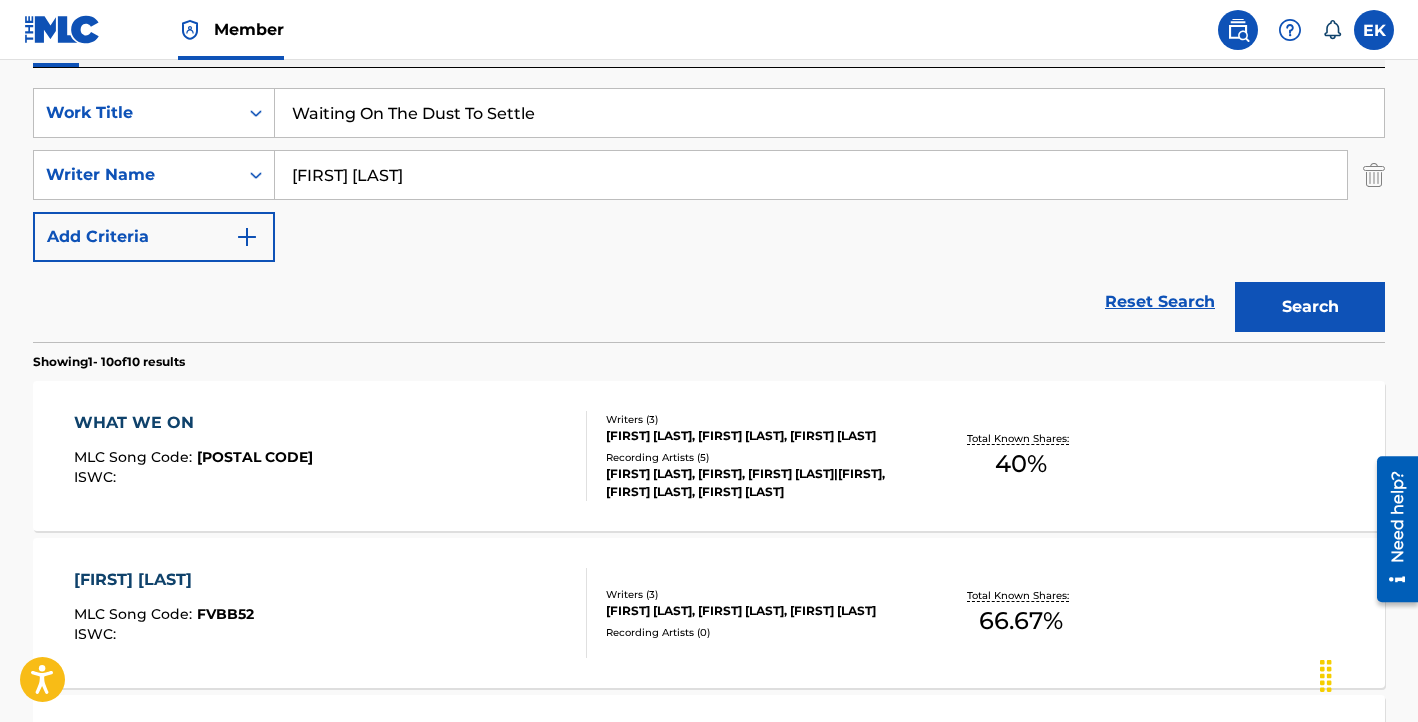 scroll, scrollTop: 360, scrollLeft: 0, axis: vertical 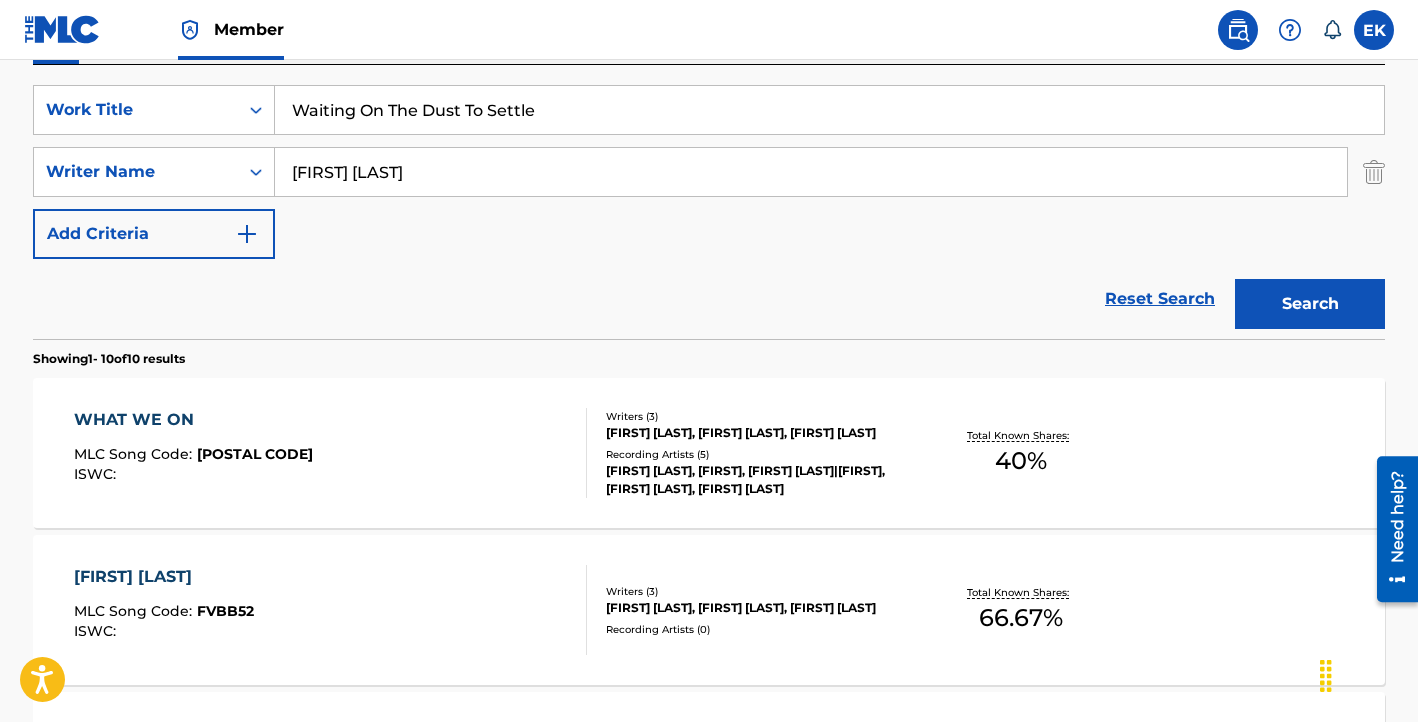 click on "[FIRST] [LAST], [FIRST] [LAST], [FIRST] [LAST]" at bounding box center (757, 608) 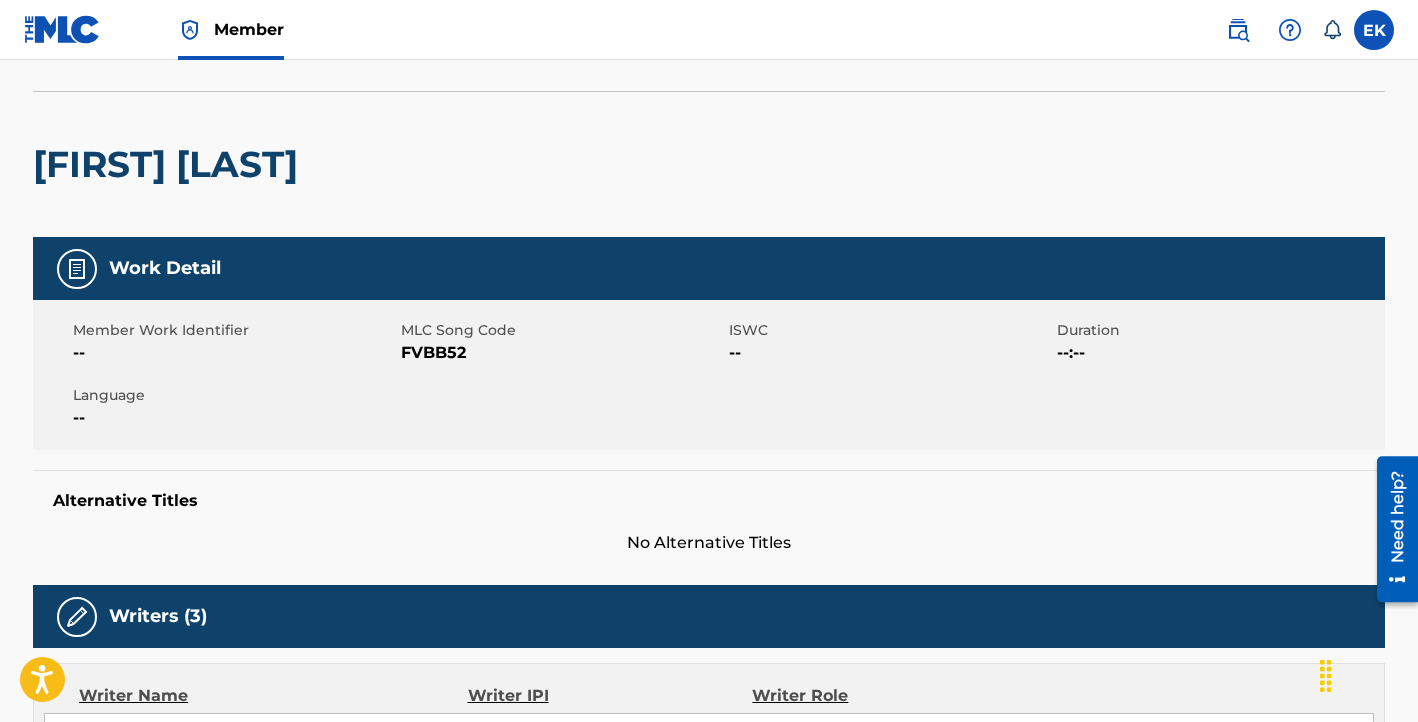 scroll, scrollTop: 80, scrollLeft: 0, axis: vertical 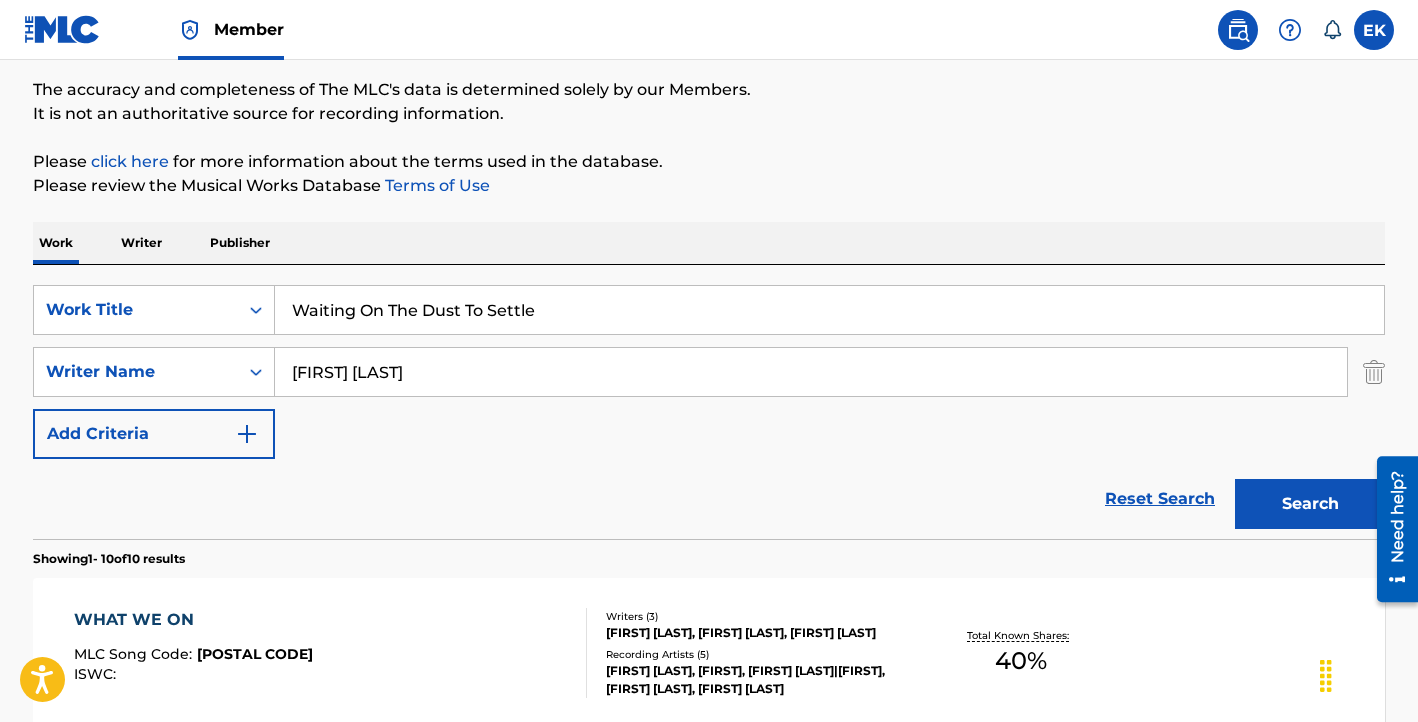 drag, startPoint x: 569, startPoint y: 317, endPoint x: 135, endPoint y: 218, distance: 445.1483 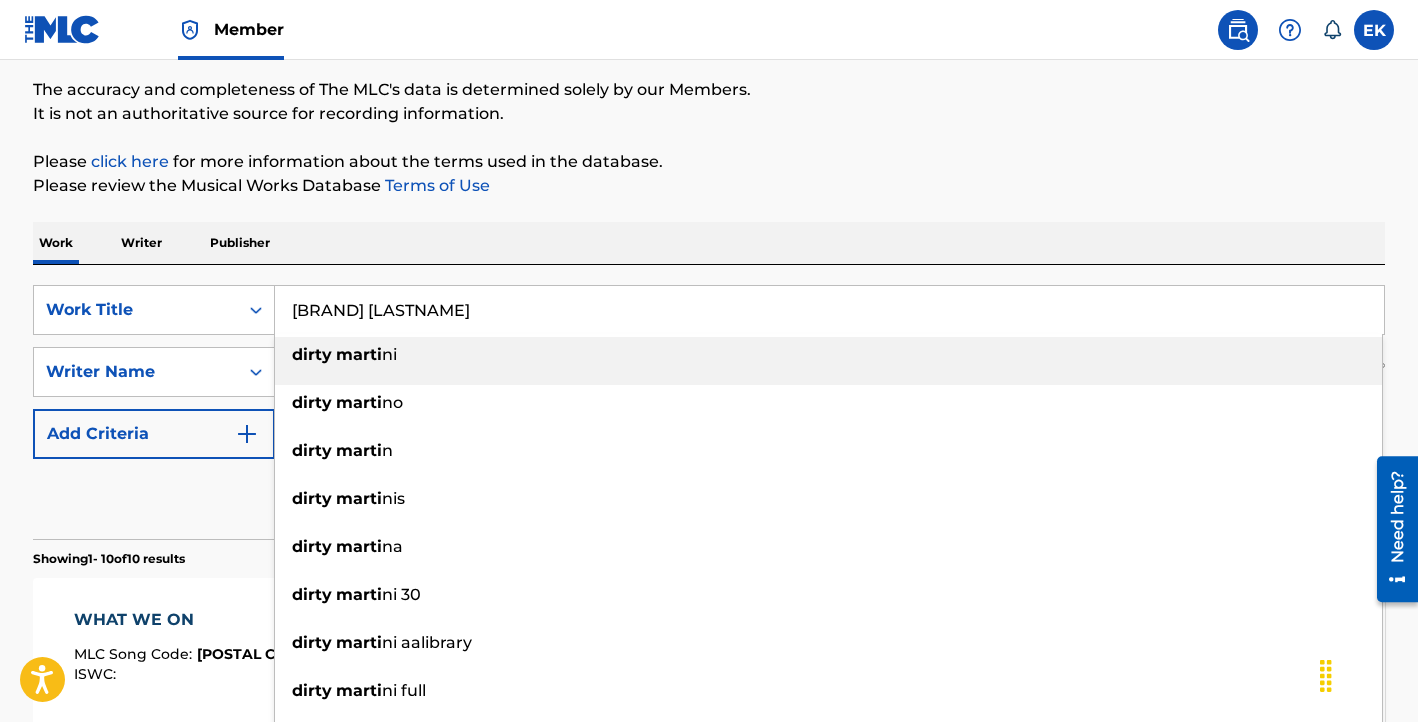 click on "dirty   marti ni" at bounding box center [828, 355] 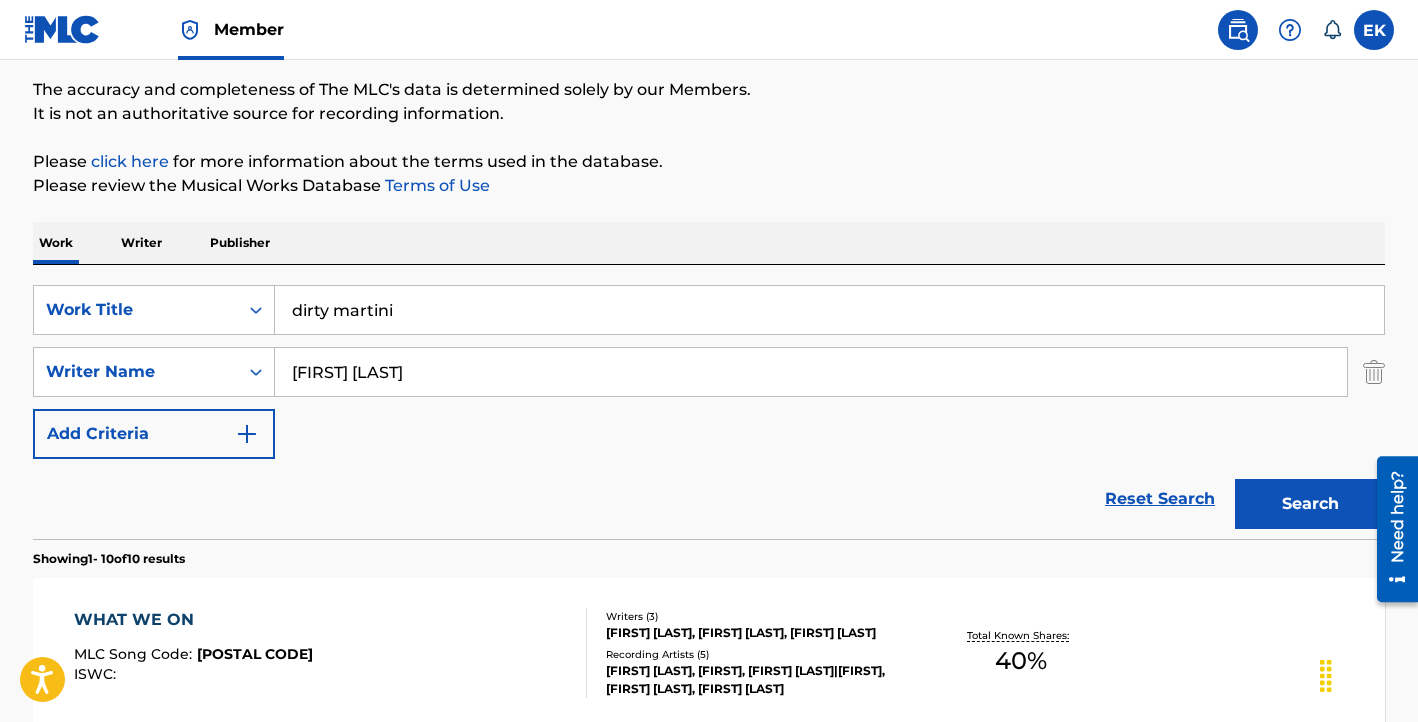 click on "dirty martini" at bounding box center [829, 310] 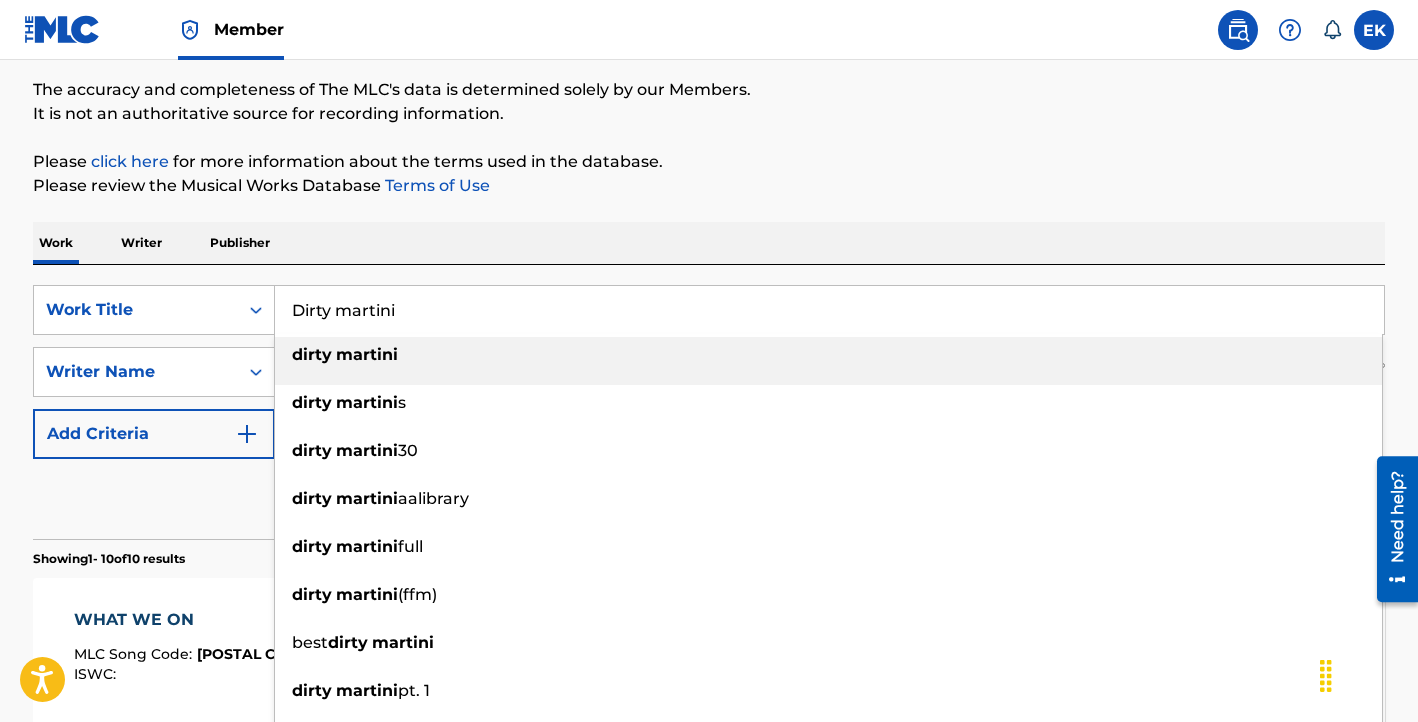 click on "Dirty martini" at bounding box center (829, 310) 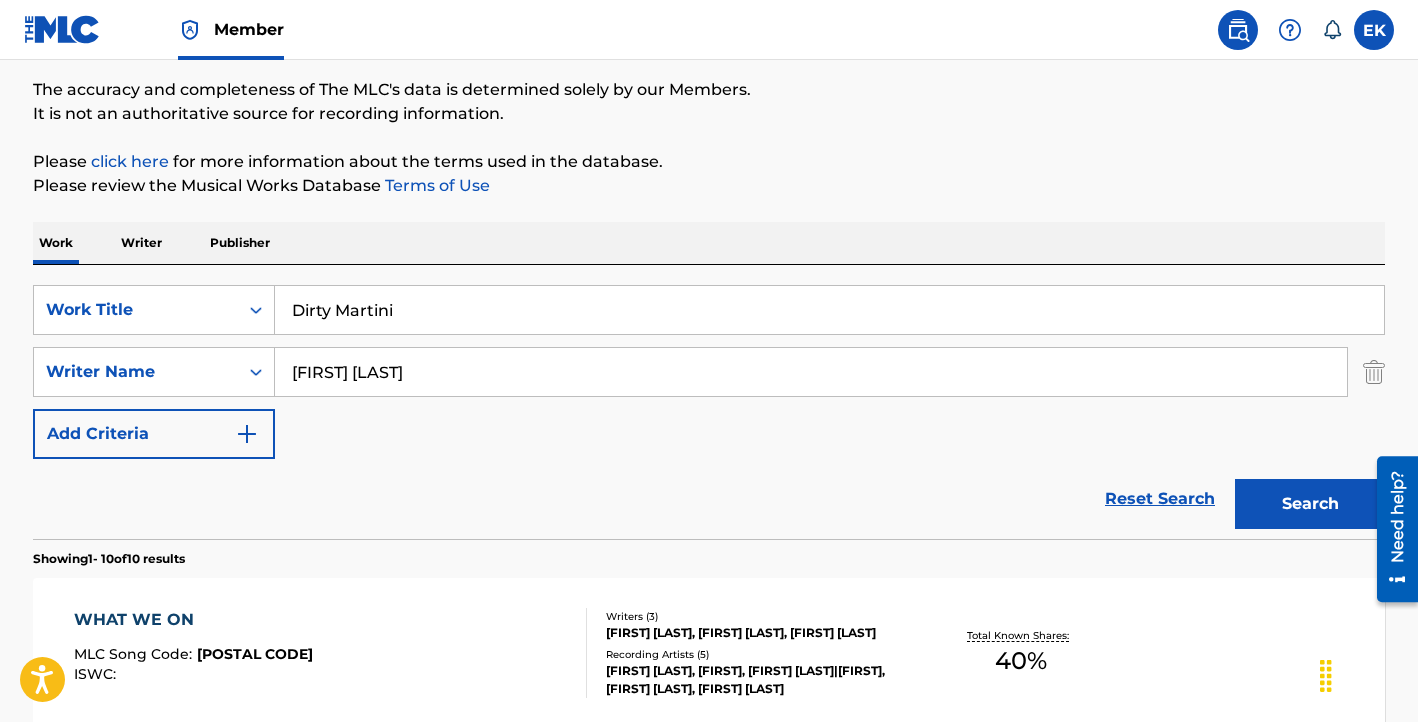 click on "Please review the Musical Works Database   Terms of Use" at bounding box center (709, 186) 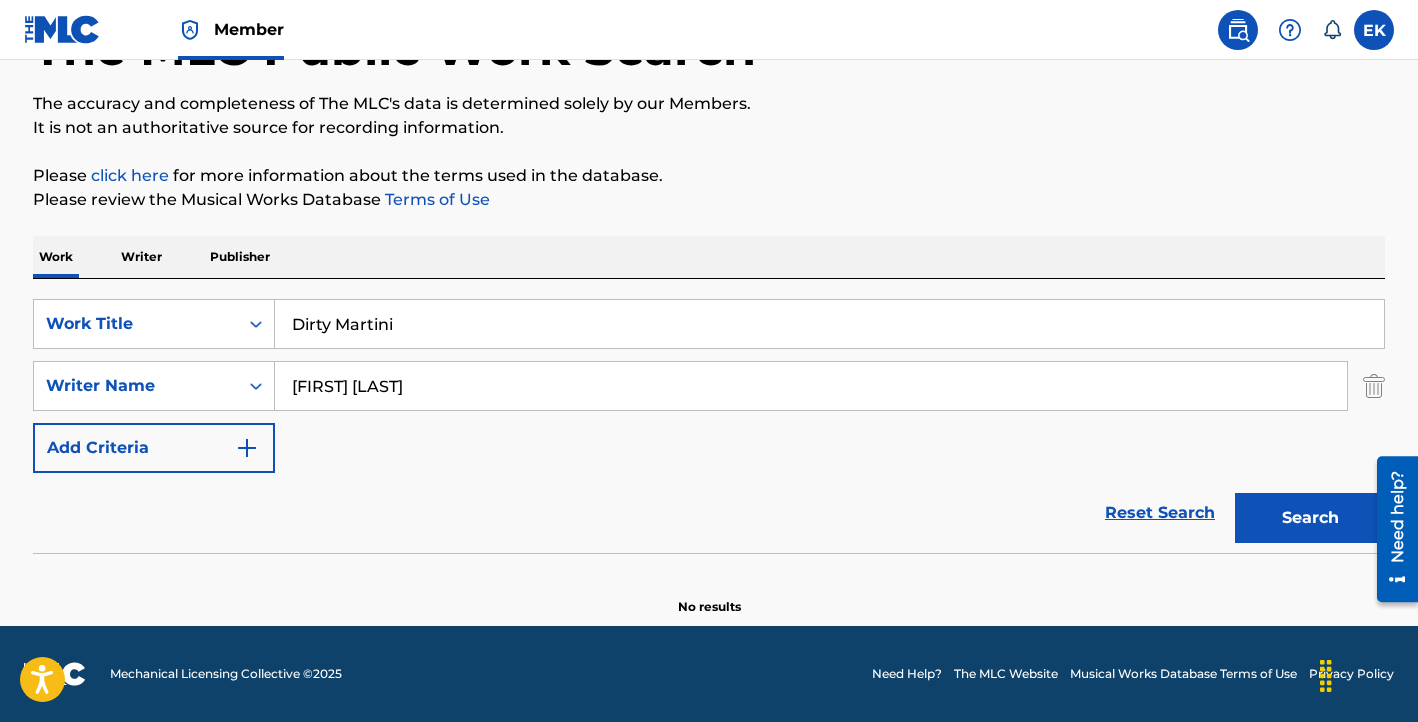 scroll, scrollTop: 146, scrollLeft: 0, axis: vertical 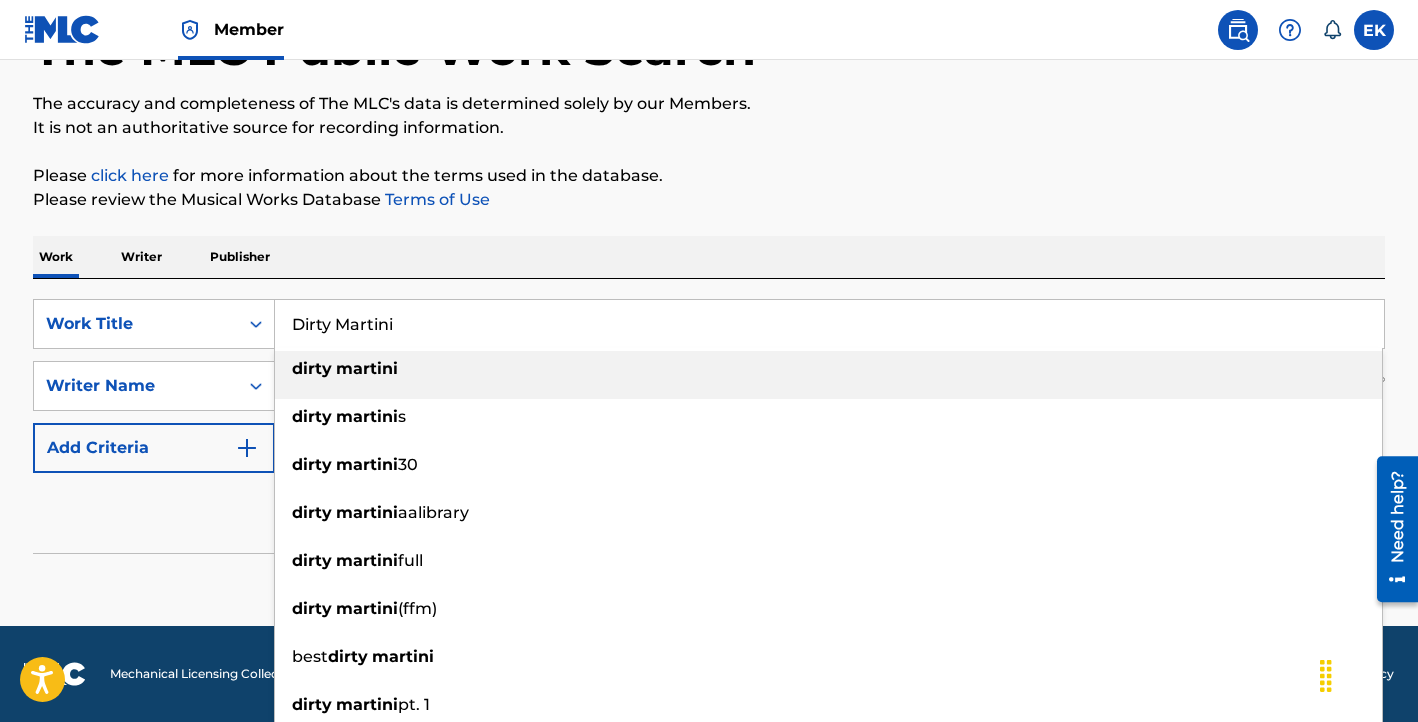drag, startPoint x: 423, startPoint y: 321, endPoint x: 328, endPoint y: 321, distance: 95 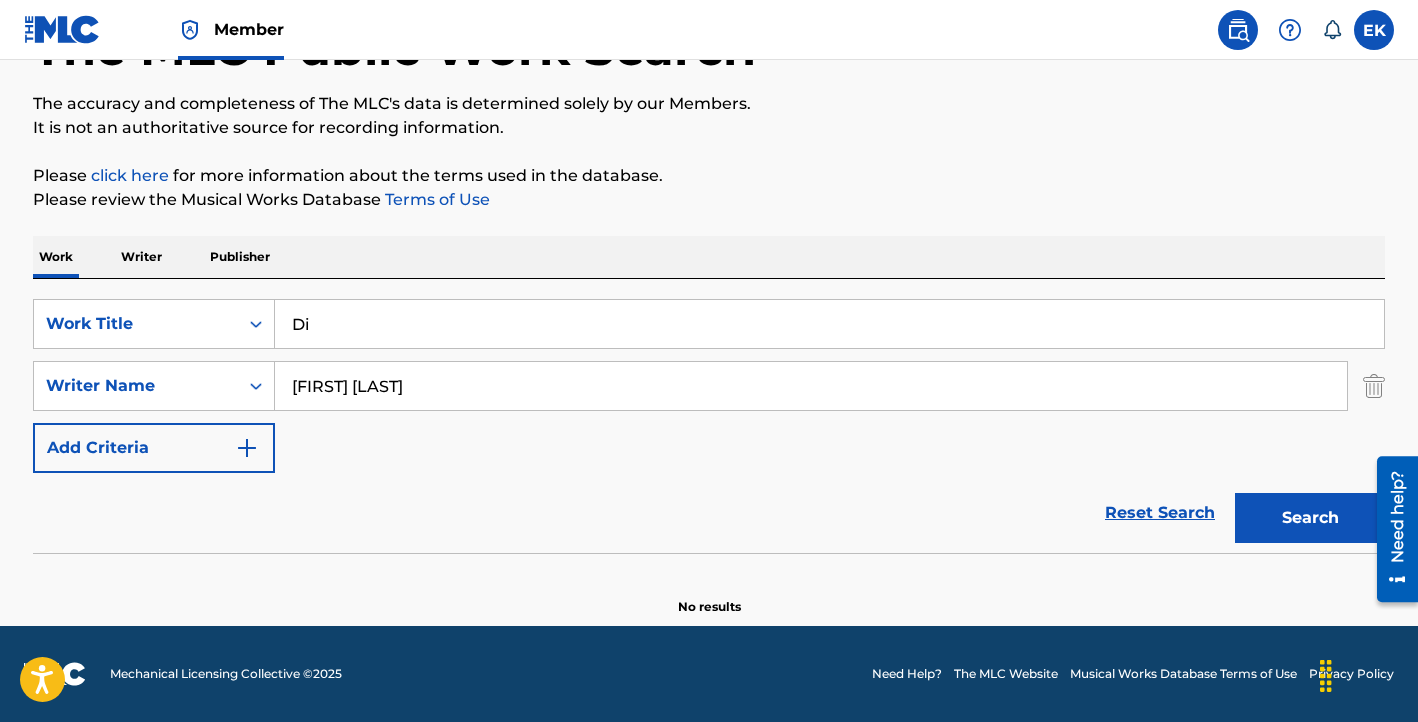 type on "D" 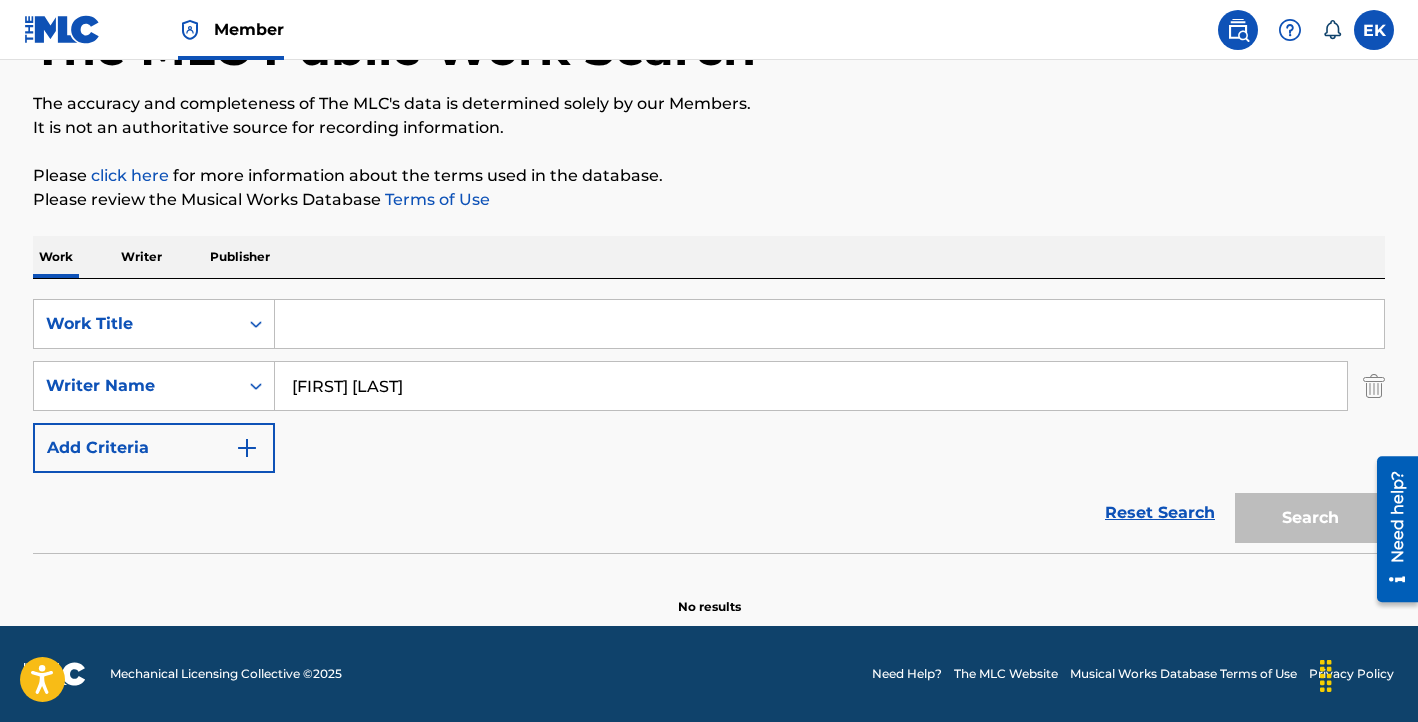 type on "R" 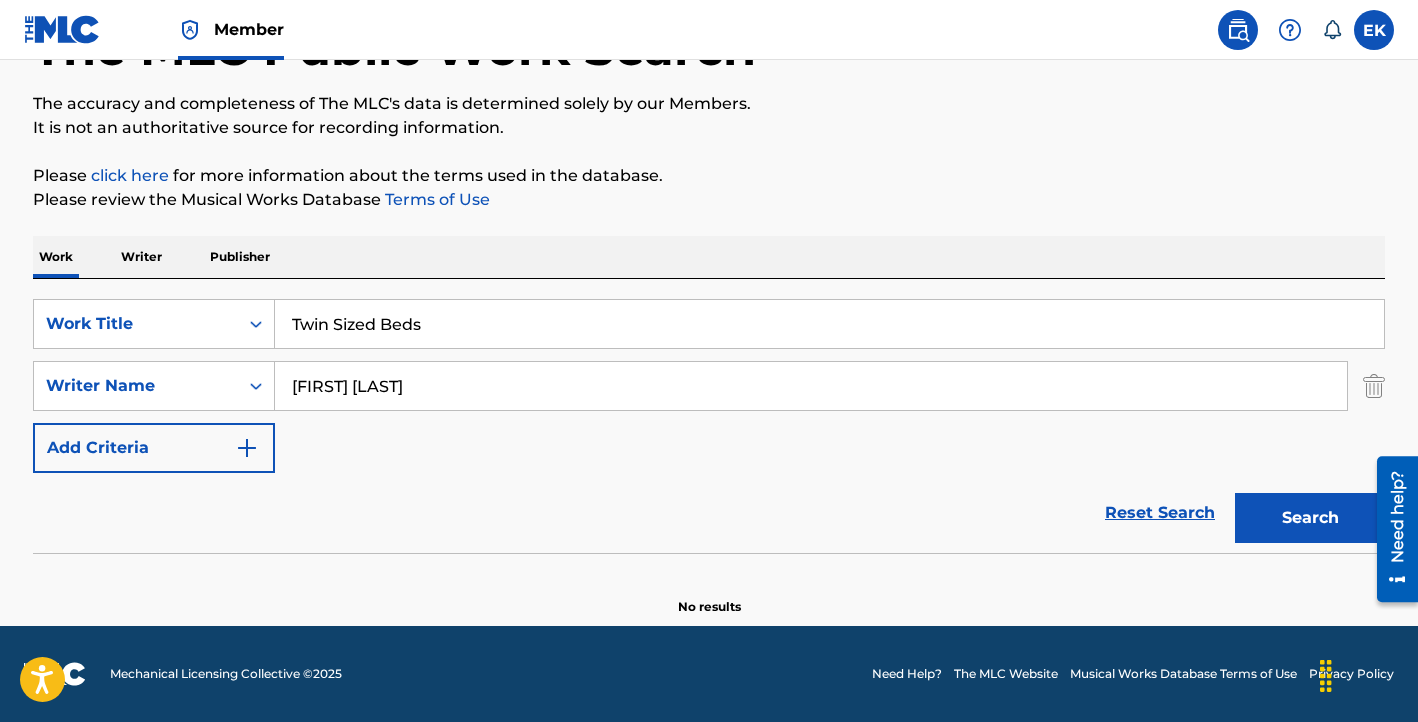 type on "Twin Sized Beds" 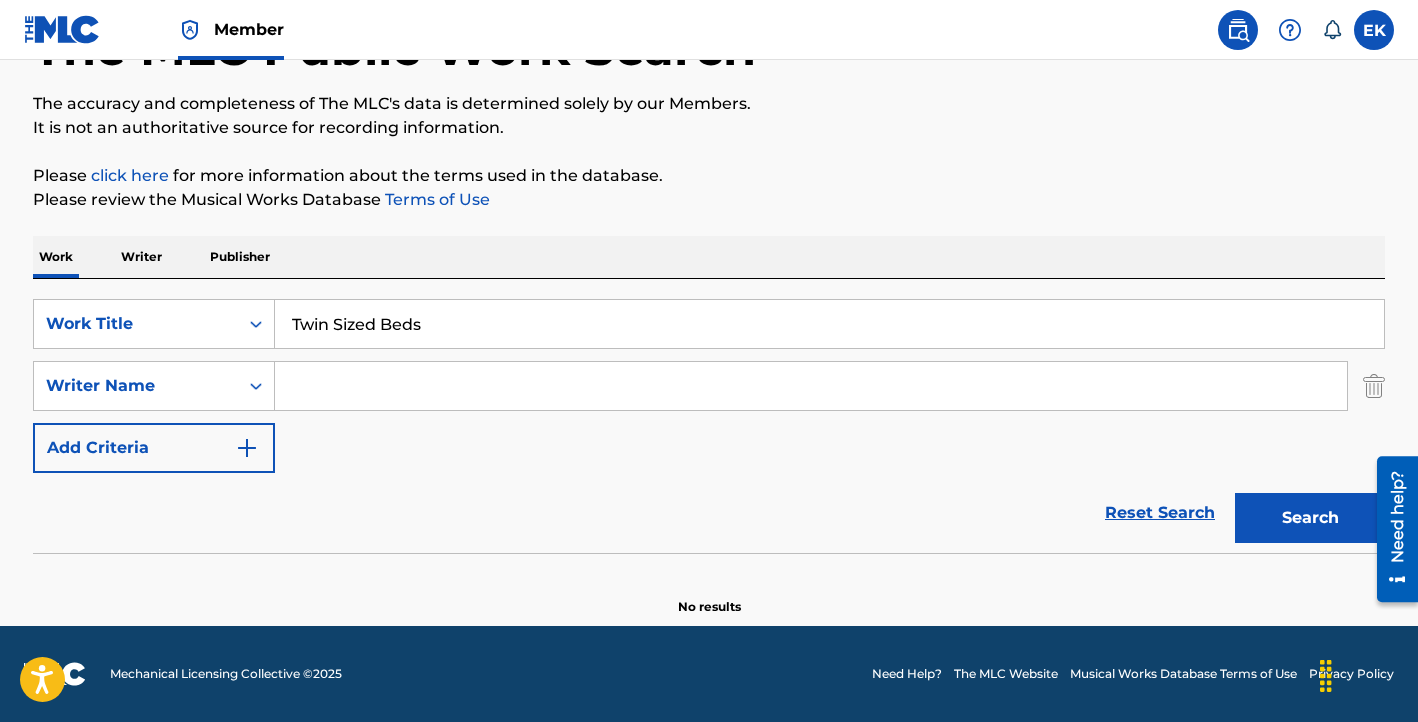 type 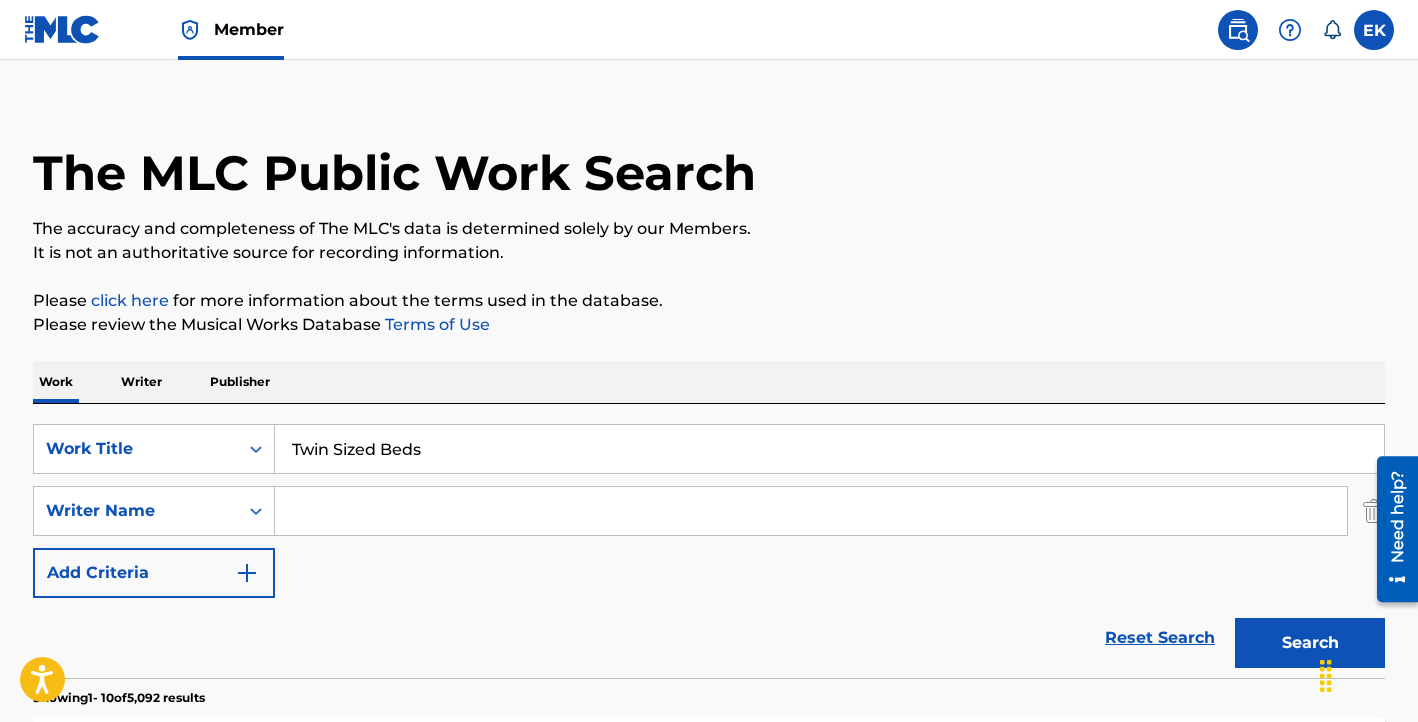 scroll, scrollTop: 0, scrollLeft: 0, axis: both 